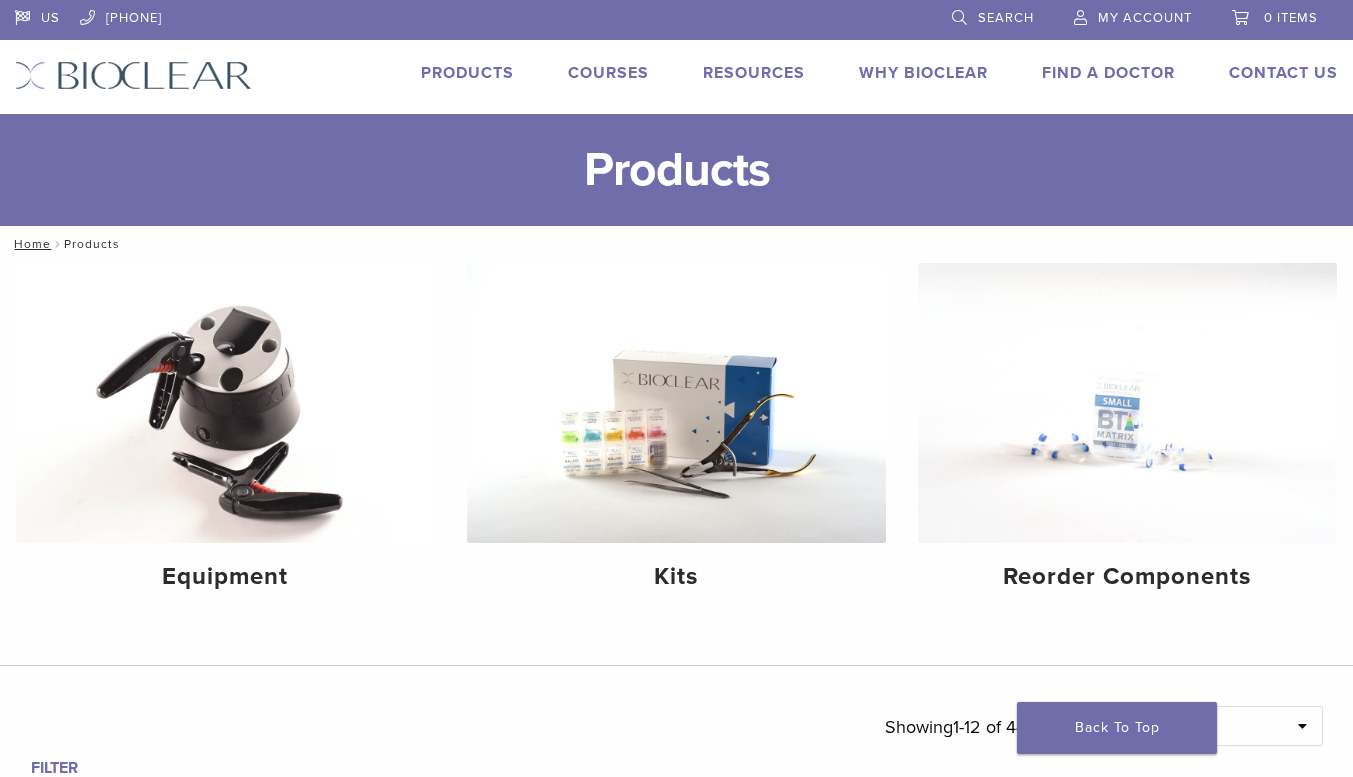 scroll, scrollTop: 0, scrollLeft: 0, axis: both 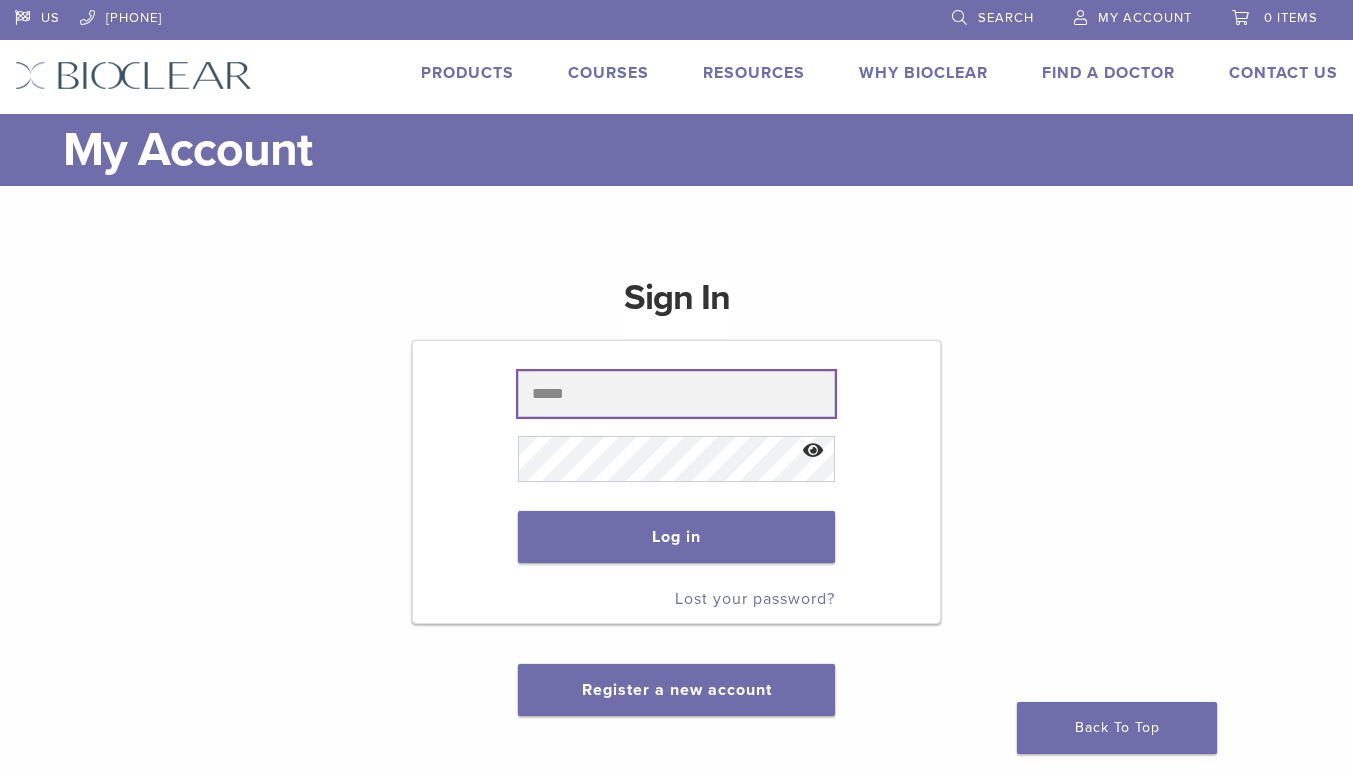 click at bounding box center (676, 394) 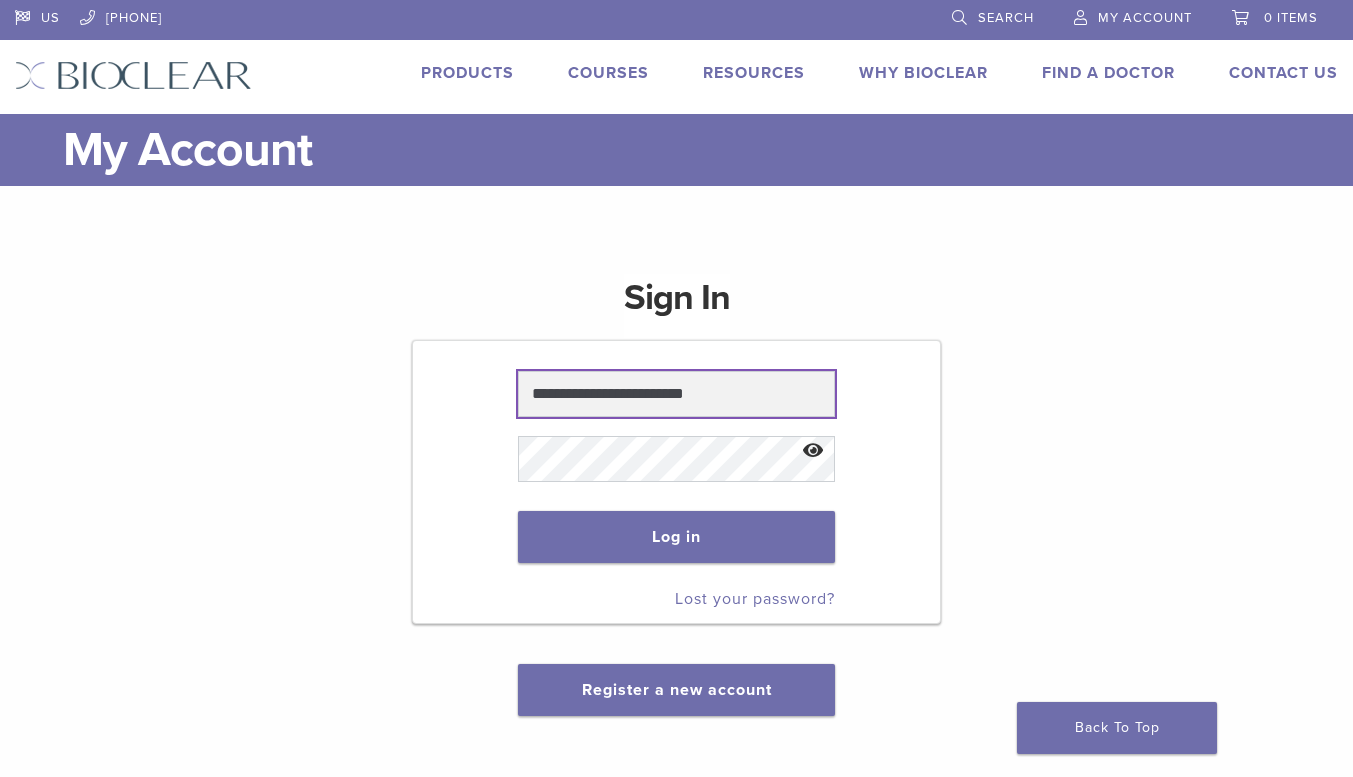 type on "**********" 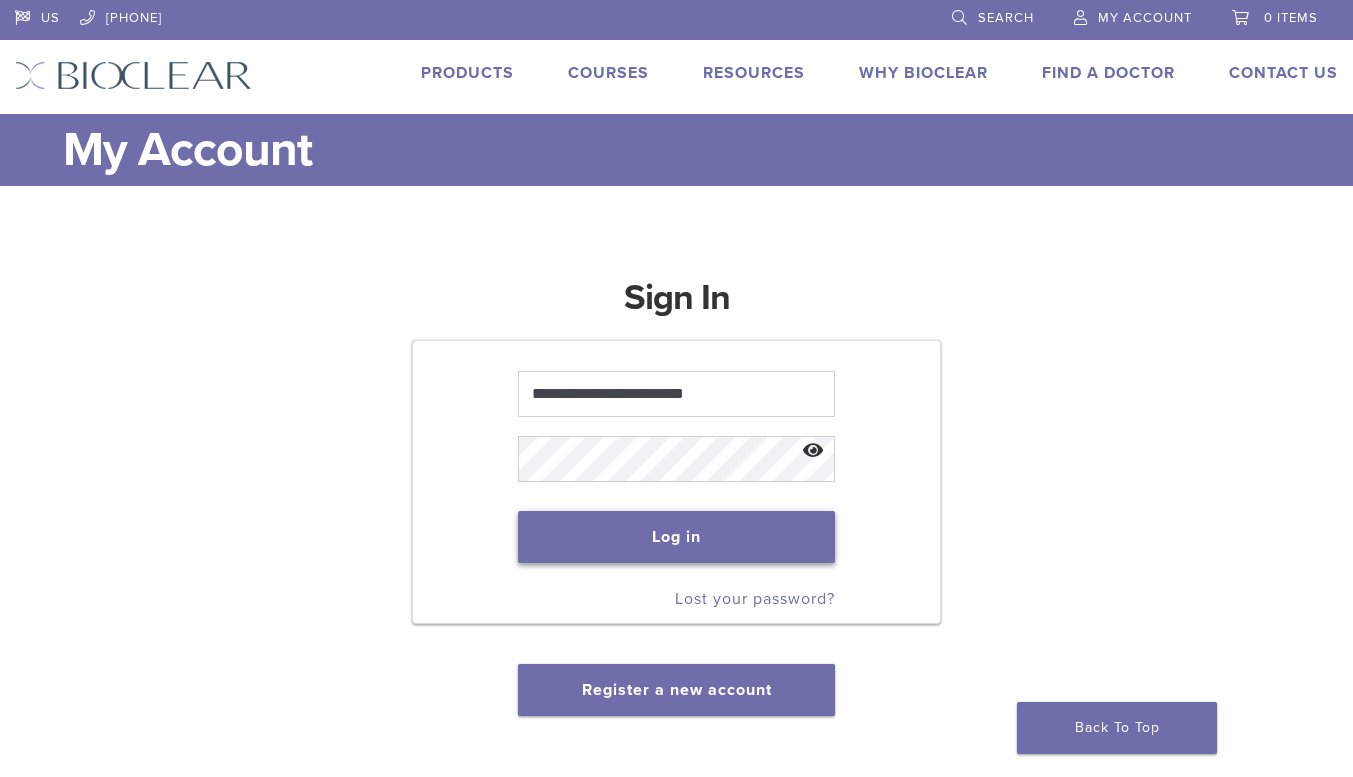 click on "Log in" at bounding box center (676, 537) 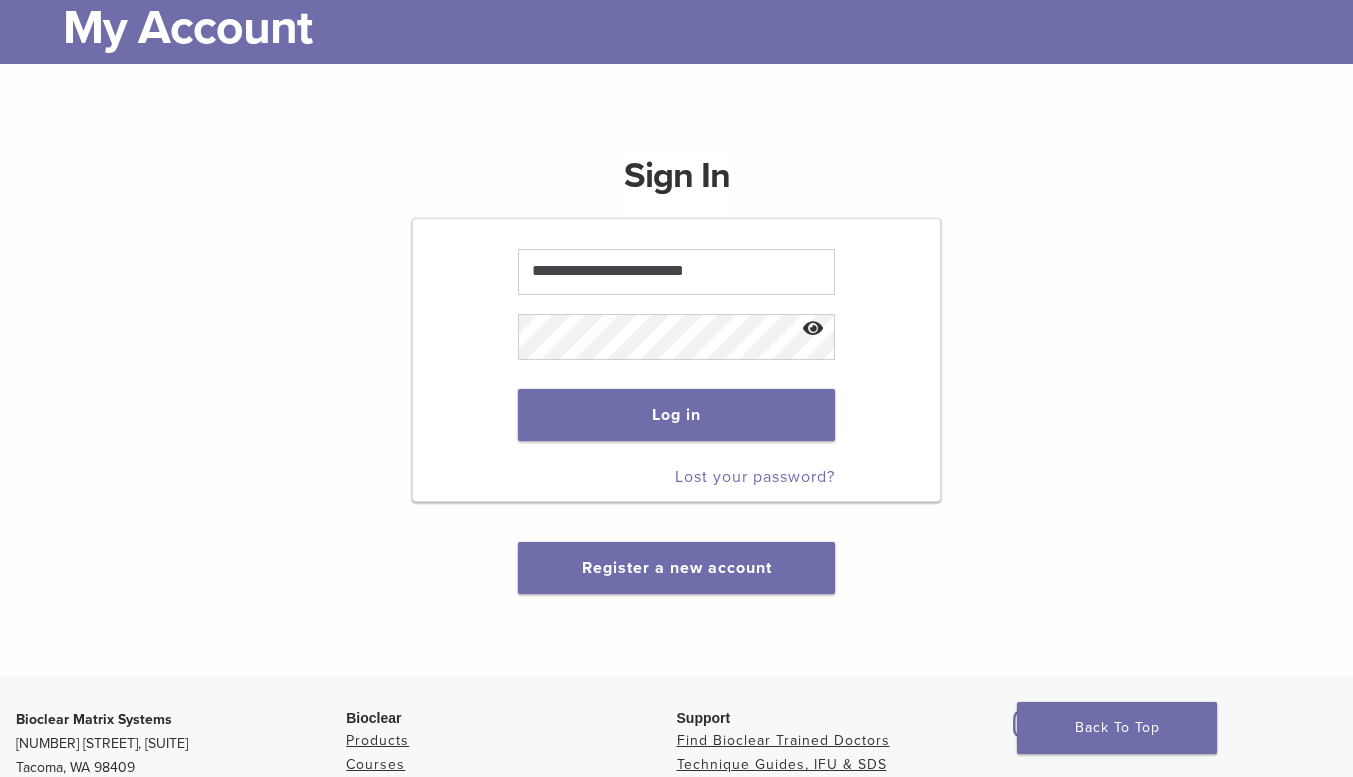 scroll, scrollTop: 221, scrollLeft: 0, axis: vertical 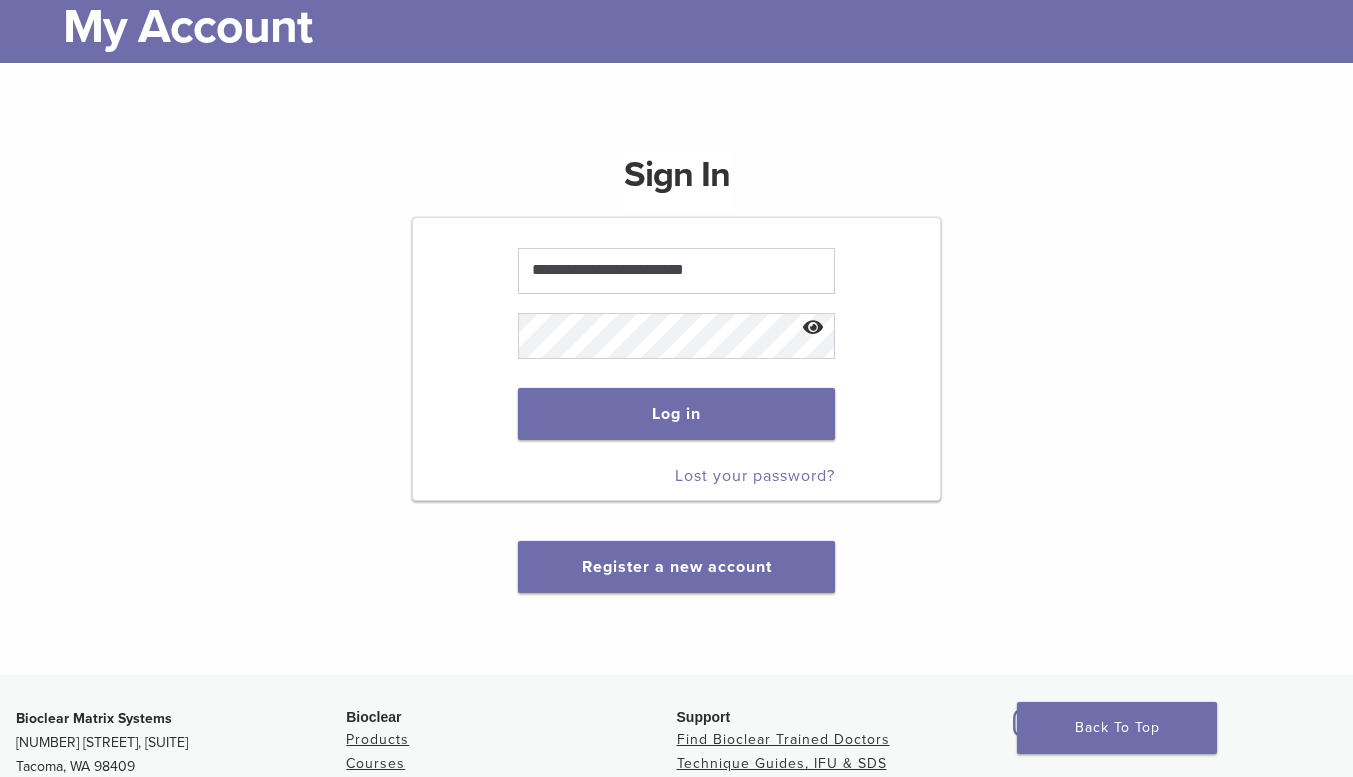 click on "Lost your password?" at bounding box center [755, 476] 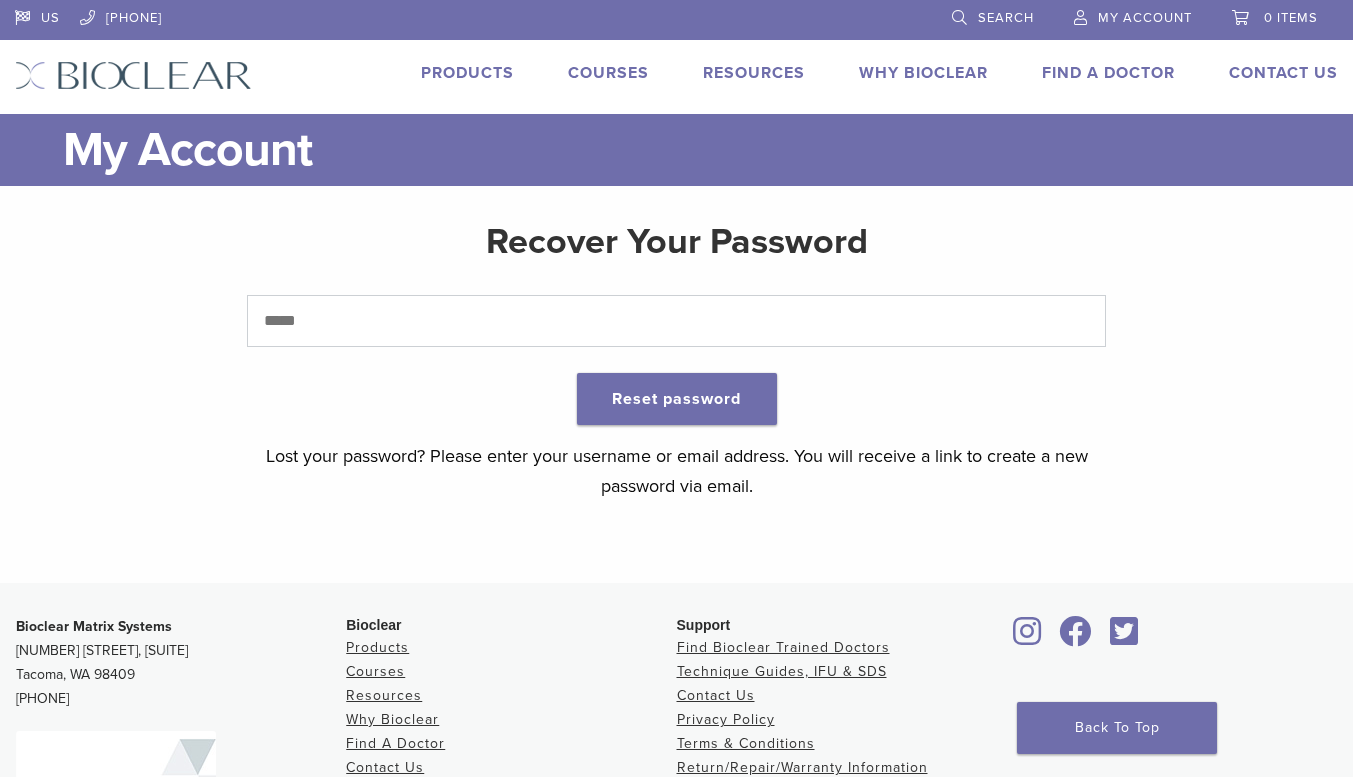 scroll, scrollTop: 0, scrollLeft: 0, axis: both 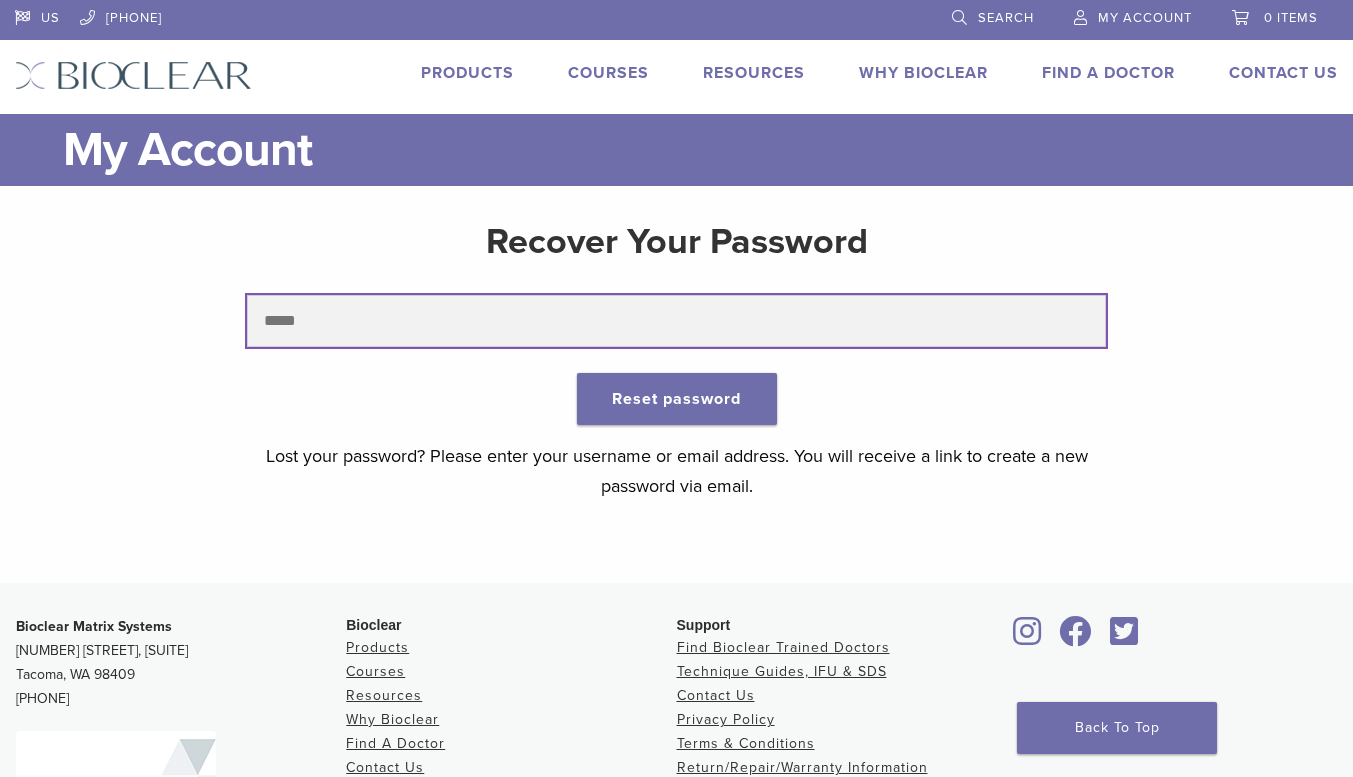 click at bounding box center [677, 321] 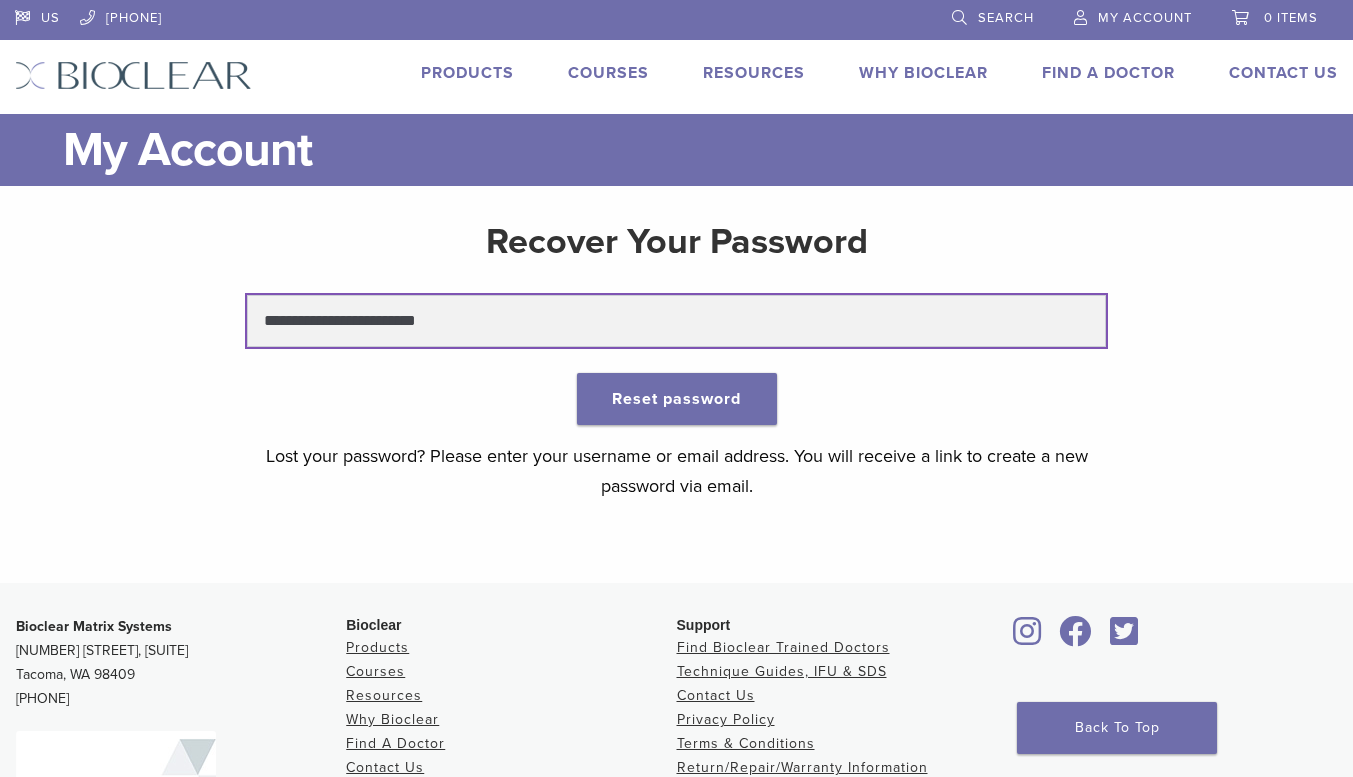 type on "**********" 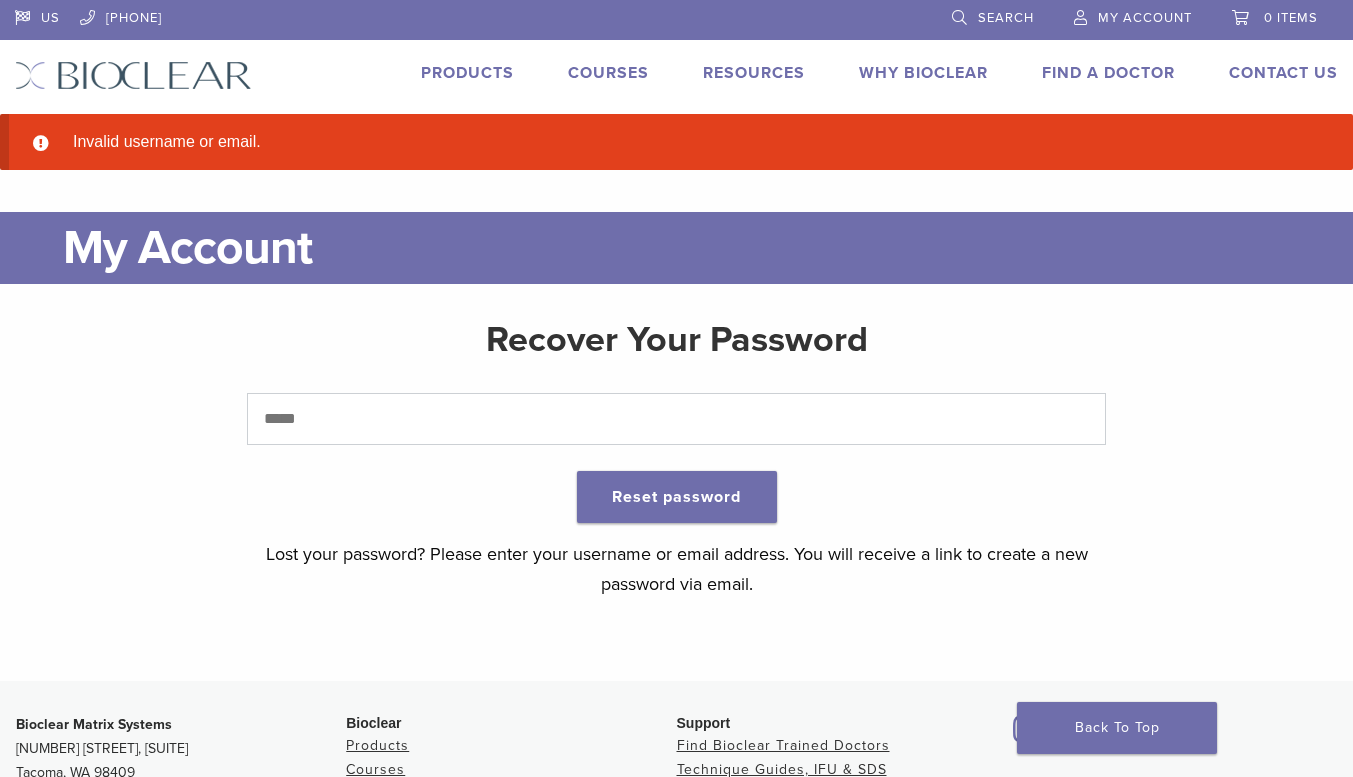 scroll, scrollTop: 0, scrollLeft: 0, axis: both 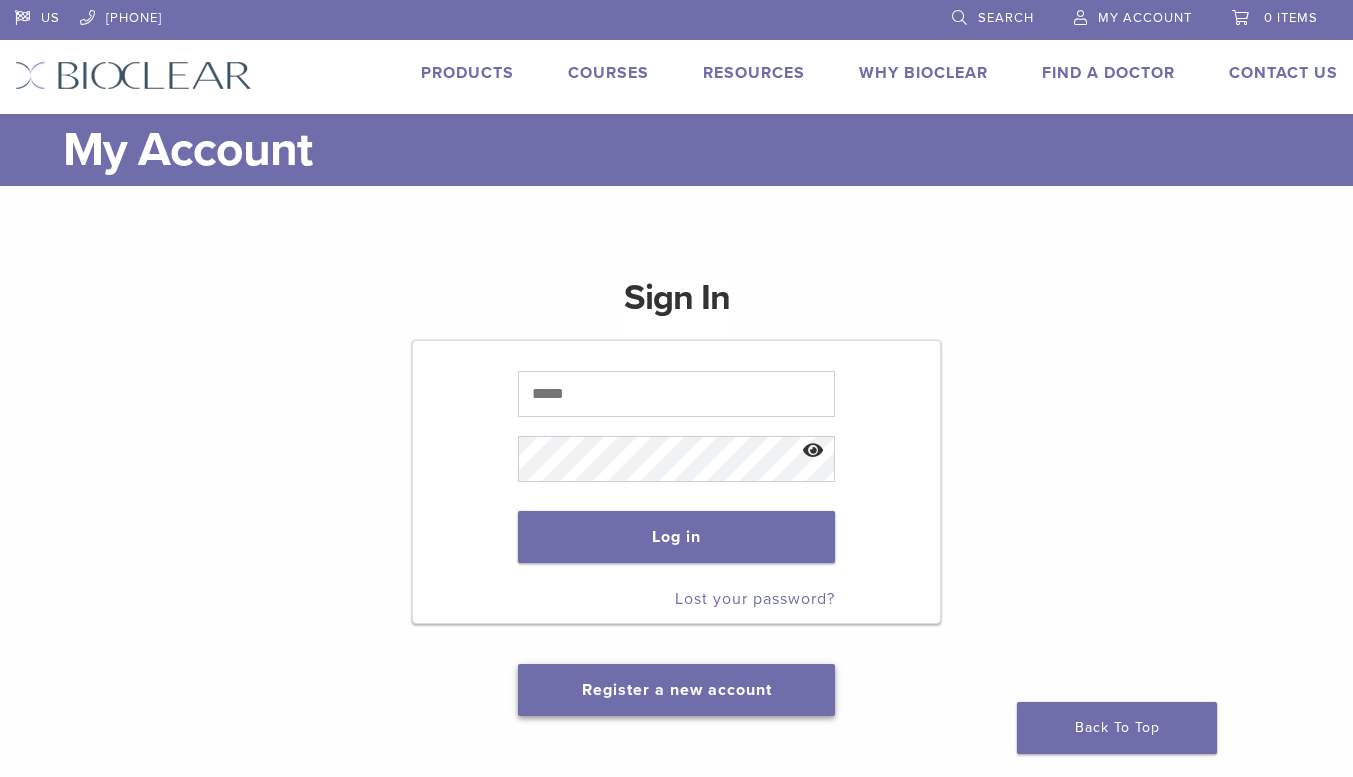 click on "Register a new account" at bounding box center (677, 690) 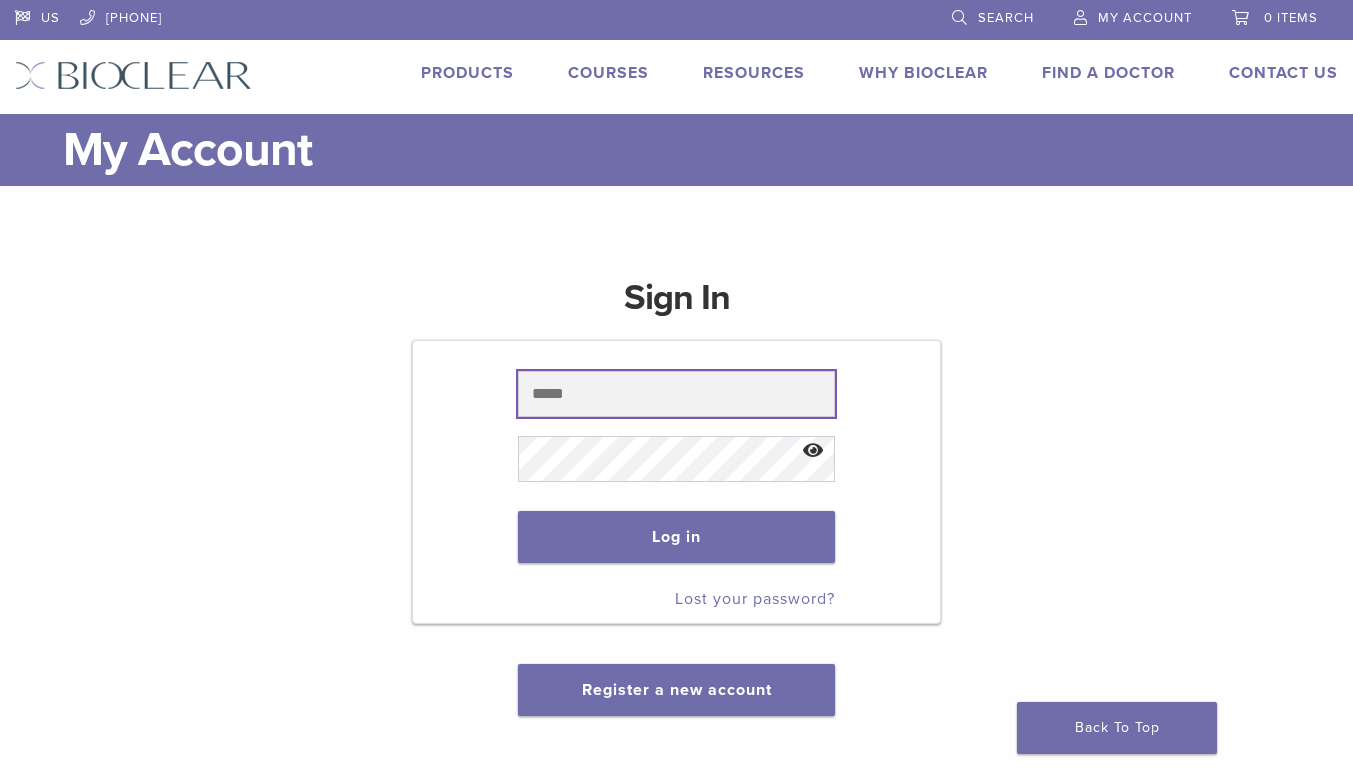 click at bounding box center [676, 394] 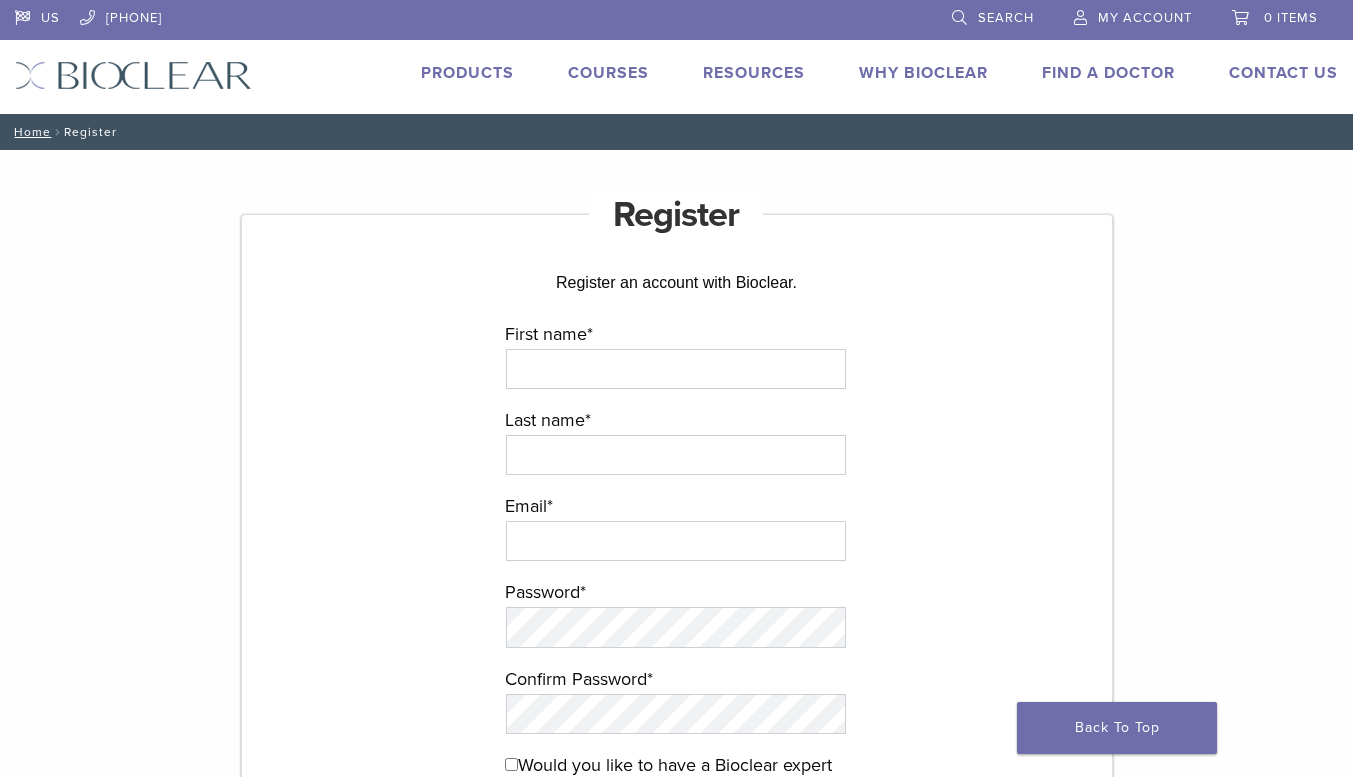 scroll, scrollTop: 0, scrollLeft: 0, axis: both 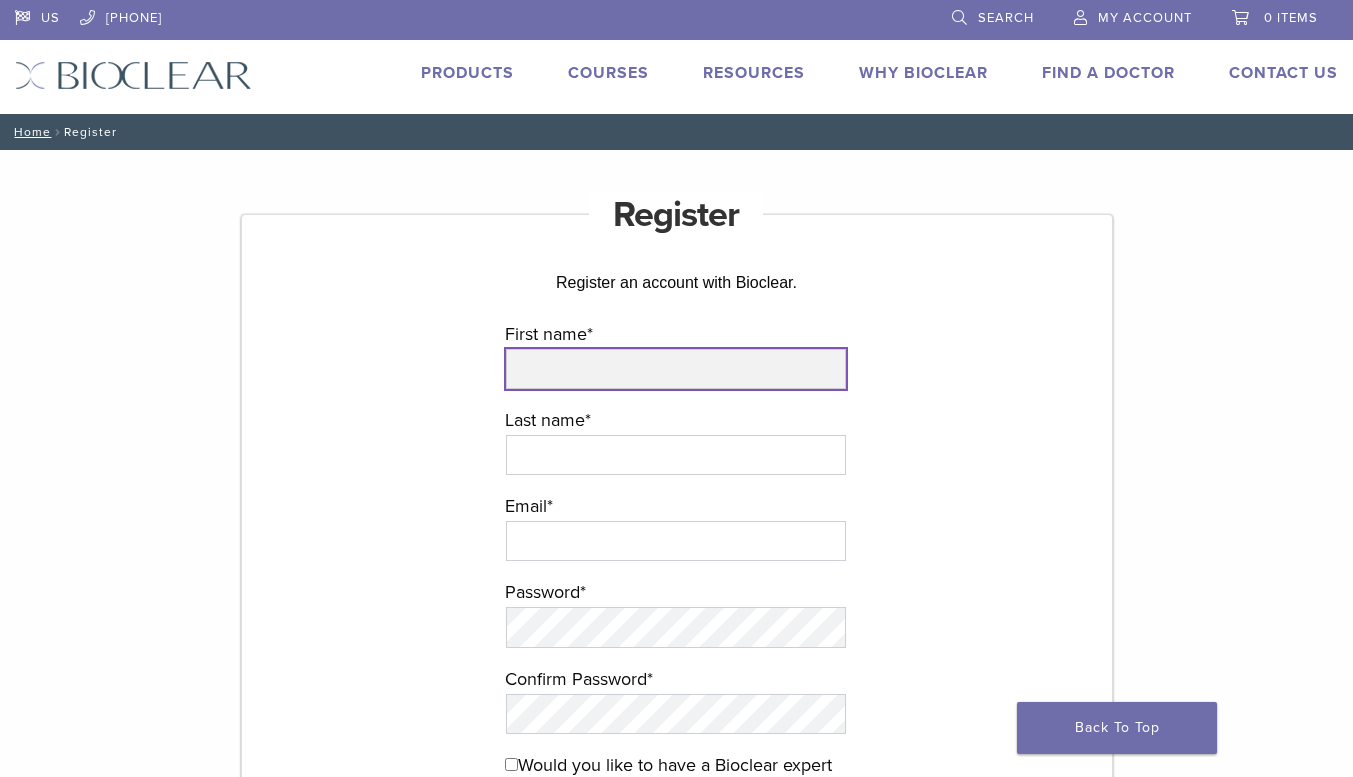 click on "First name  *" at bounding box center [676, 369] 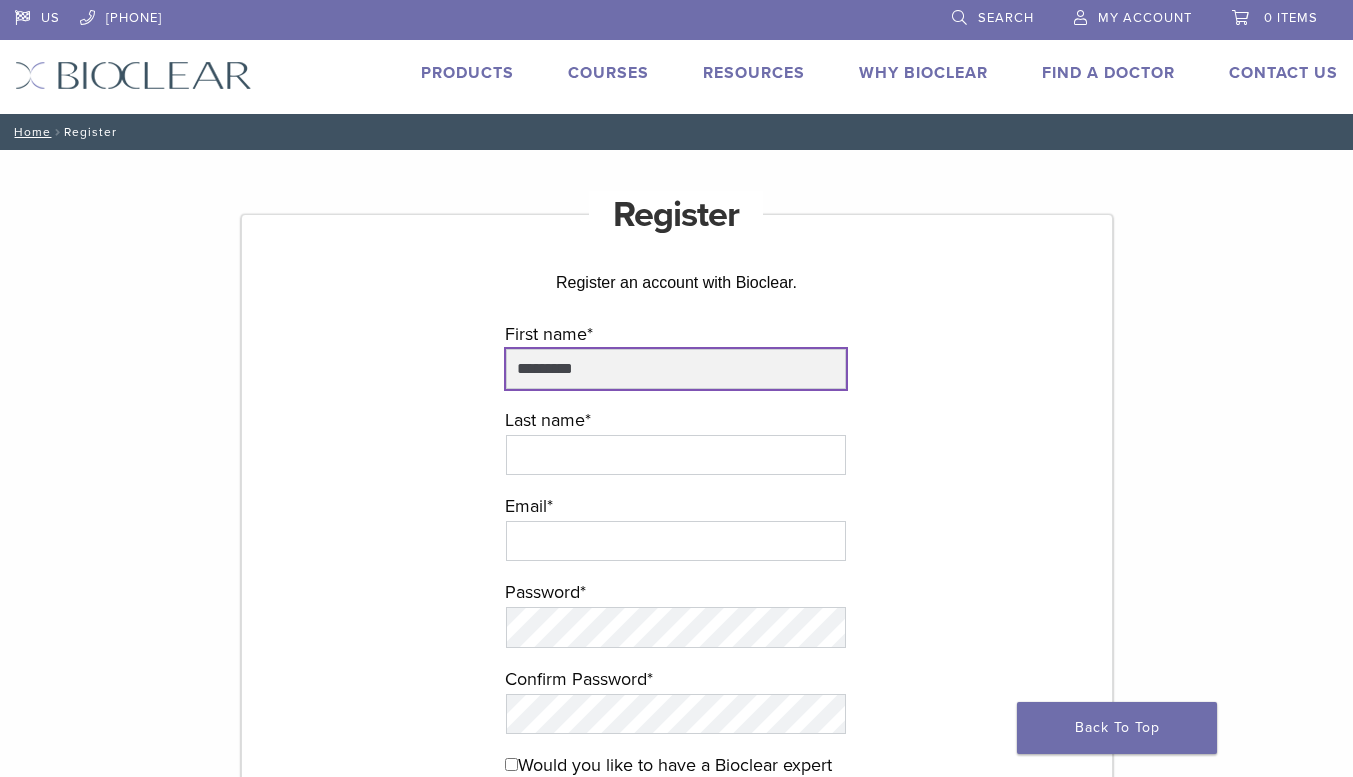 type on "*********" 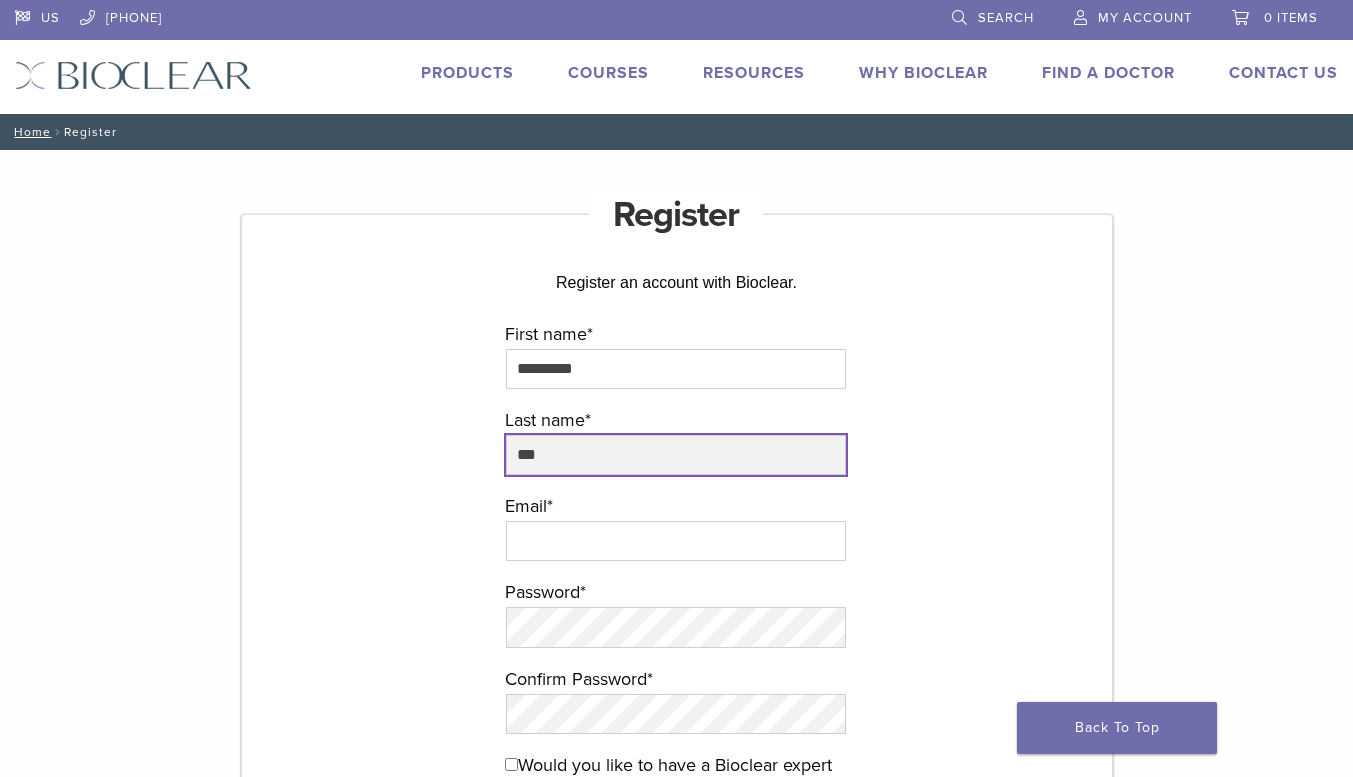 type on "***" 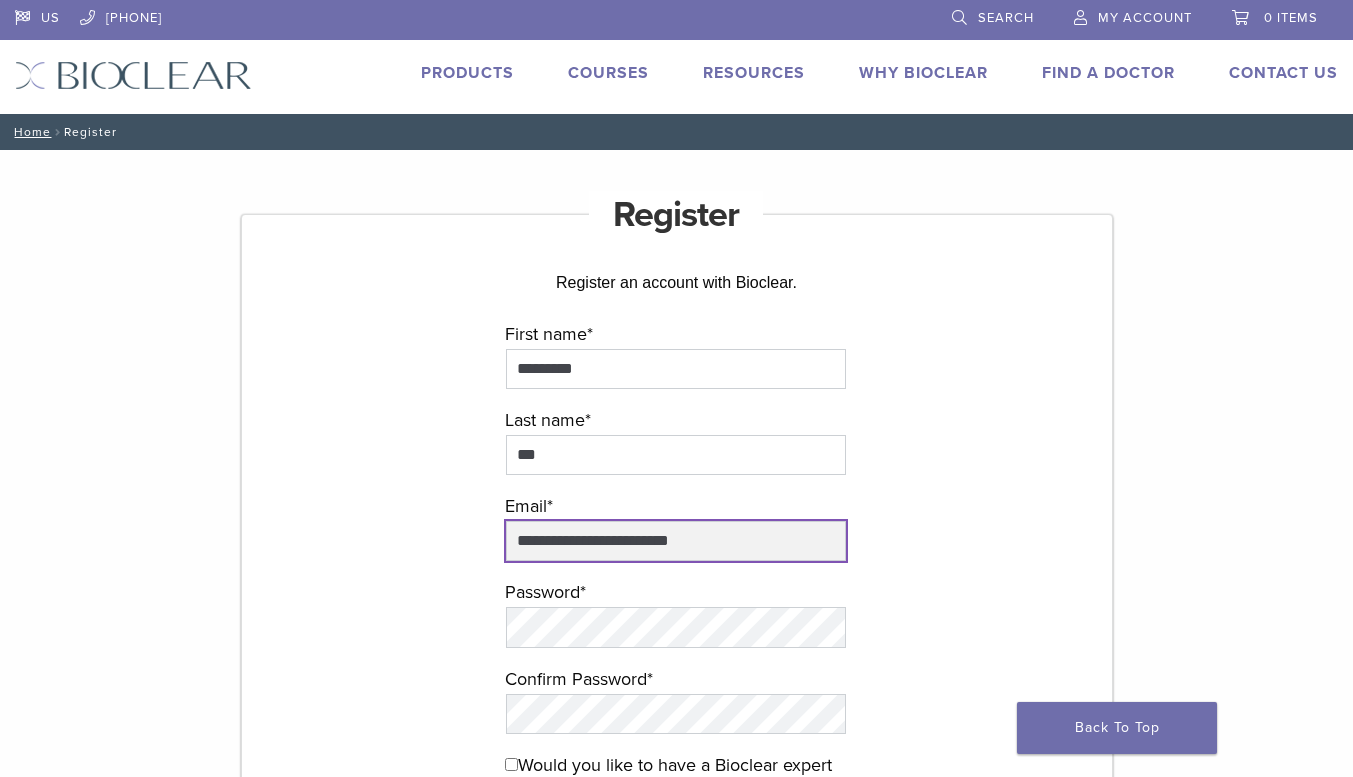 type on "**********" 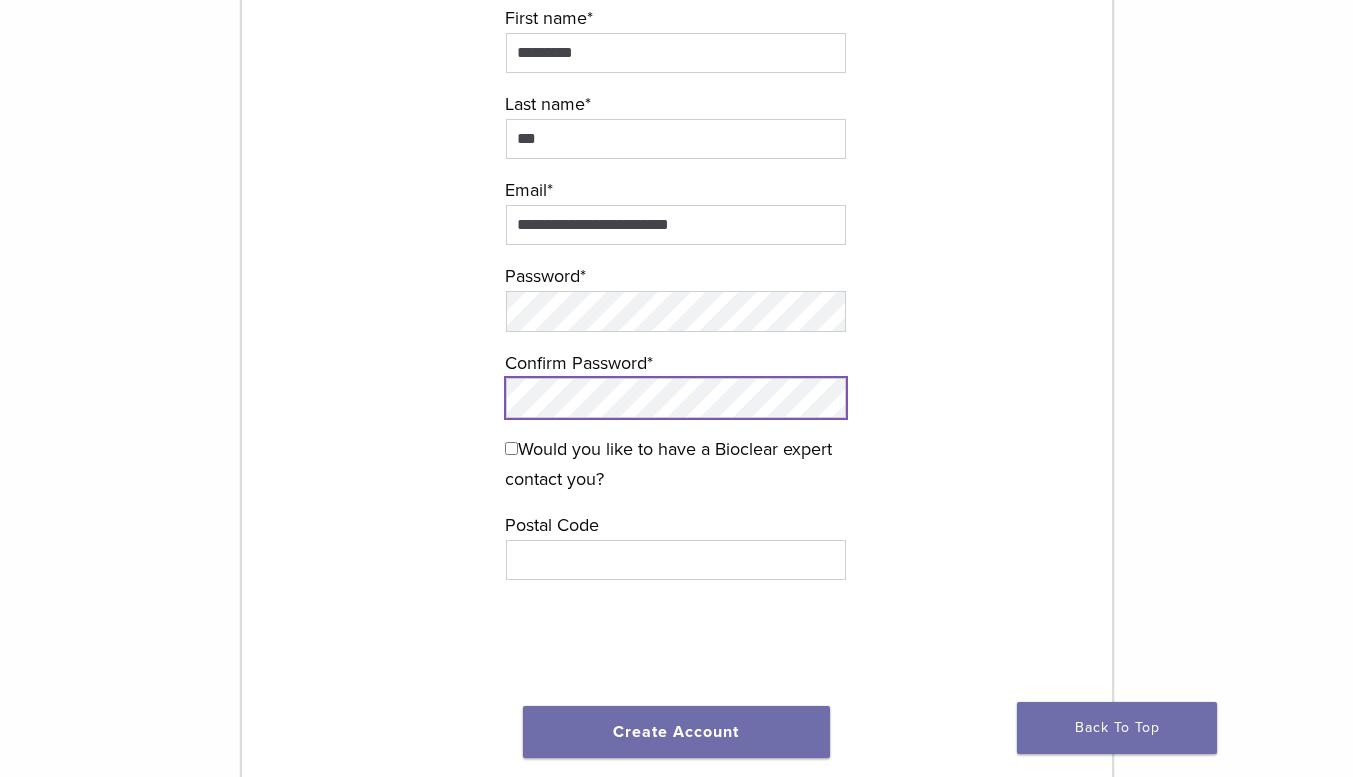 scroll, scrollTop: 317, scrollLeft: 0, axis: vertical 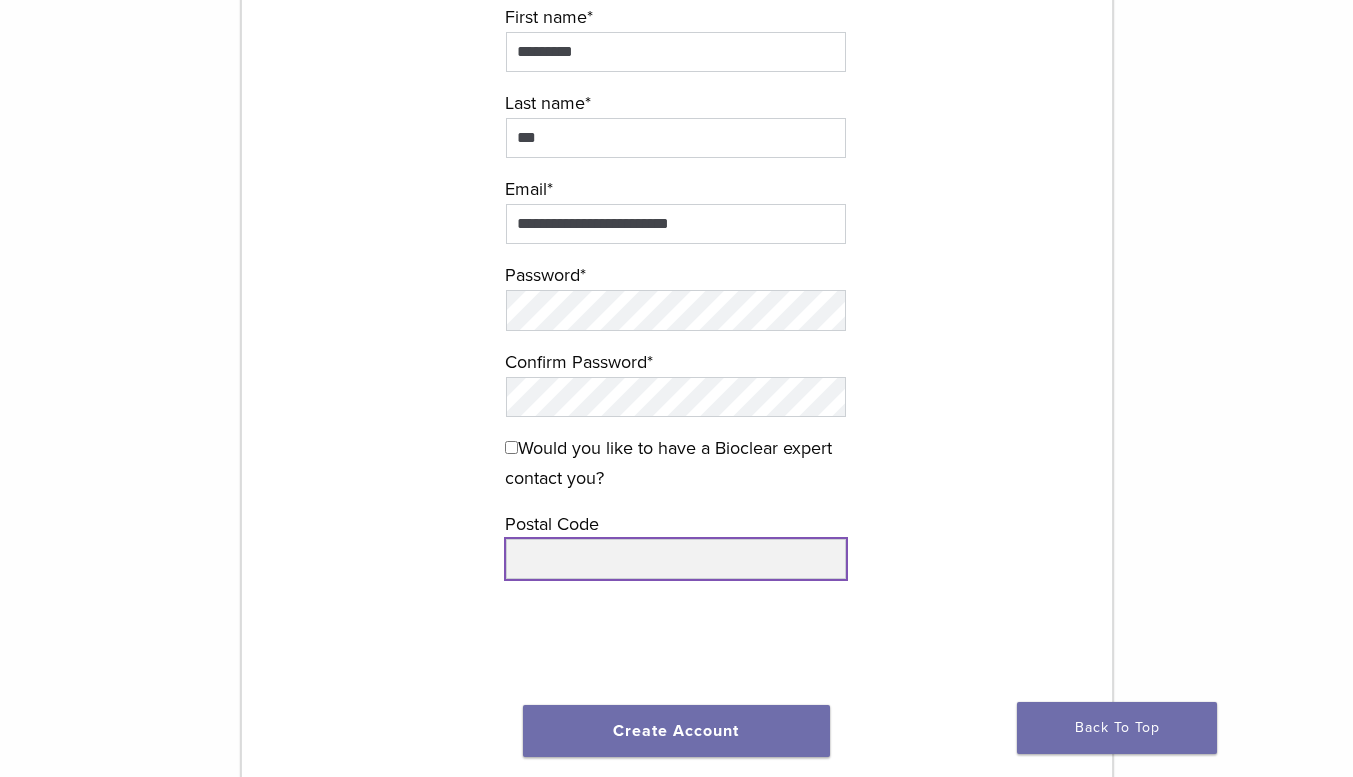 click at bounding box center [676, 559] 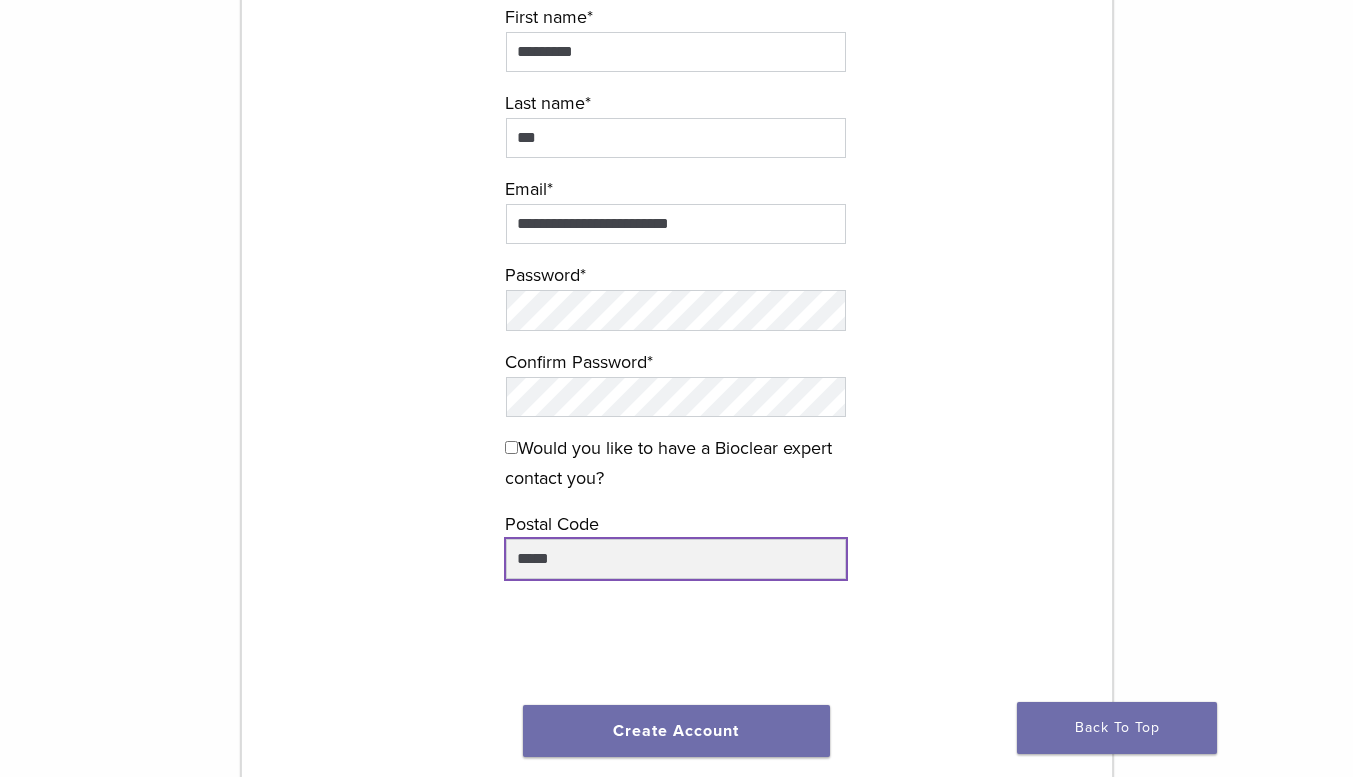 type on "*****" 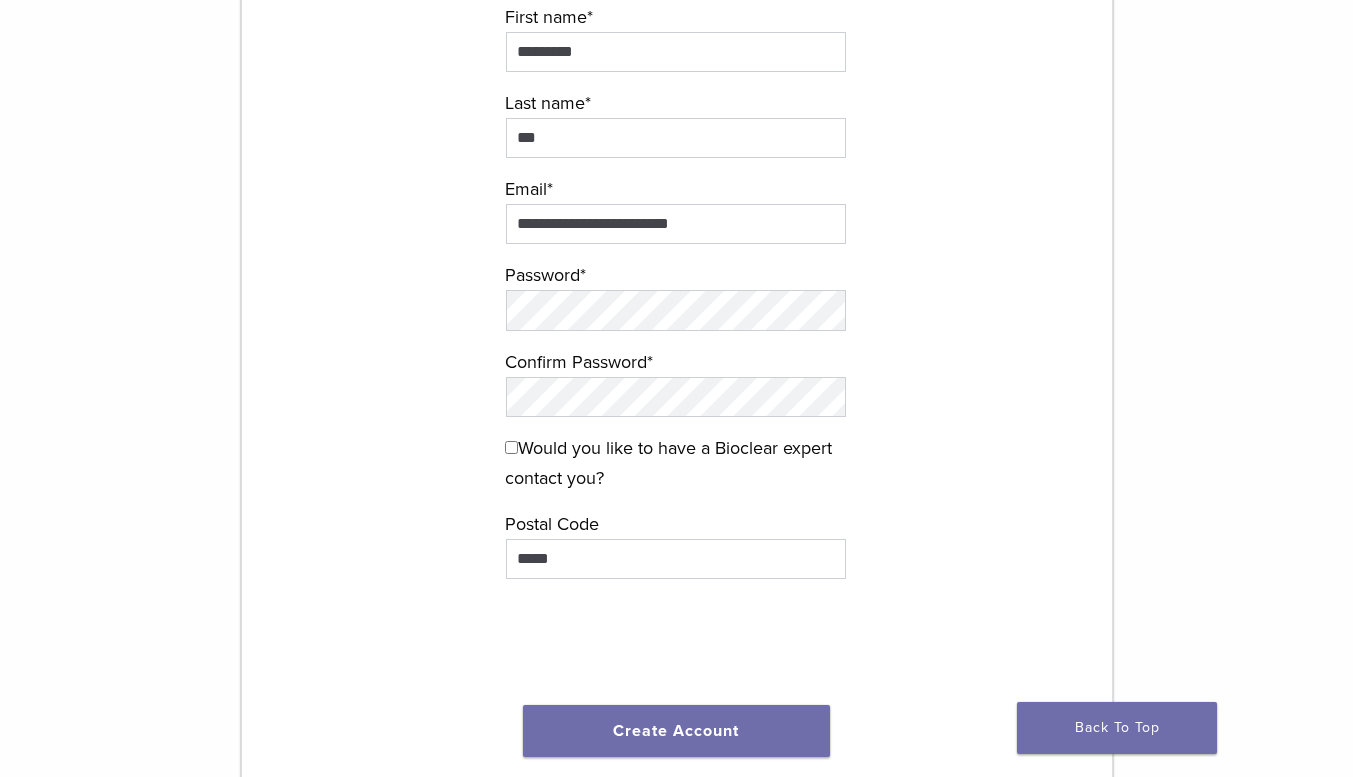 click on "**********" at bounding box center (677, 351) 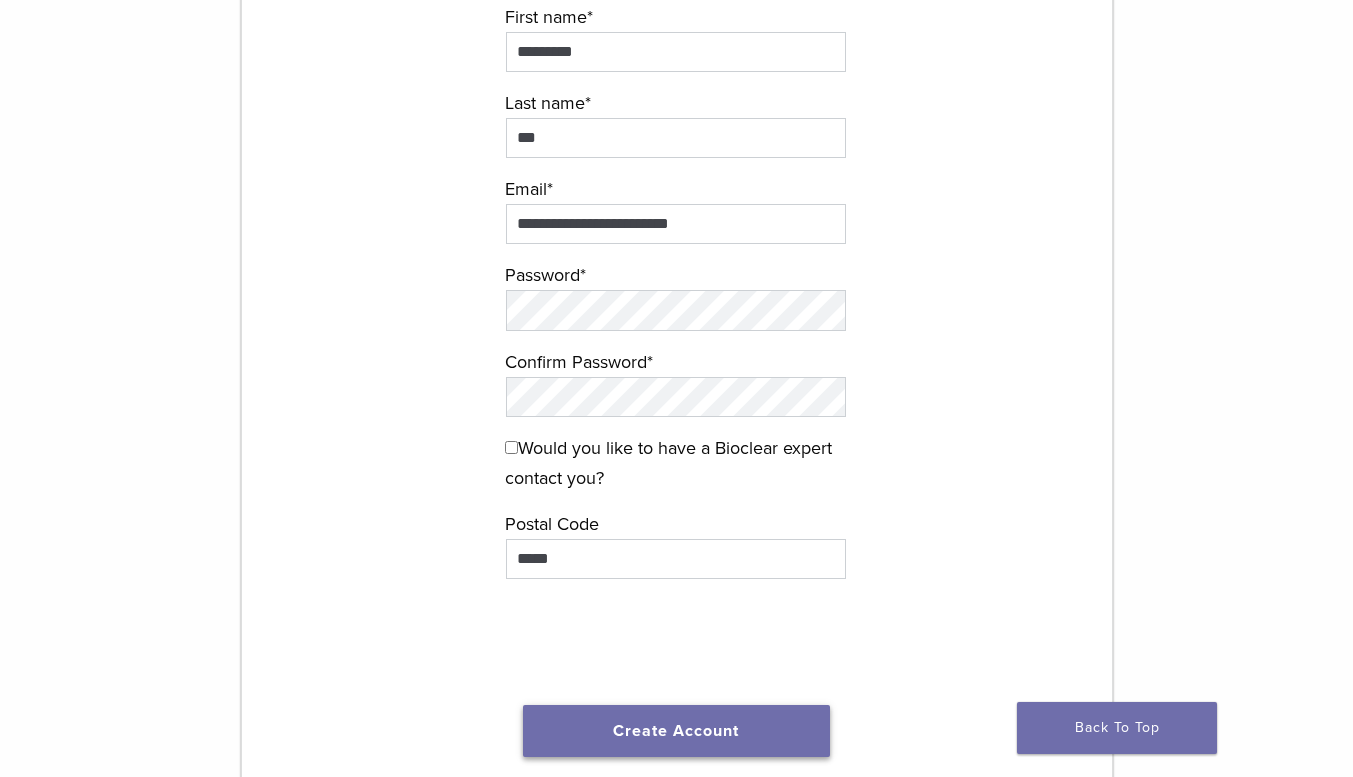 click on "Create Account" at bounding box center [677, 731] 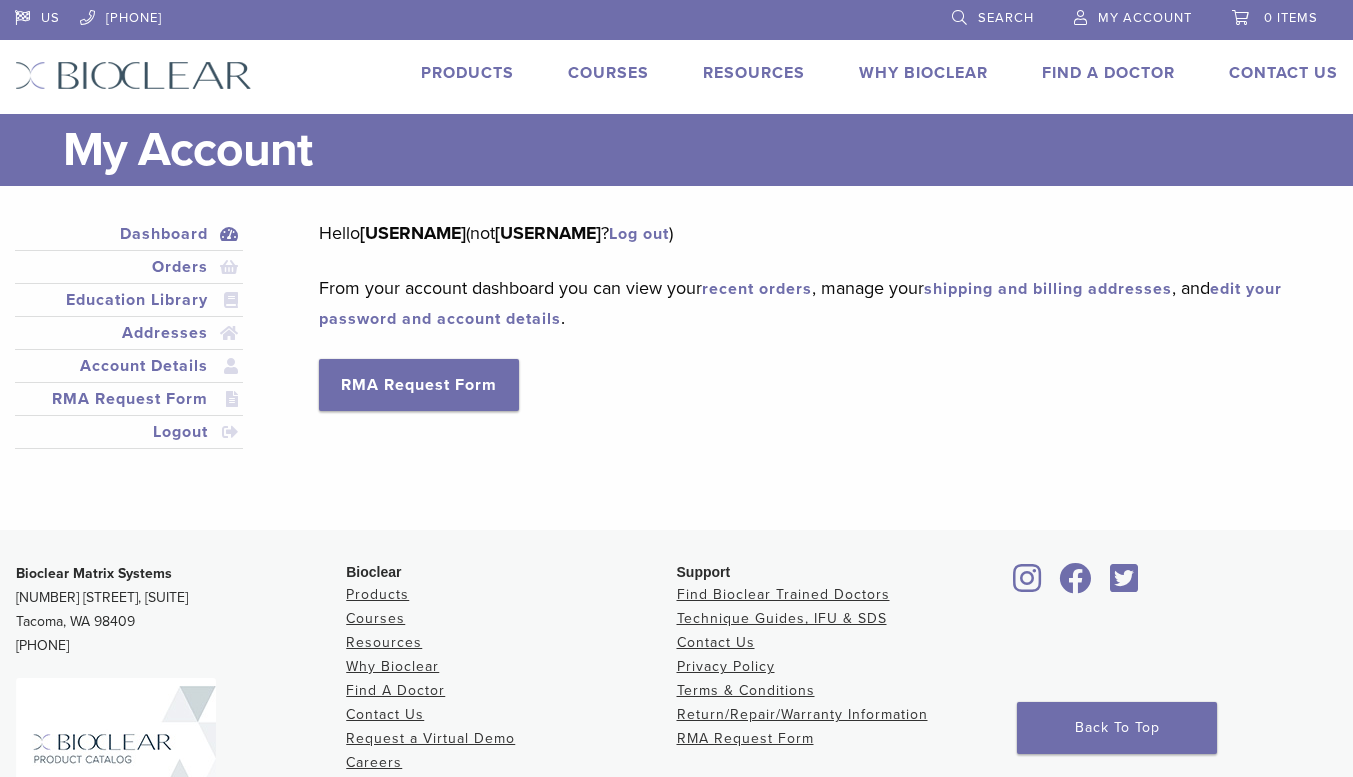 scroll, scrollTop: 0, scrollLeft: 0, axis: both 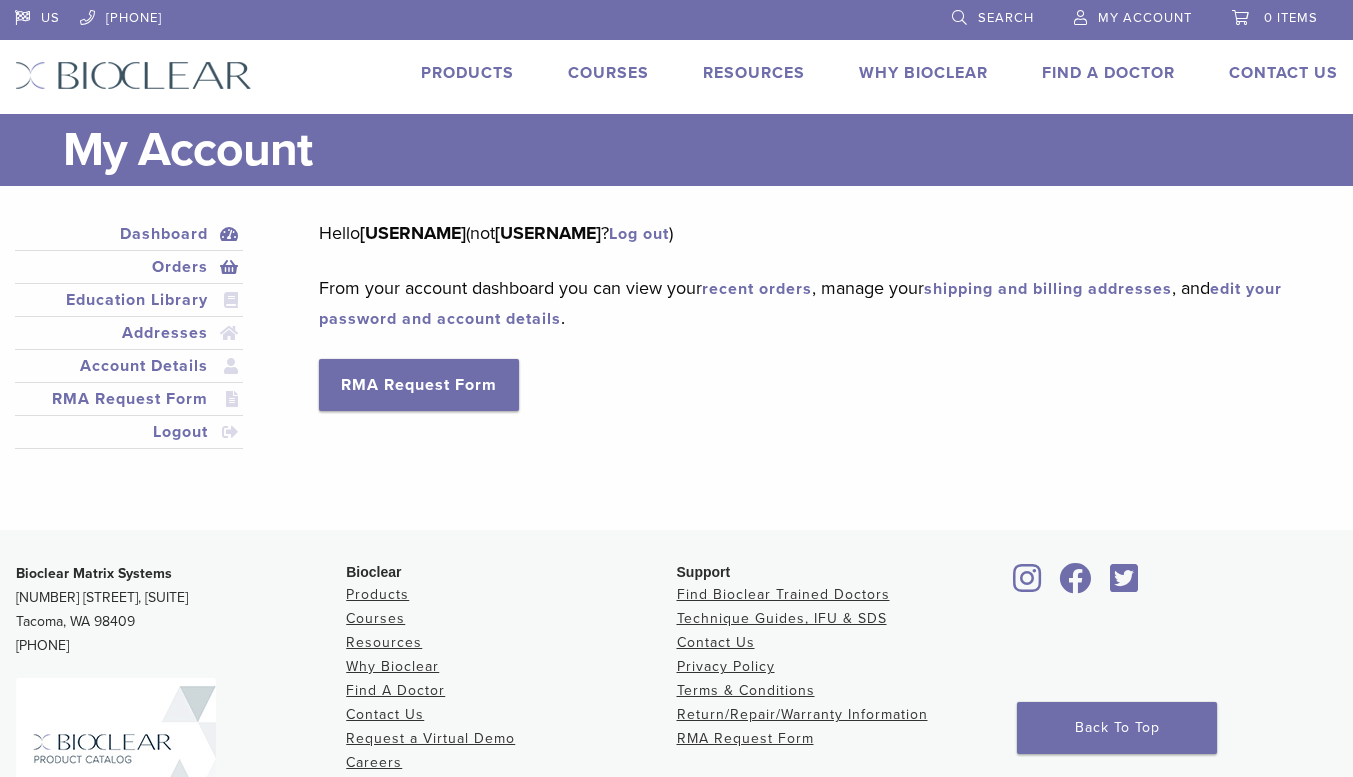 click on "Orders" at bounding box center (129, 267) 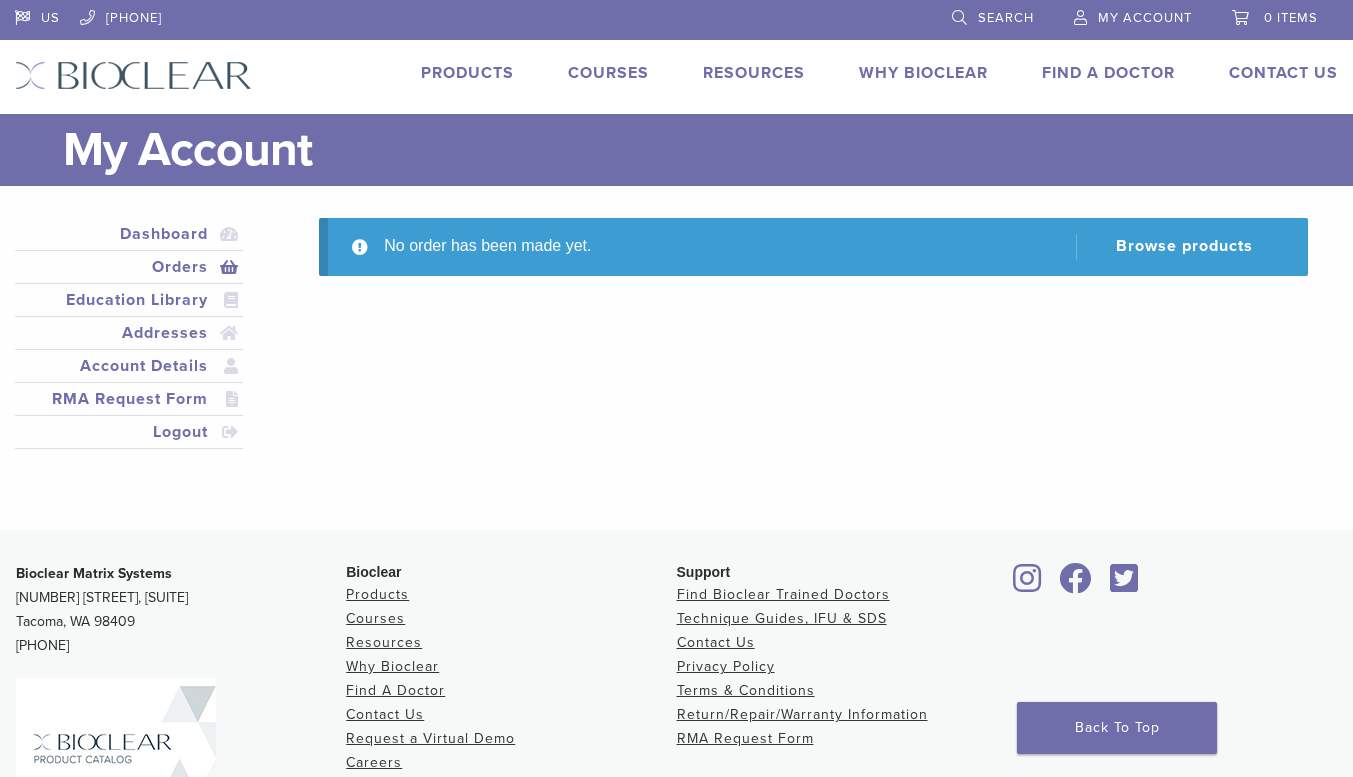 scroll, scrollTop: 0, scrollLeft: 0, axis: both 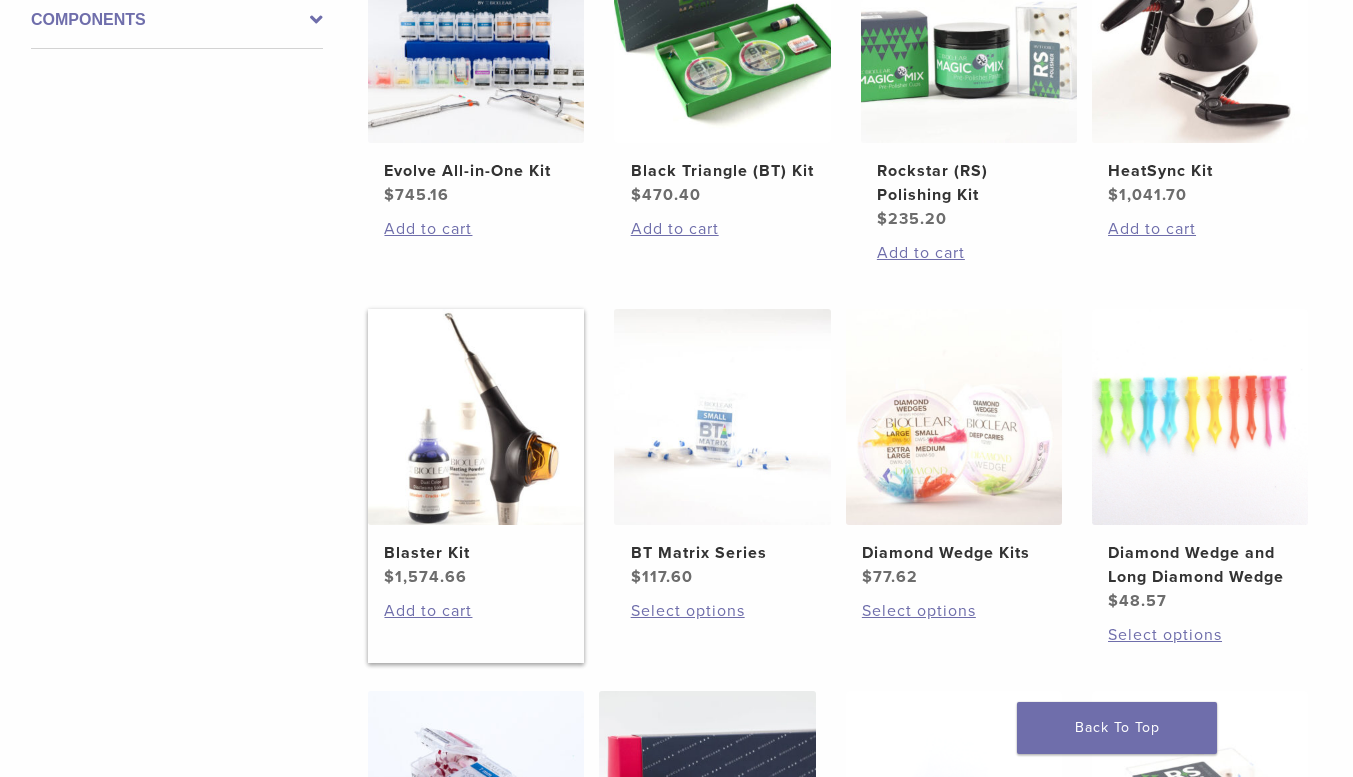 click at bounding box center [476, 417] 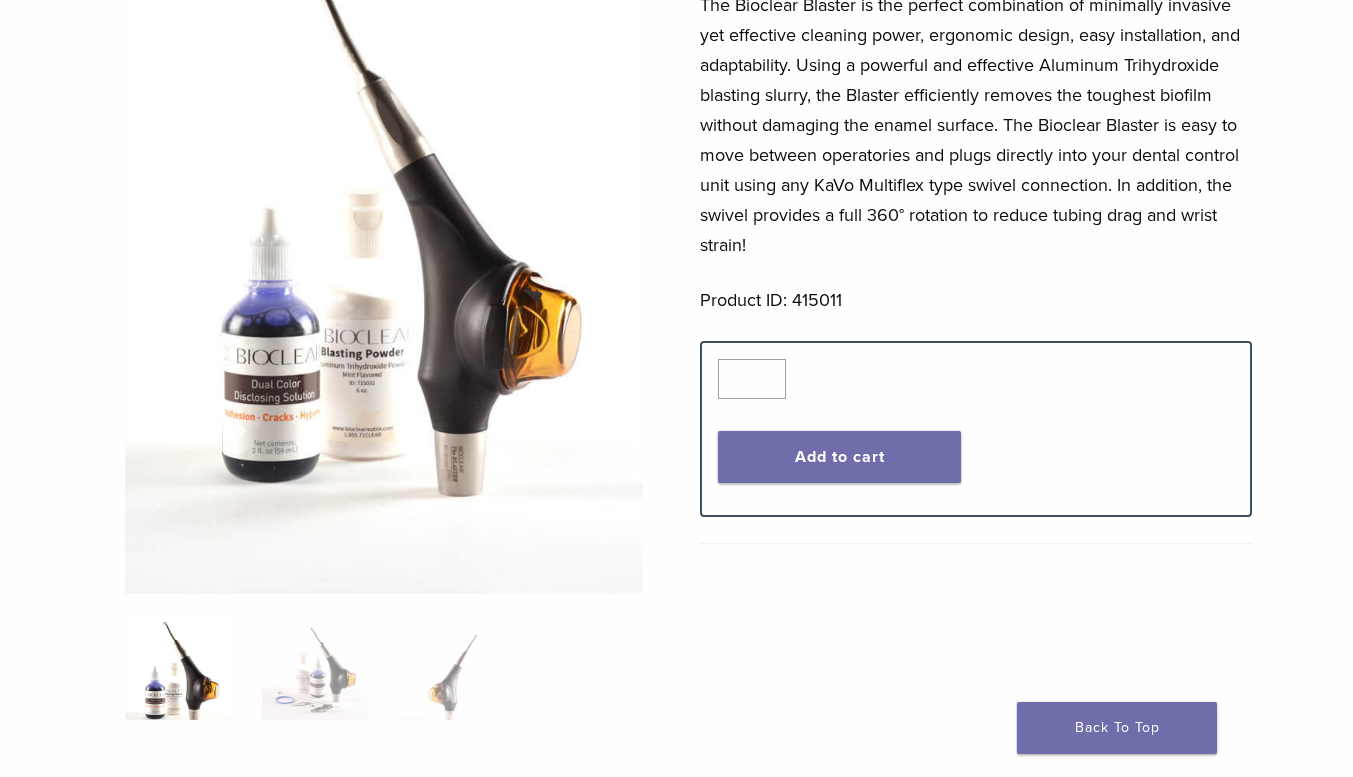 scroll, scrollTop: 412, scrollLeft: 0, axis: vertical 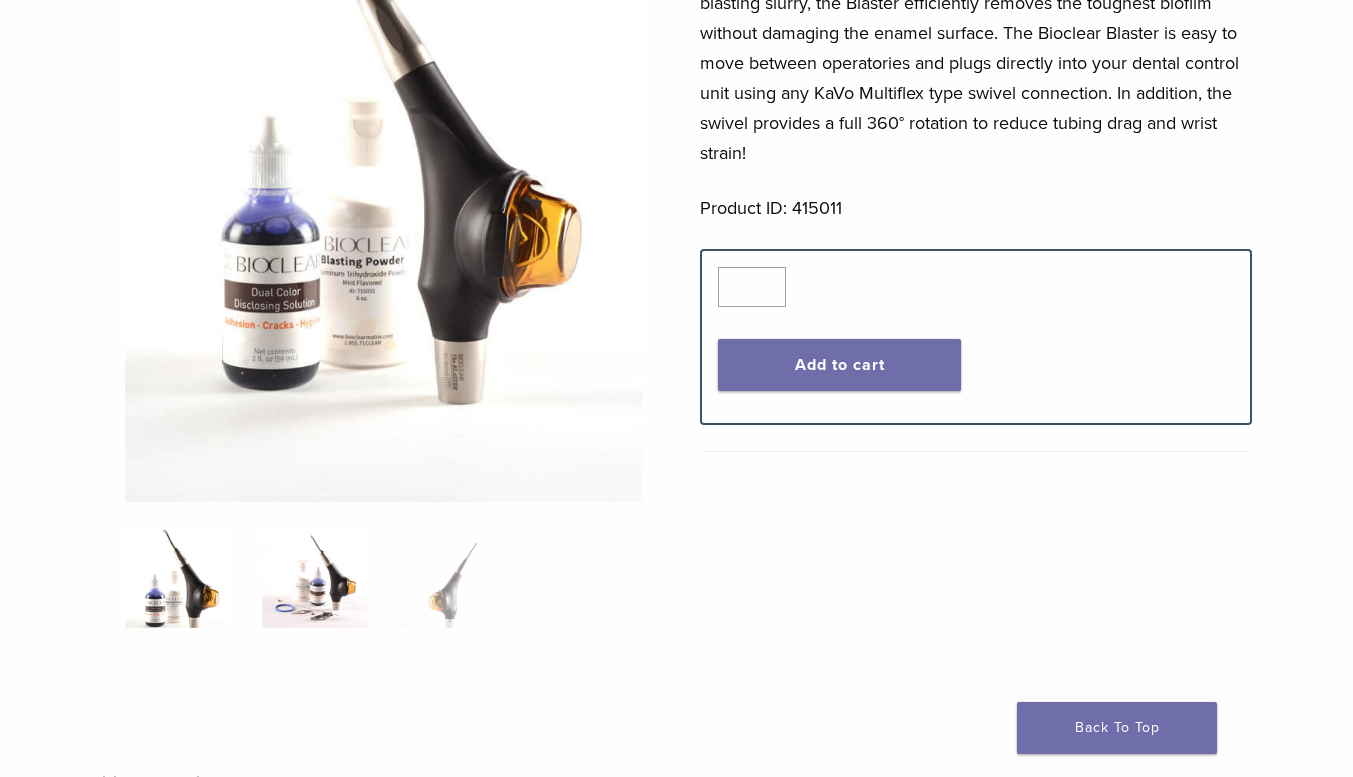 click at bounding box center (315, 578) 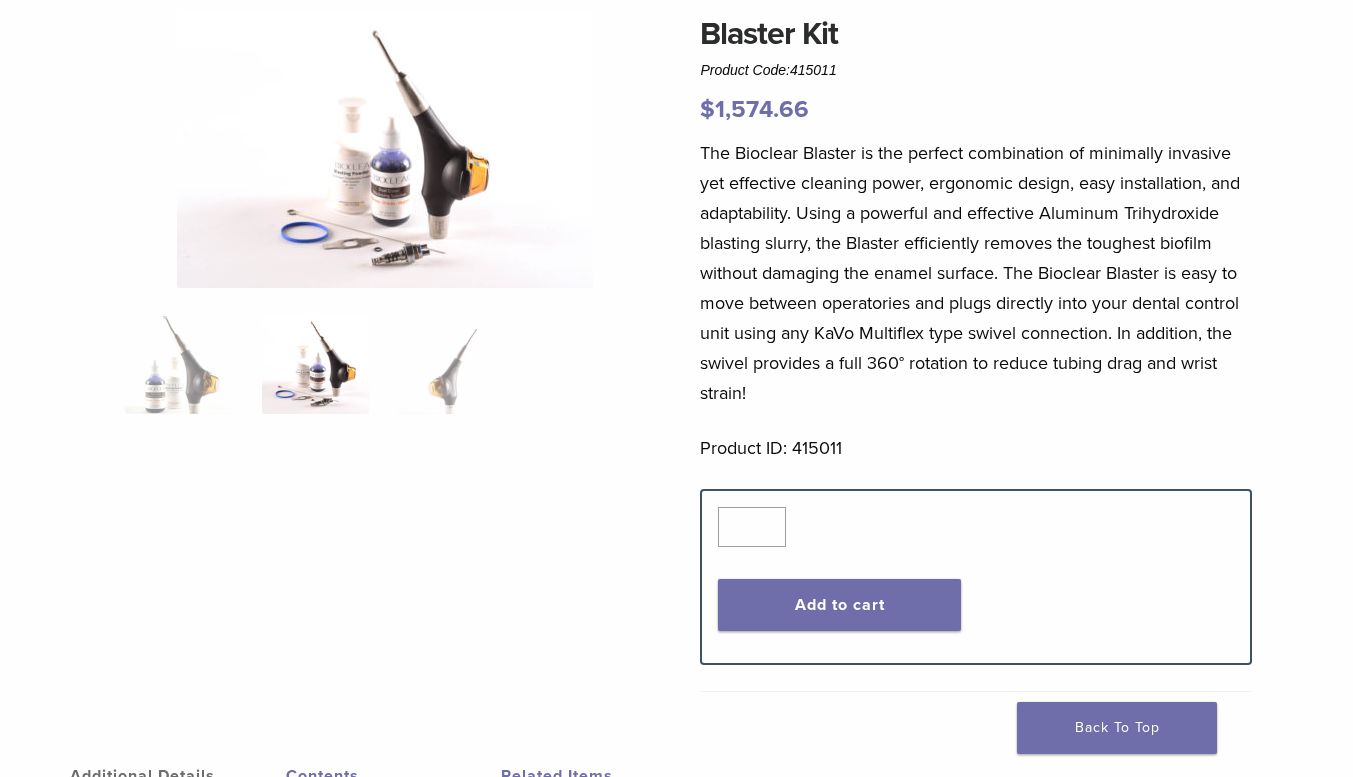 scroll, scrollTop: 173, scrollLeft: 0, axis: vertical 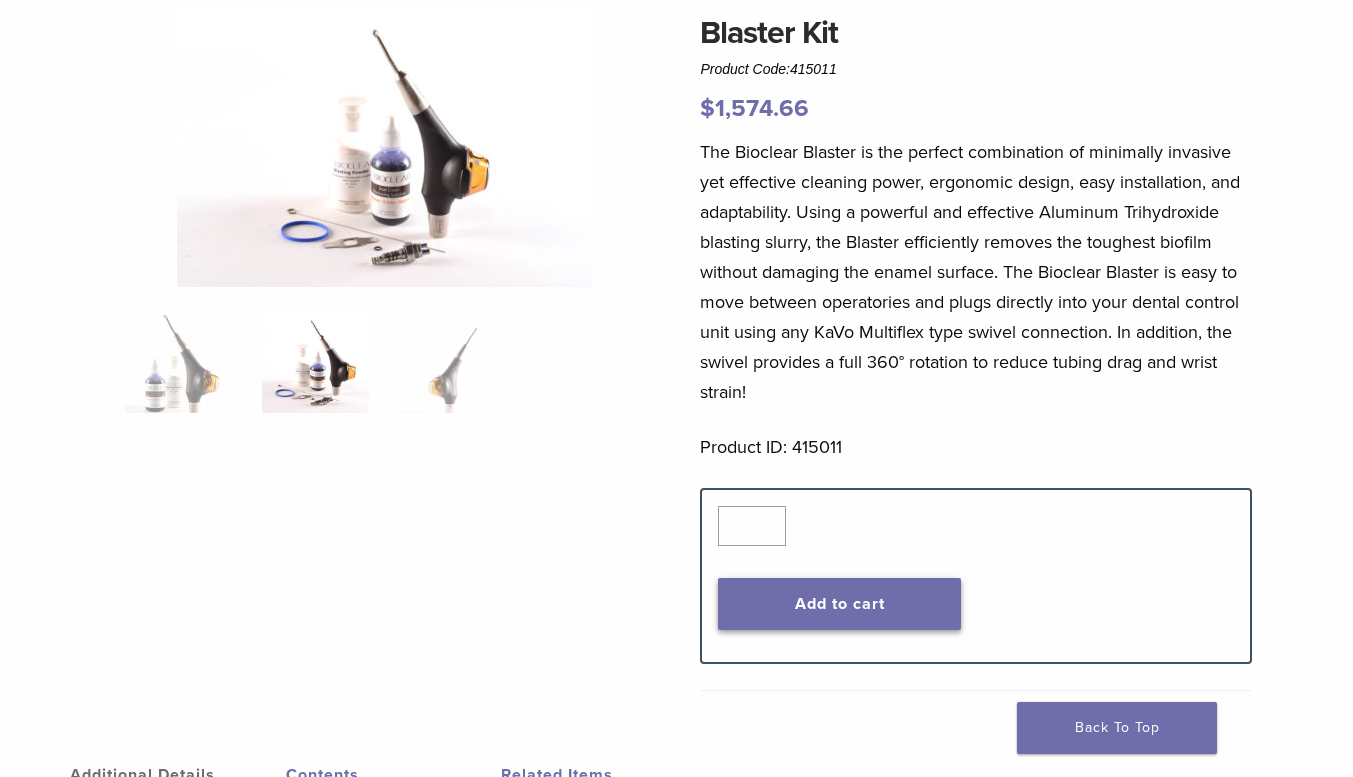 click on "Add to cart" at bounding box center (839, 604) 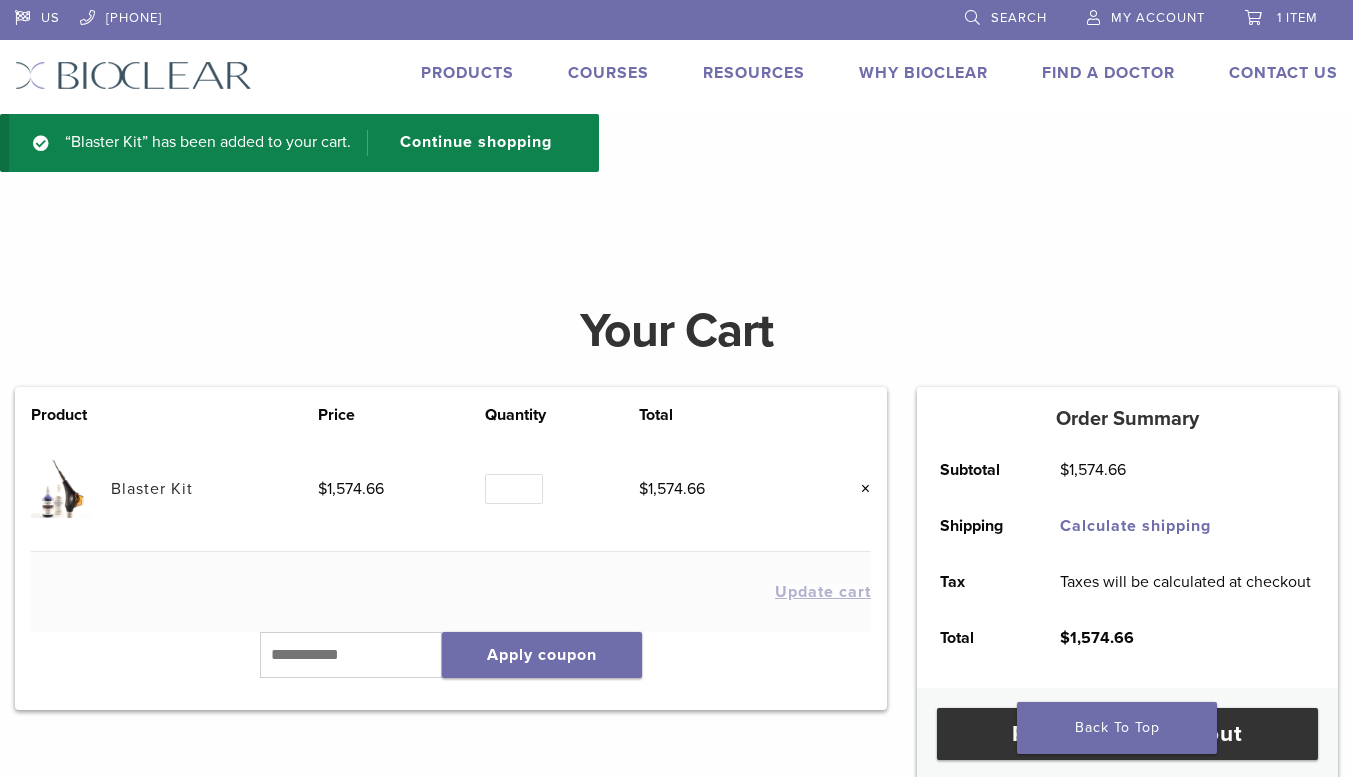 scroll, scrollTop: 0, scrollLeft: 0, axis: both 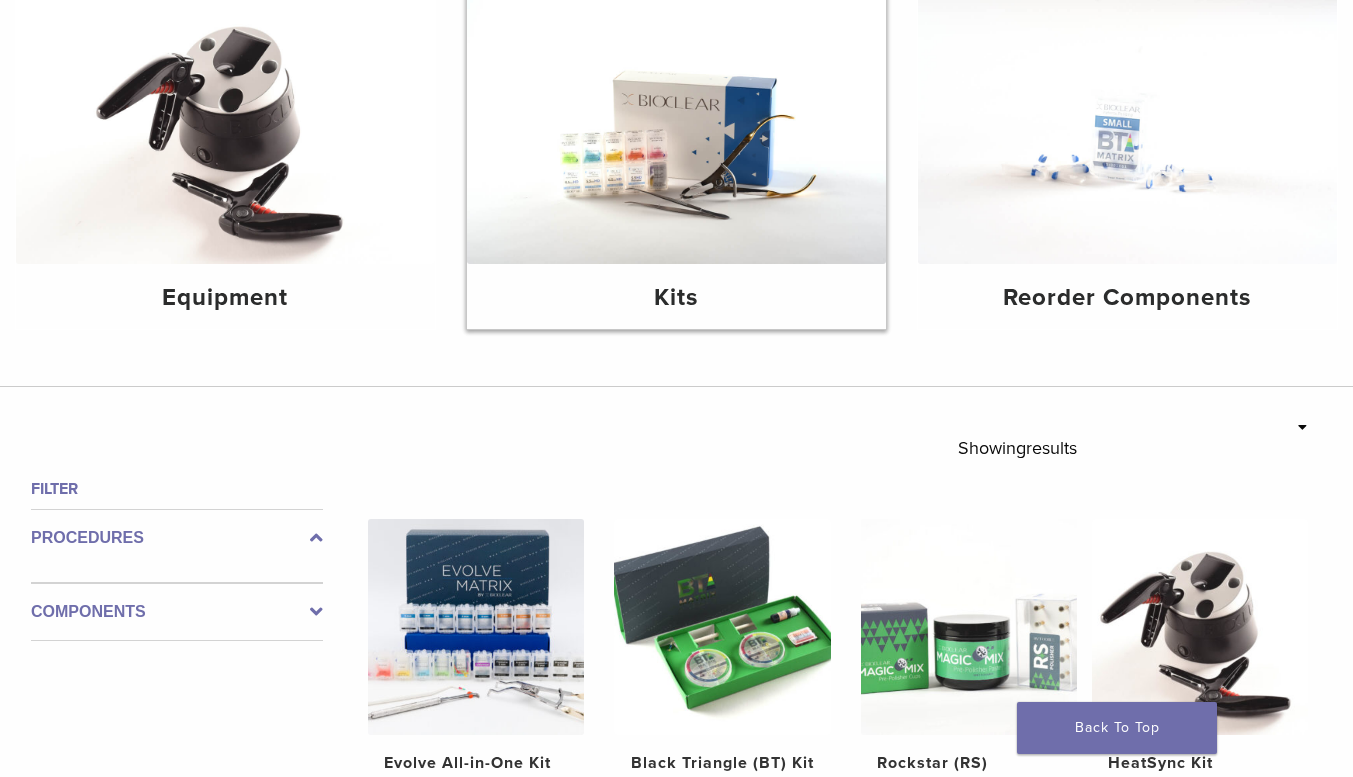 click at bounding box center (676, 124) 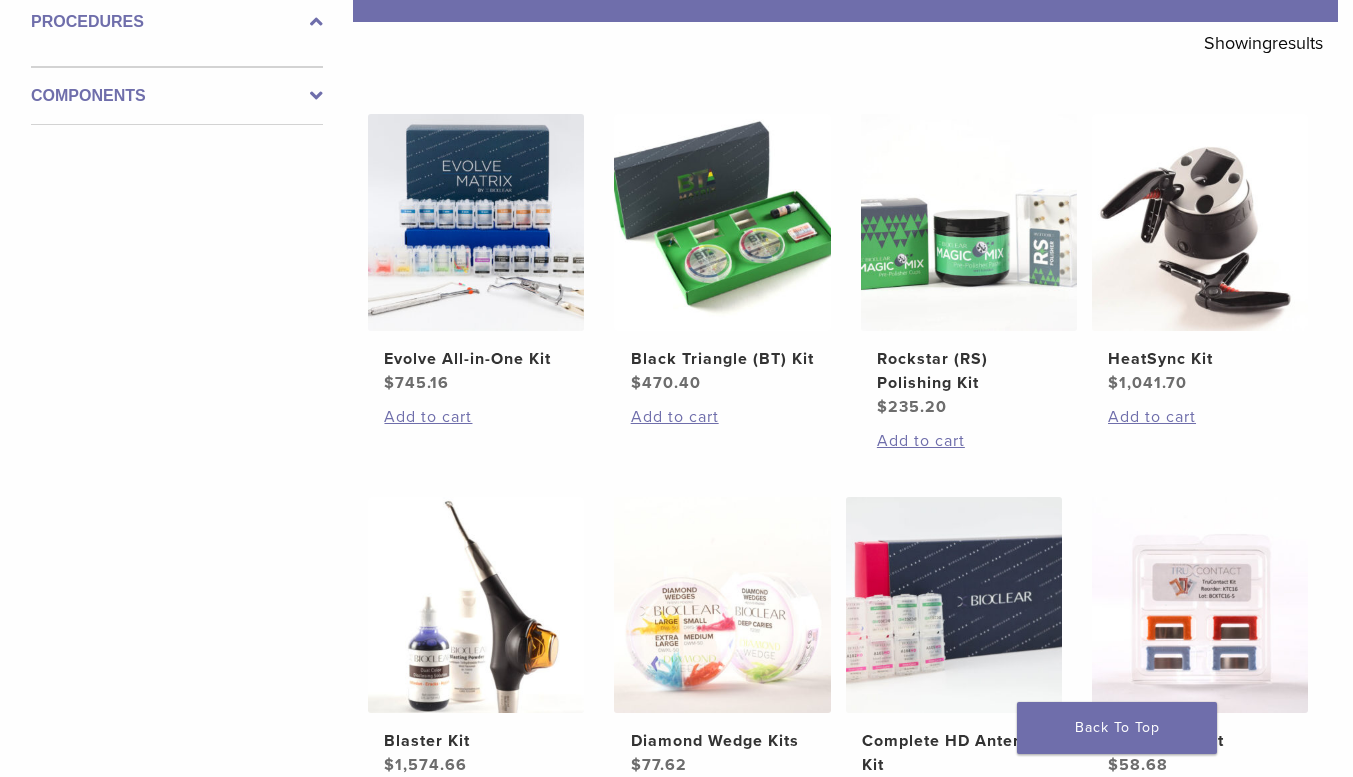 scroll, scrollTop: 345, scrollLeft: 0, axis: vertical 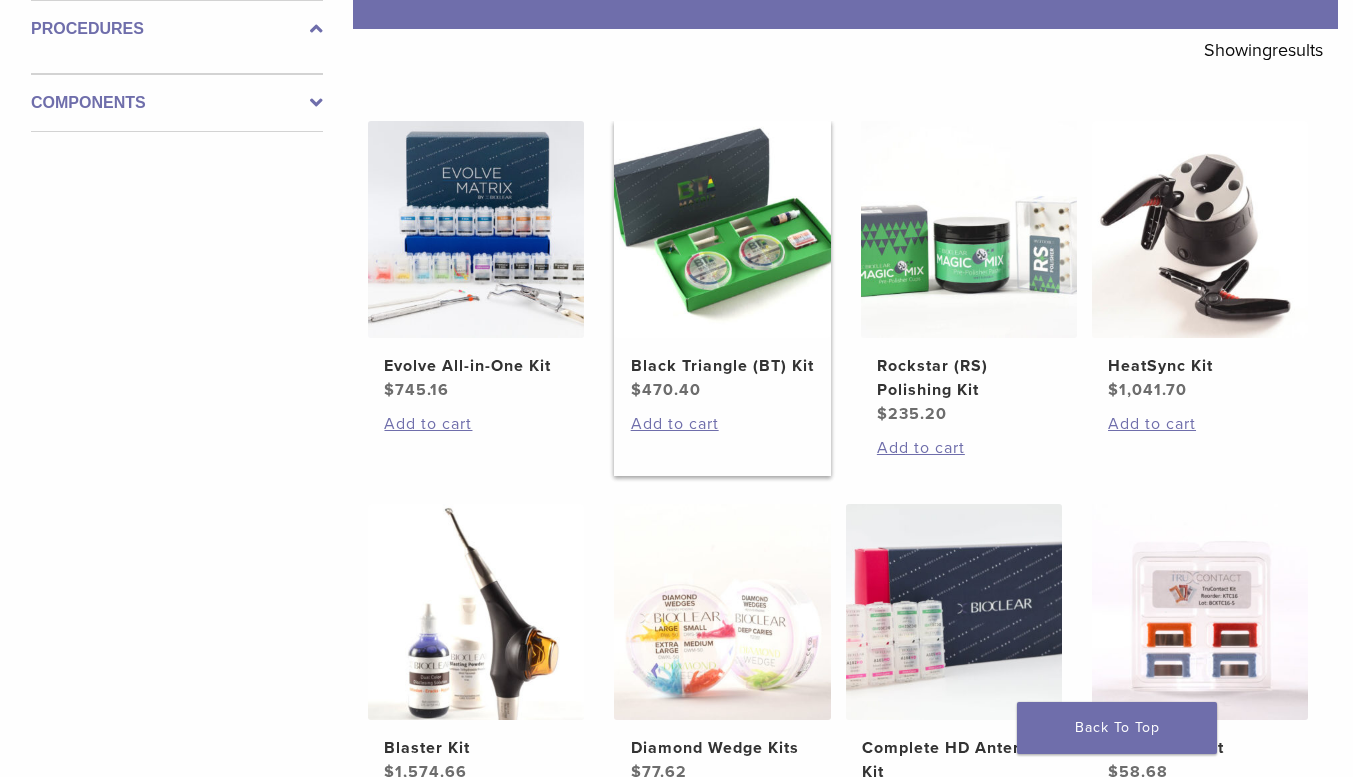 click at bounding box center [722, 229] 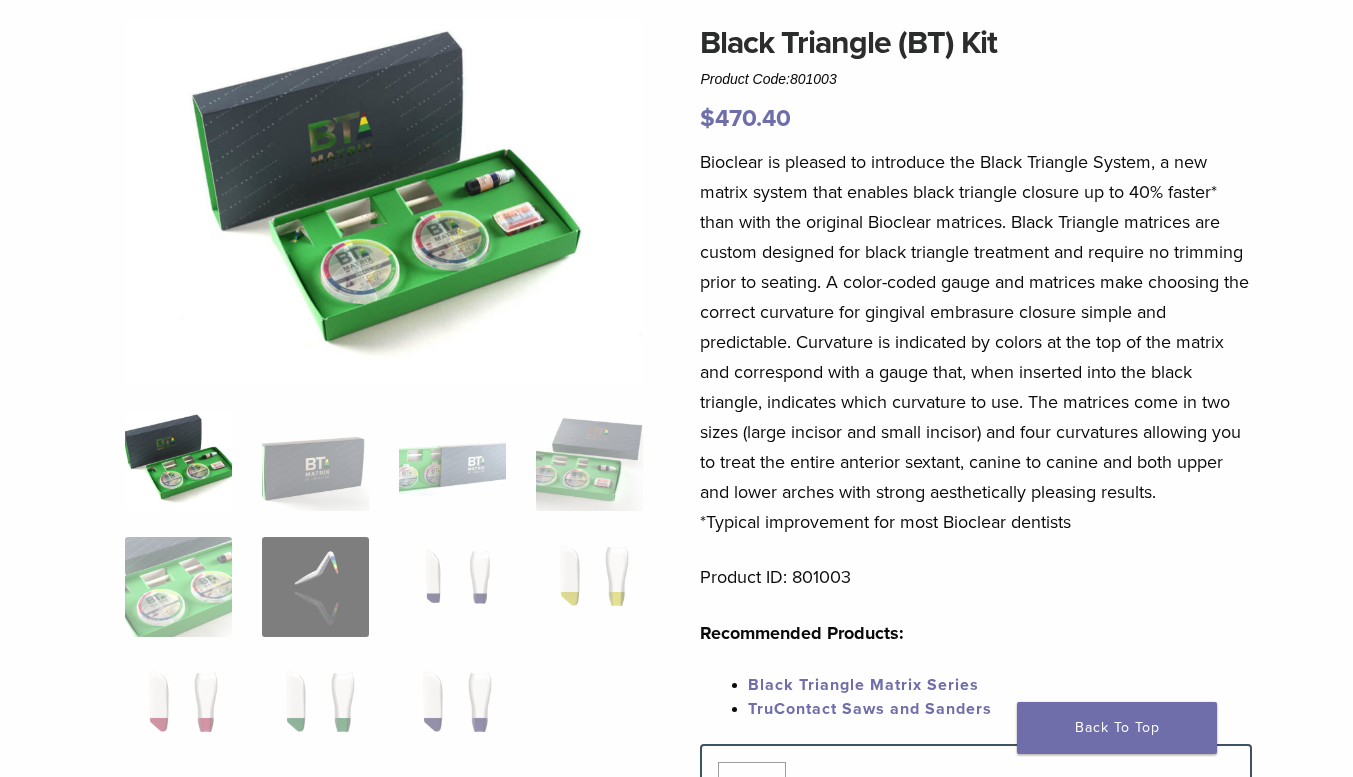 scroll, scrollTop: 164, scrollLeft: 0, axis: vertical 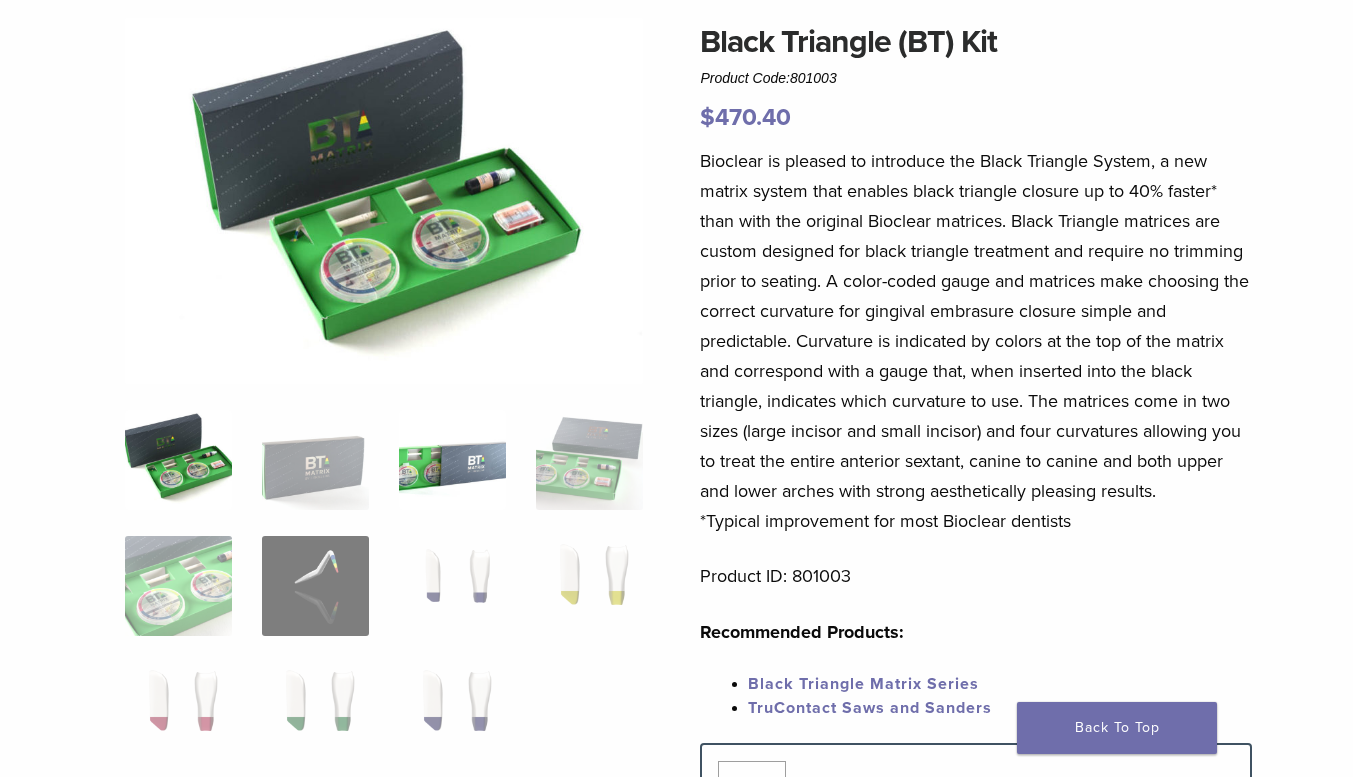 click at bounding box center [452, 460] 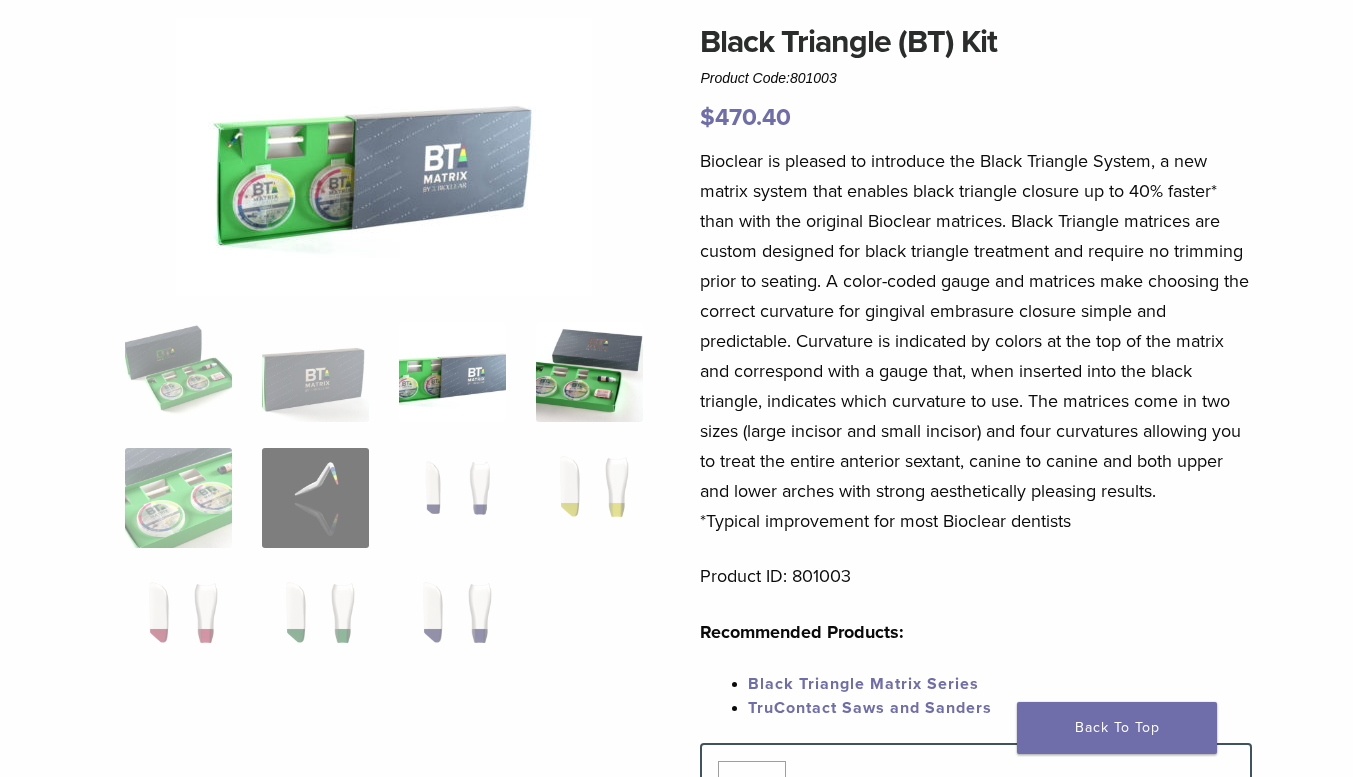 click at bounding box center [589, 372] 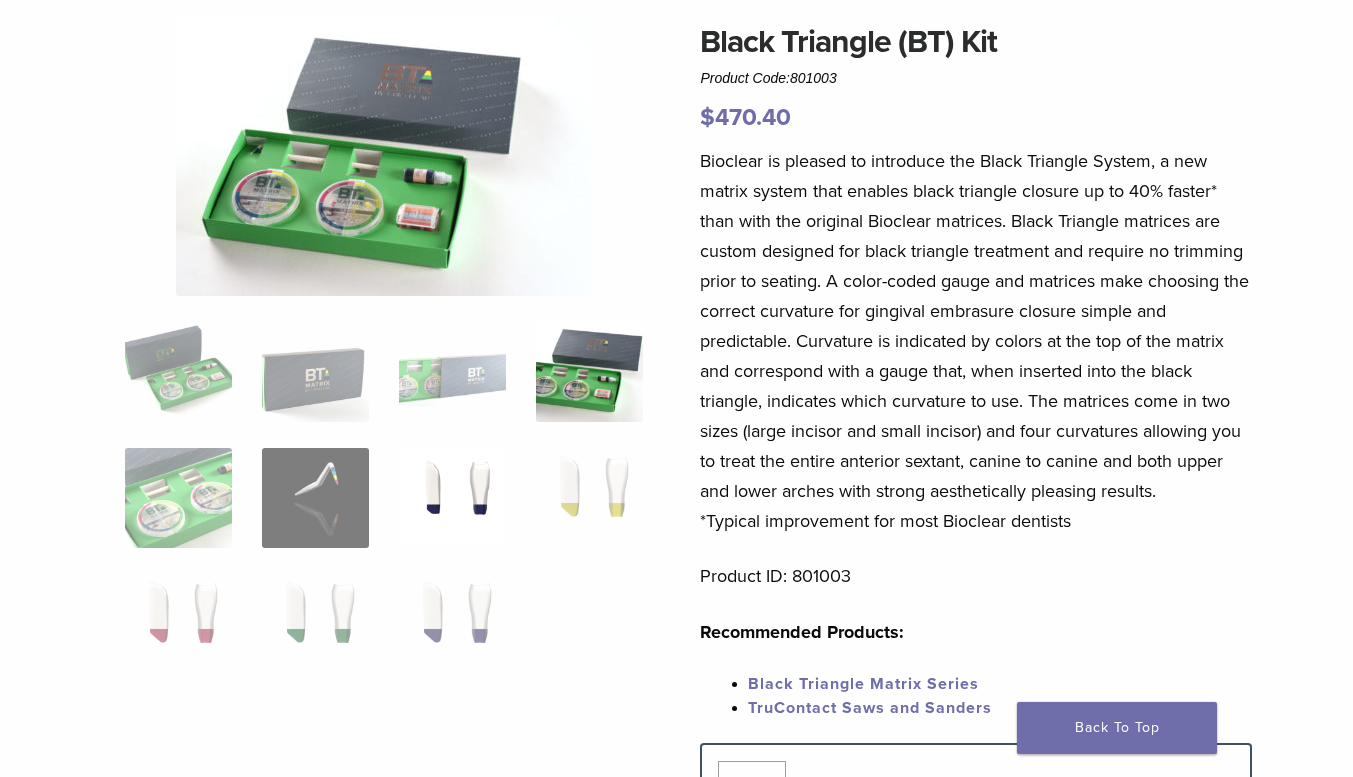click at bounding box center (452, 498) 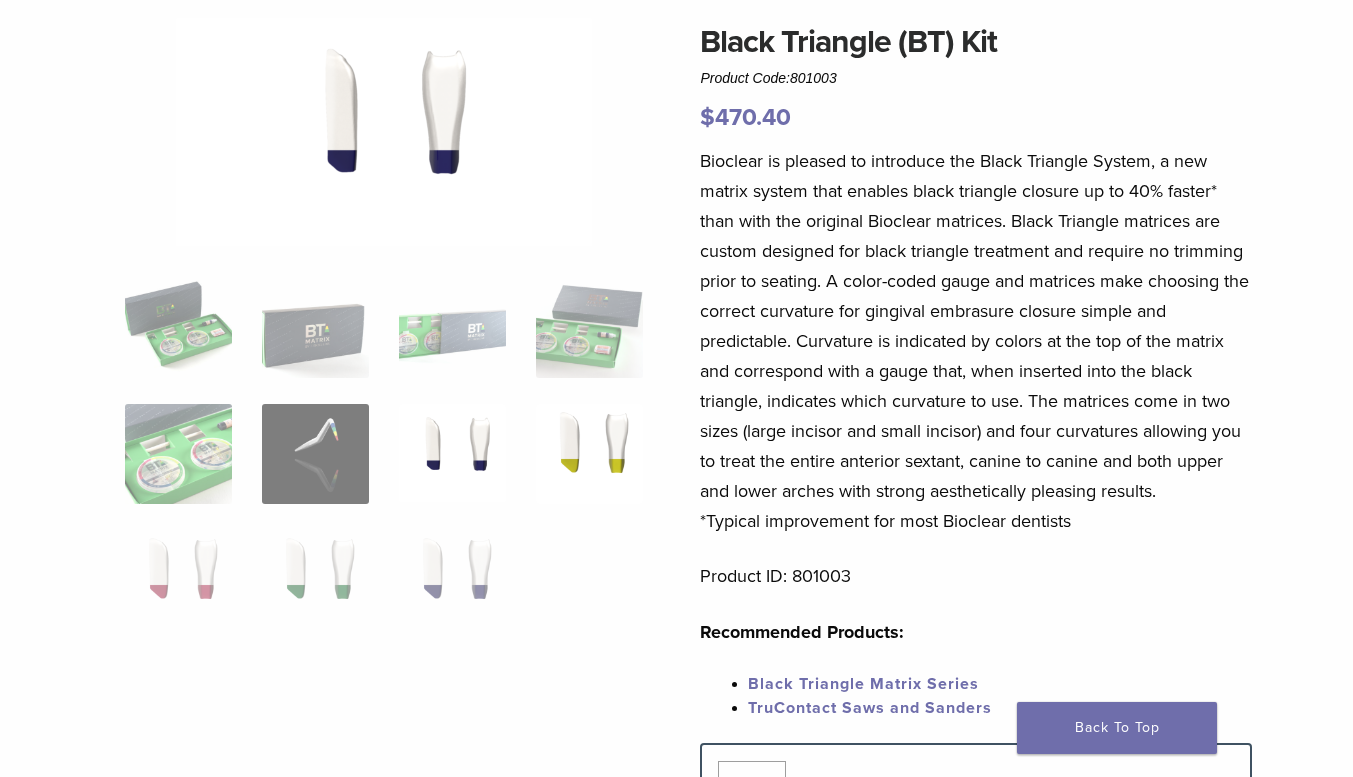 click at bounding box center (589, 454) 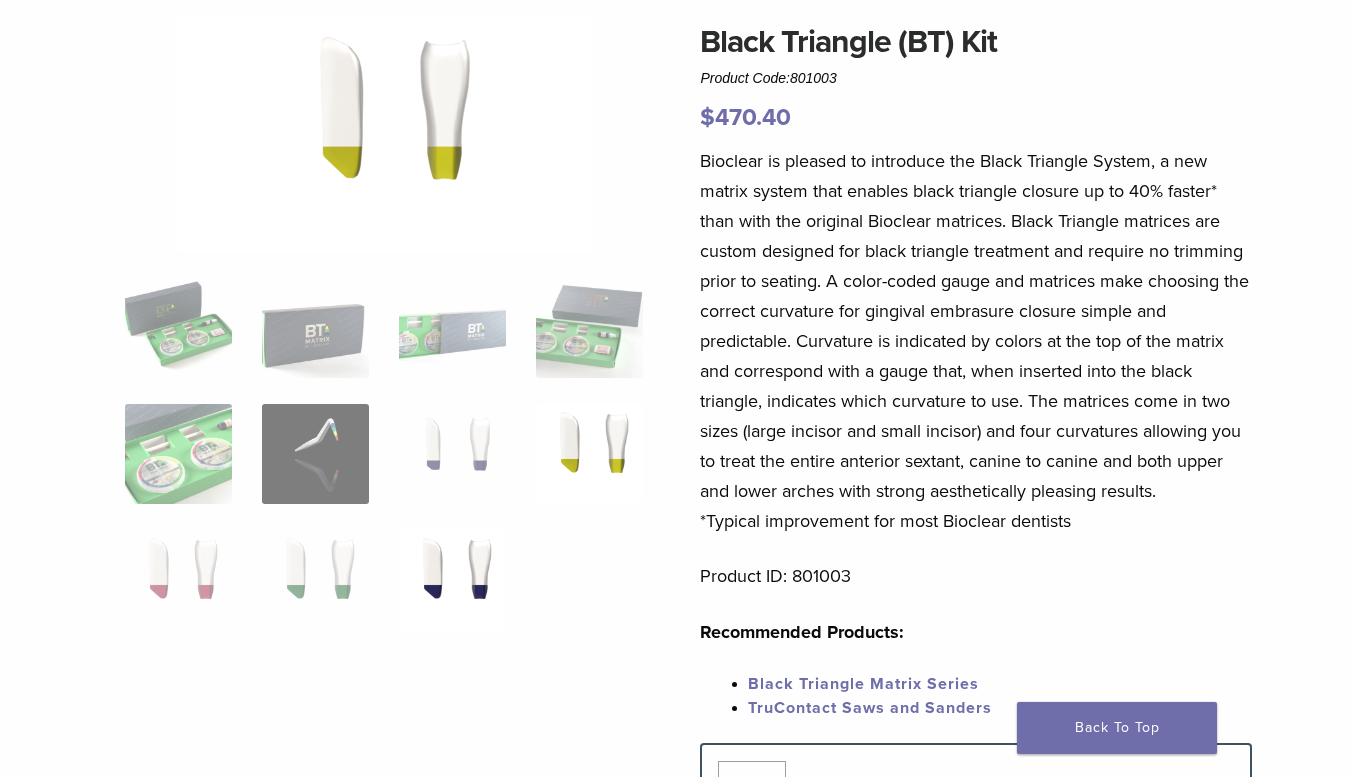 click at bounding box center [452, 580] 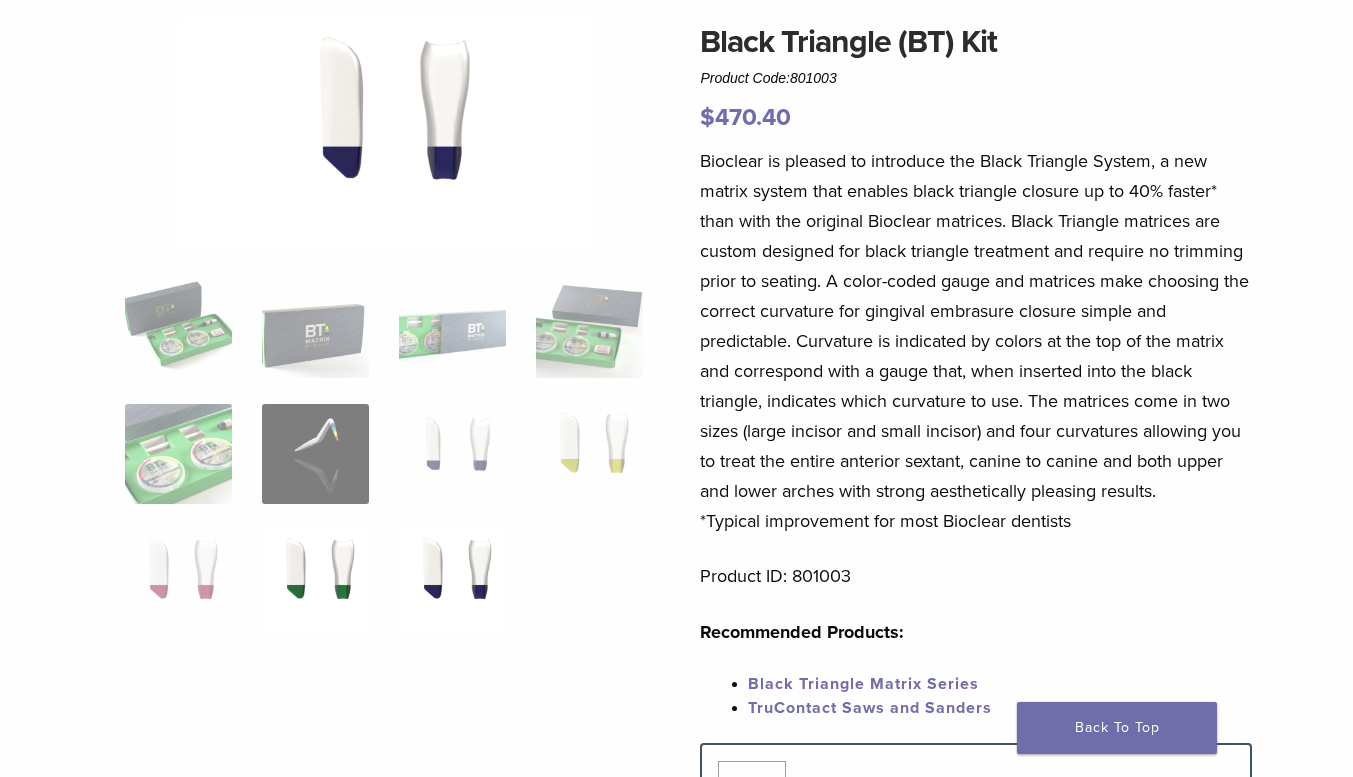 click at bounding box center [315, 580] 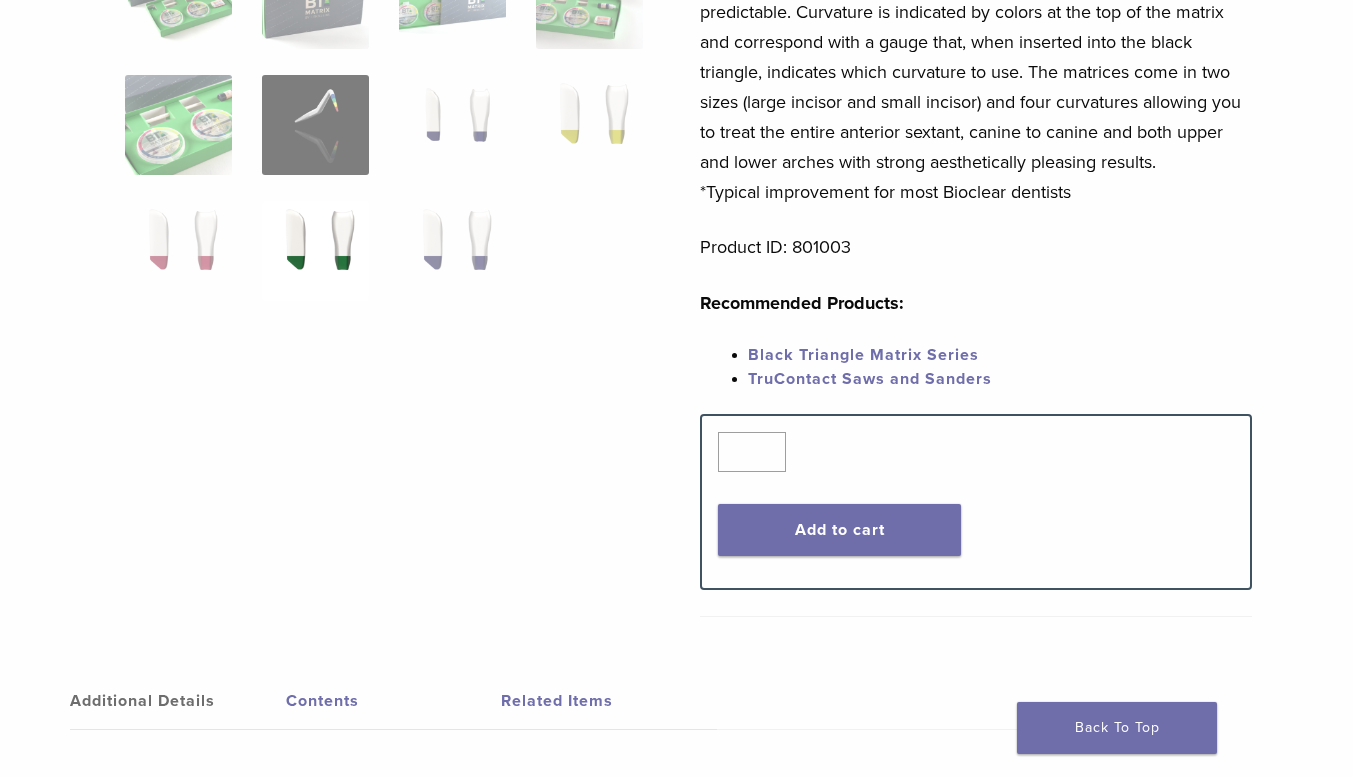 scroll, scrollTop: 494, scrollLeft: 0, axis: vertical 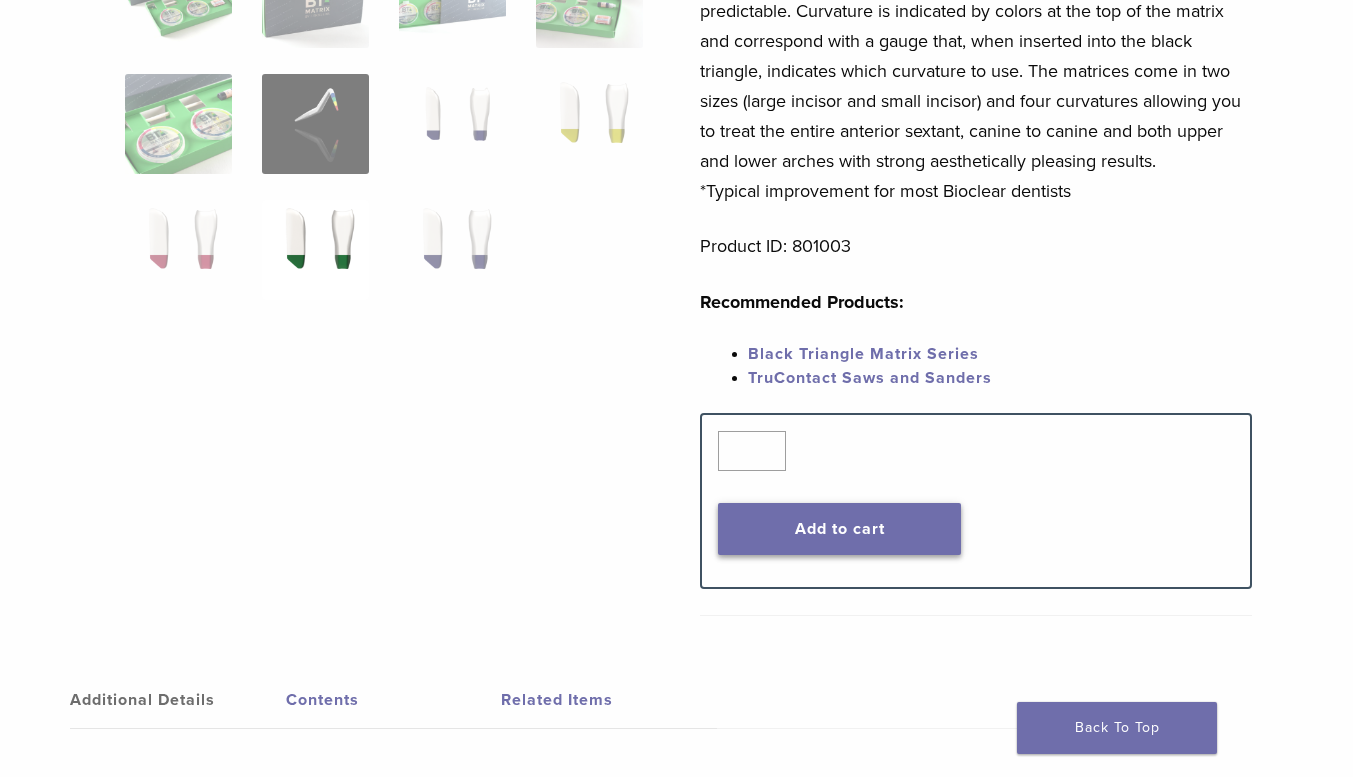 click on "Add to cart" at bounding box center (839, 529) 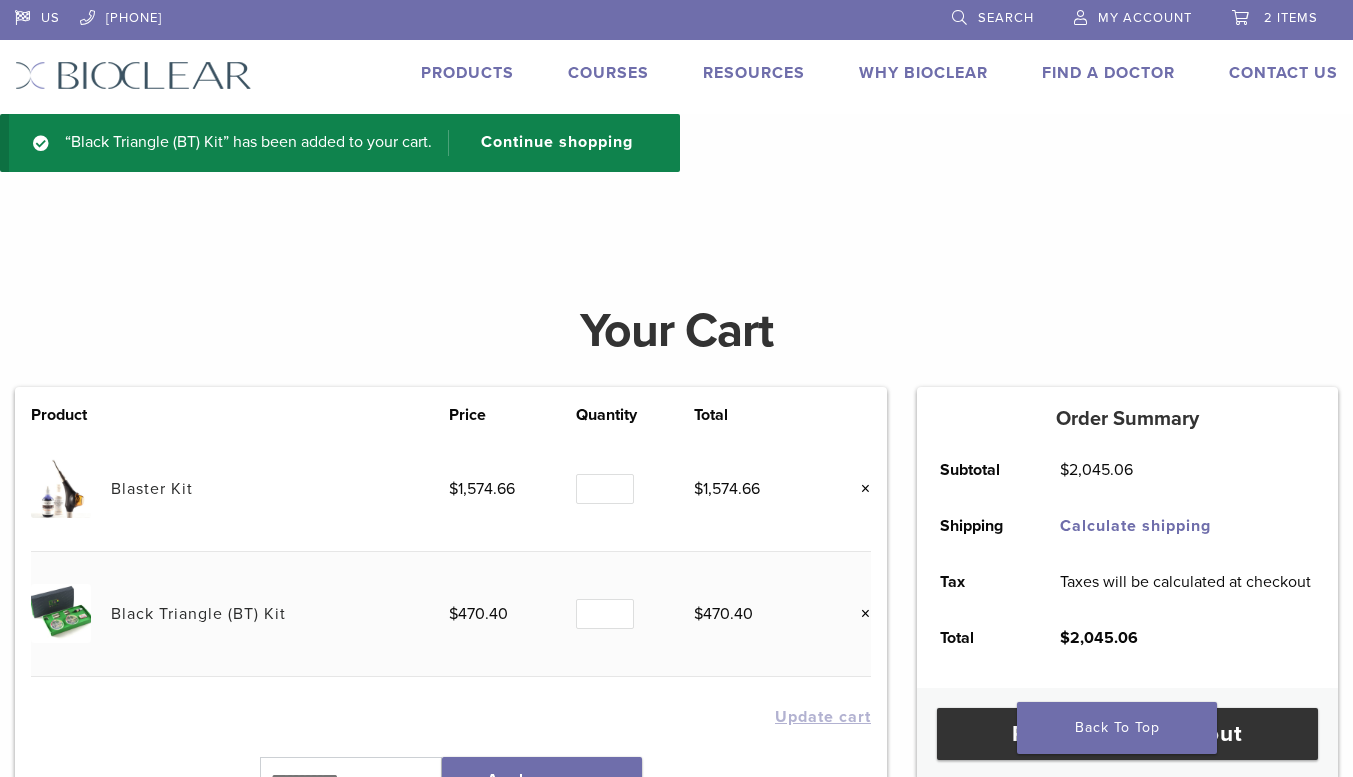 scroll, scrollTop: 0, scrollLeft: 0, axis: both 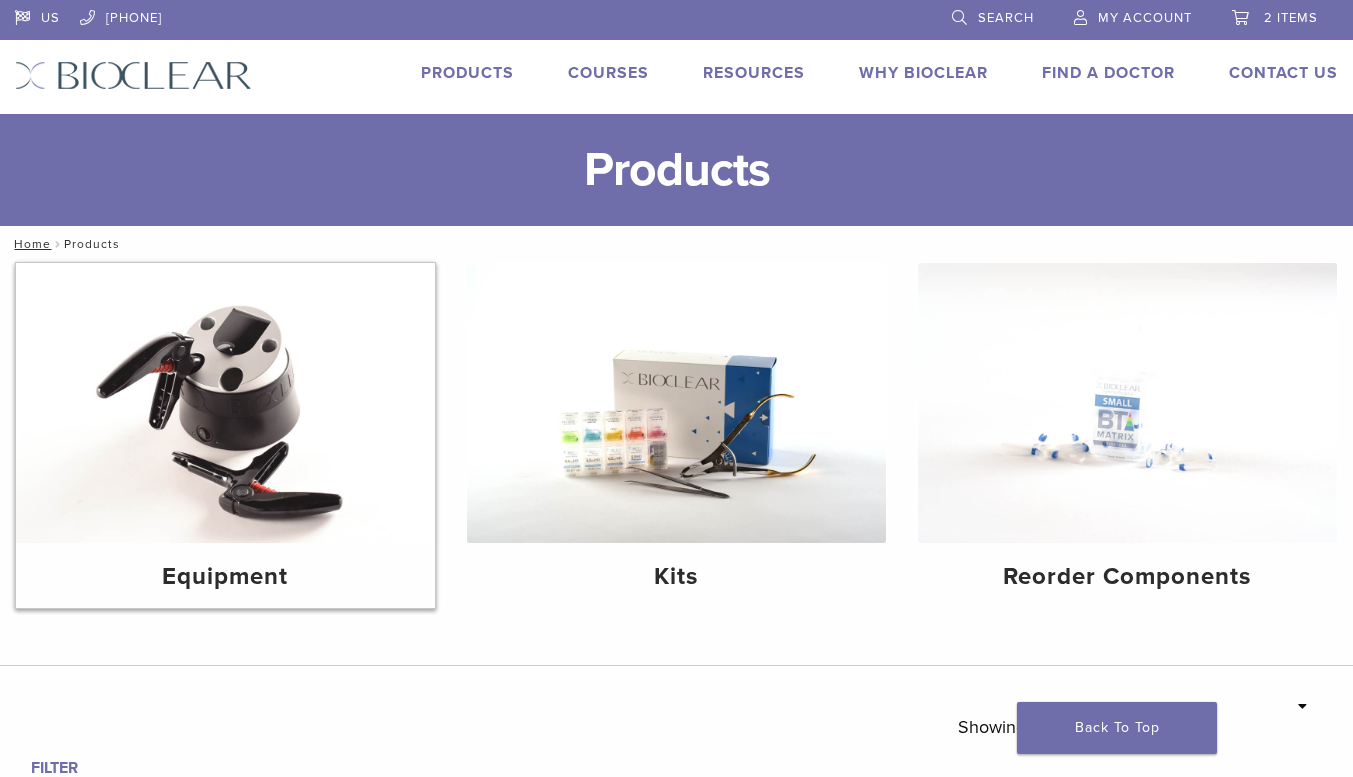 click on "Equipment" at bounding box center (225, 575) 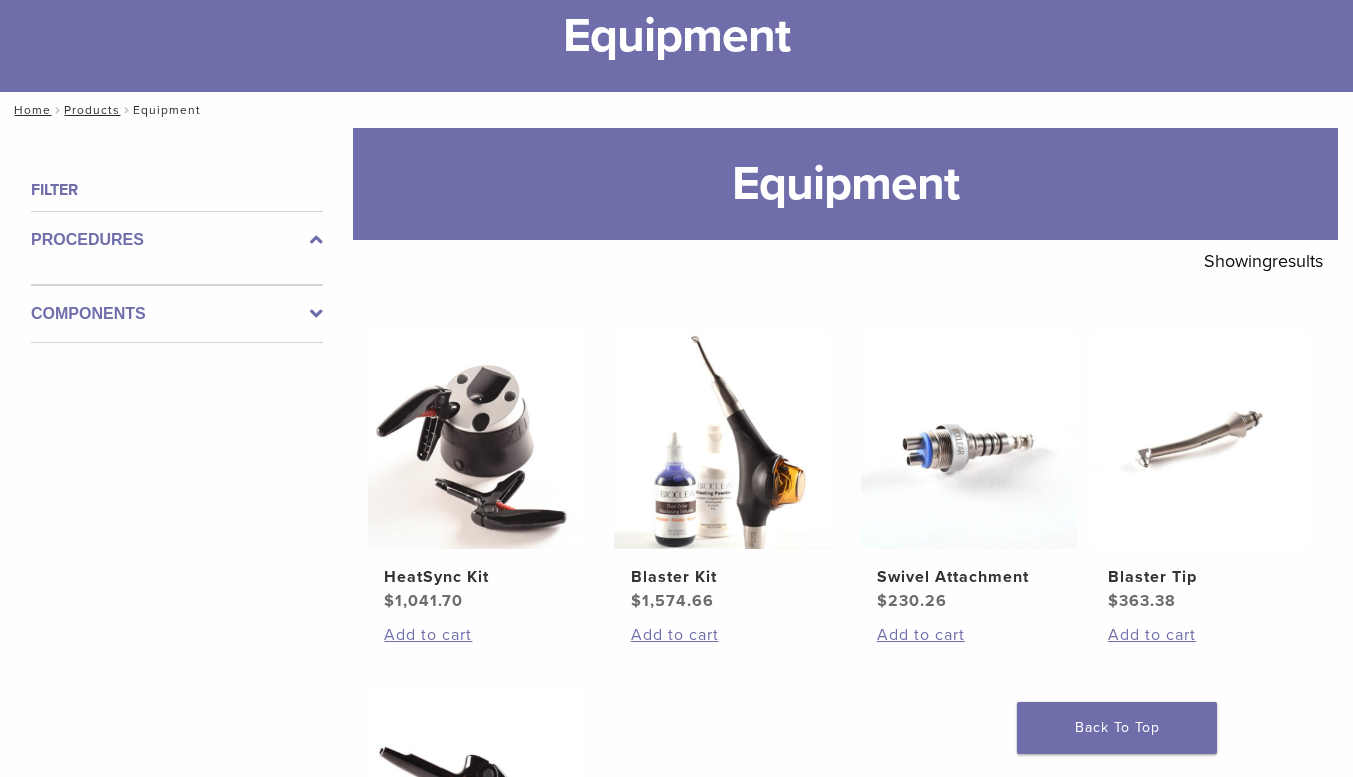scroll, scrollTop: 48, scrollLeft: 0, axis: vertical 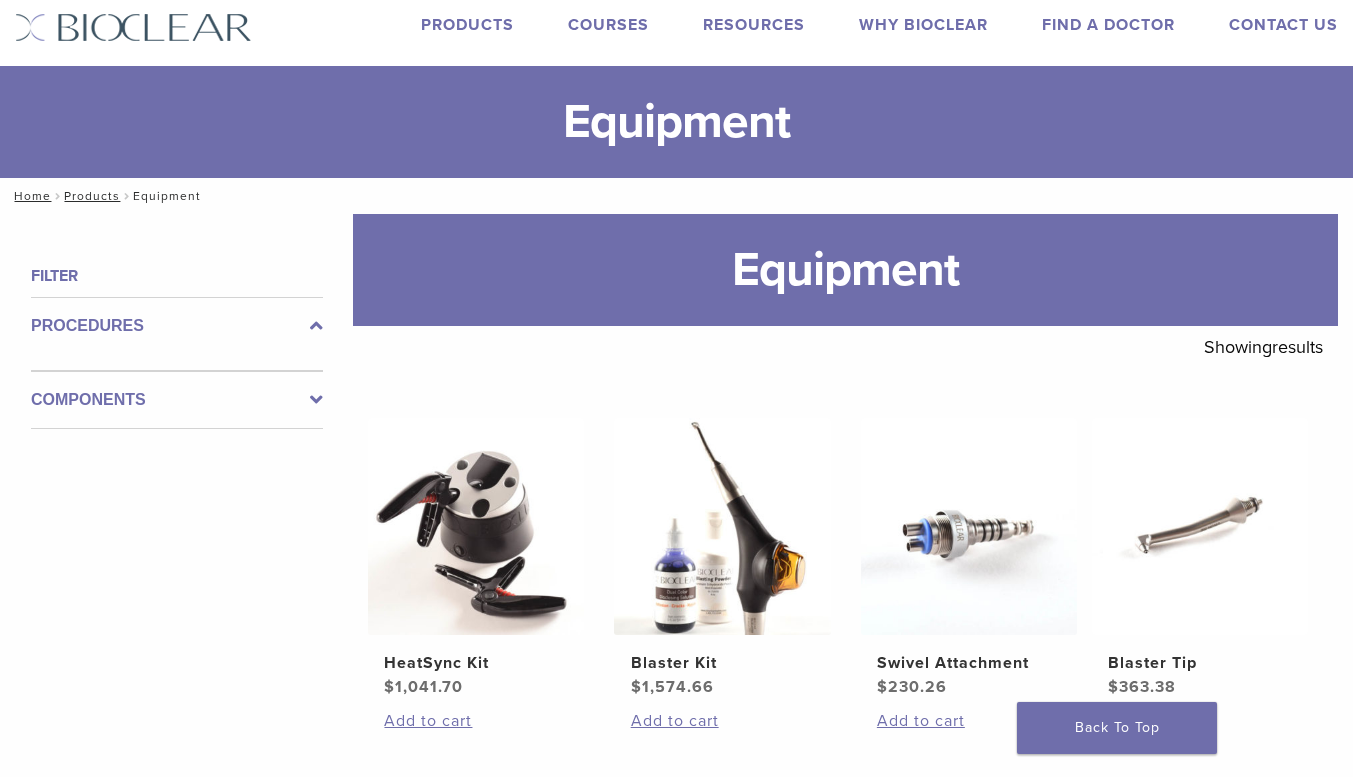 click on "Products" at bounding box center [467, 25] 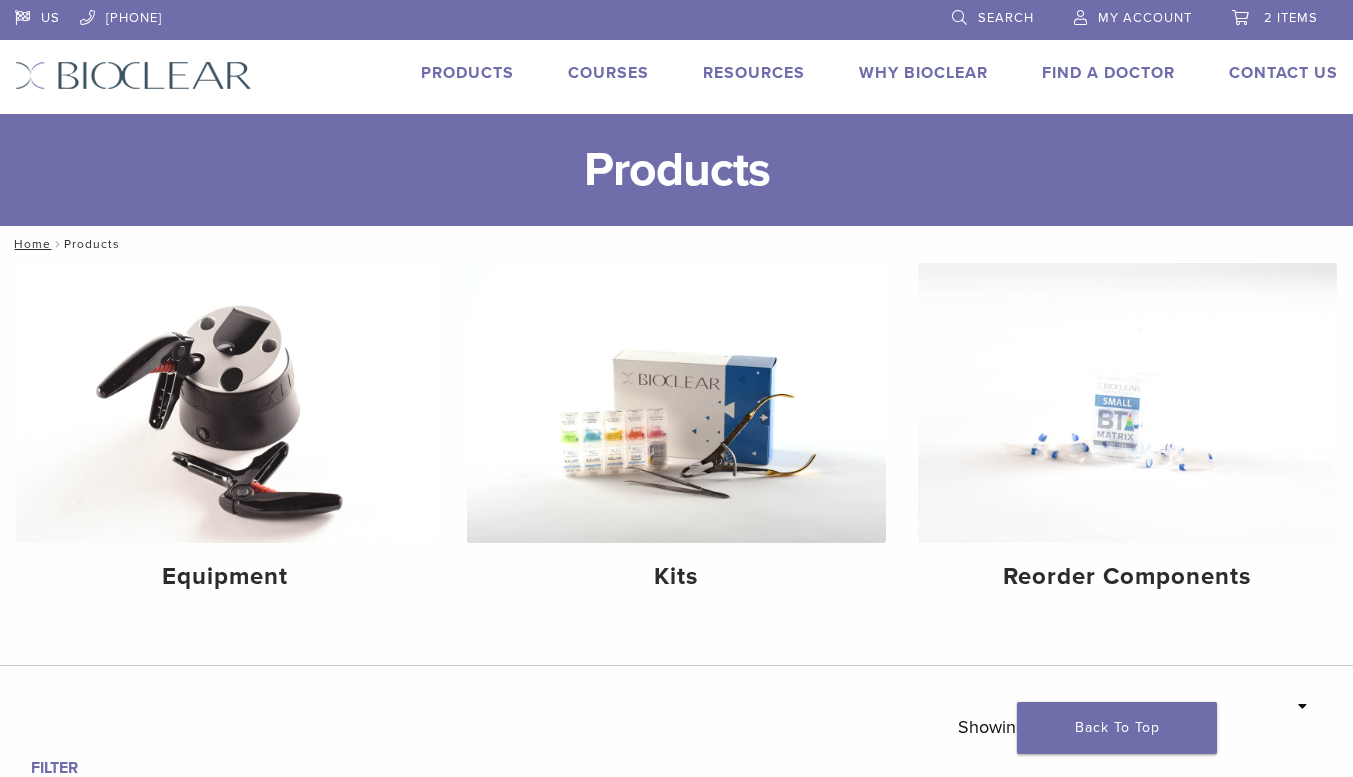 scroll, scrollTop: 0, scrollLeft: 0, axis: both 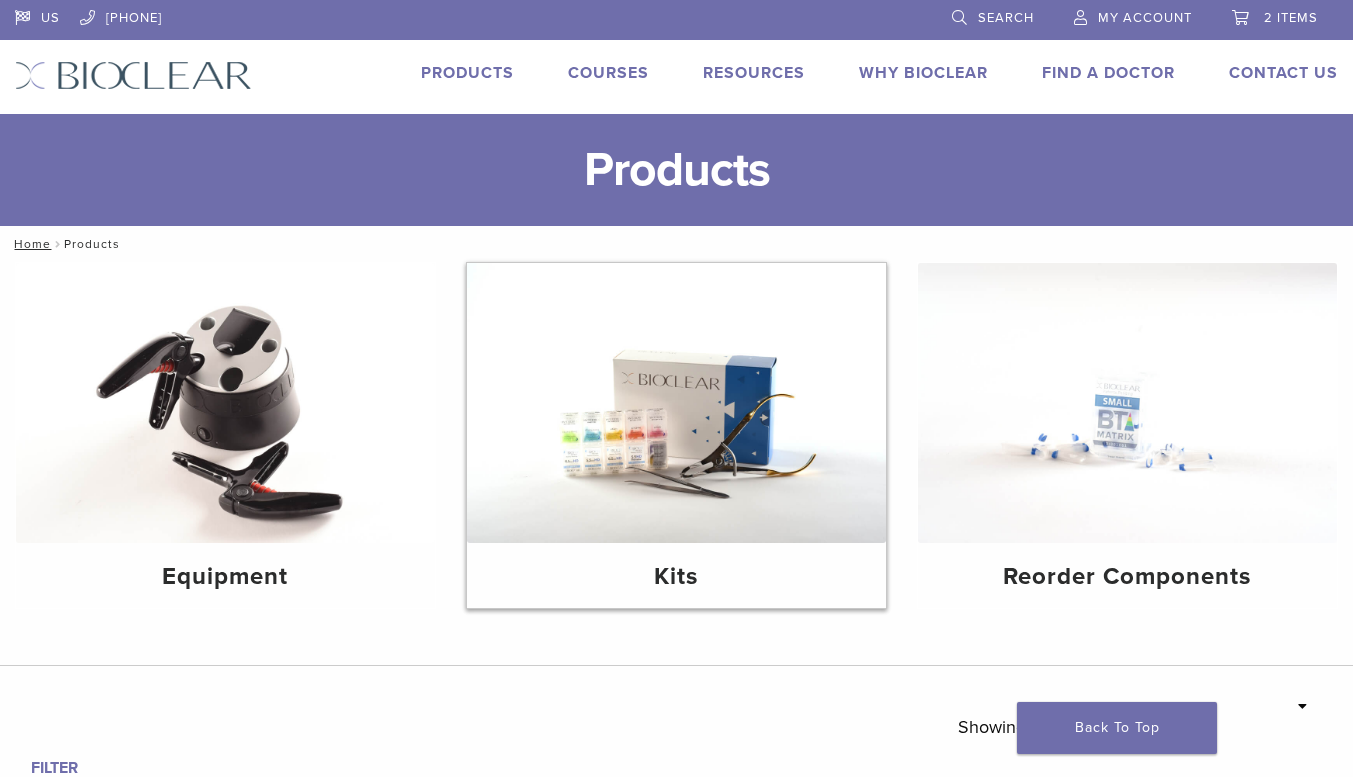 click on "Kits" at bounding box center (676, 575) 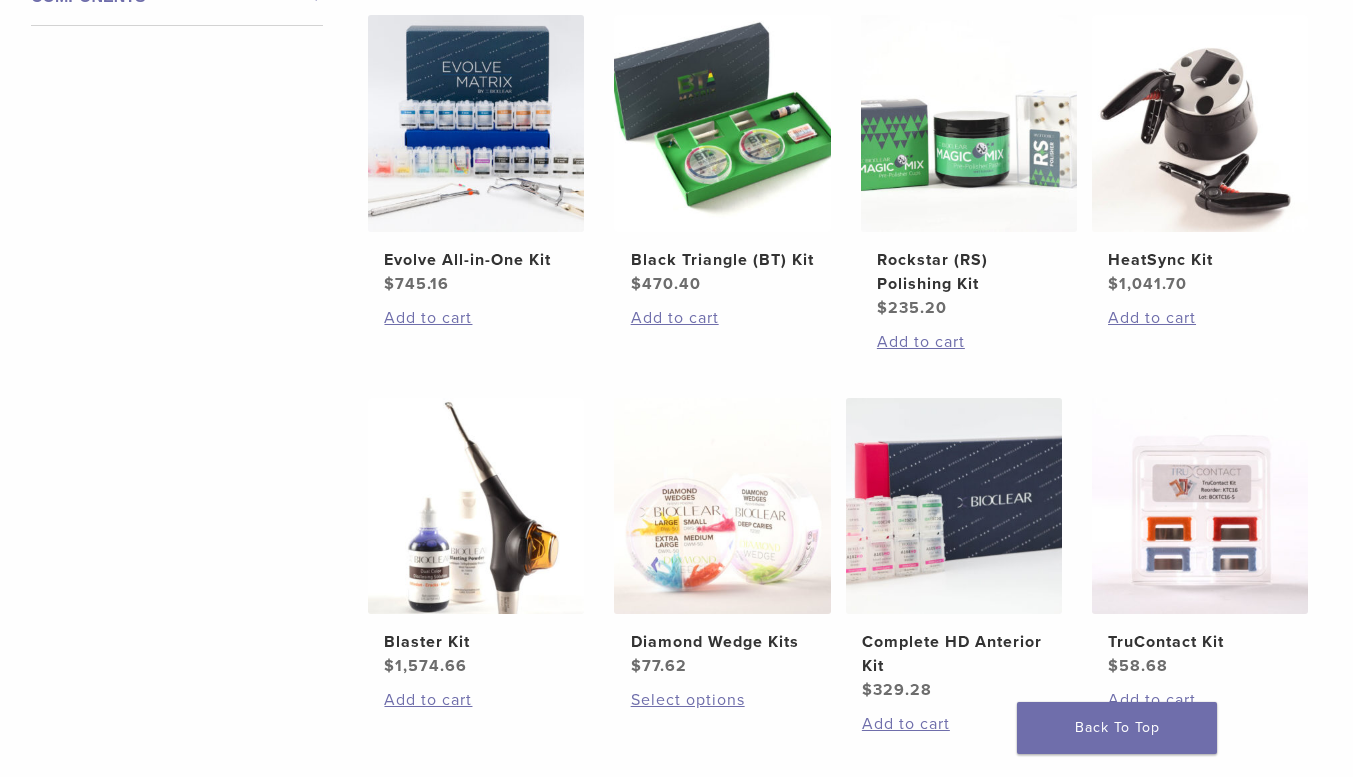 scroll, scrollTop: 444, scrollLeft: 0, axis: vertical 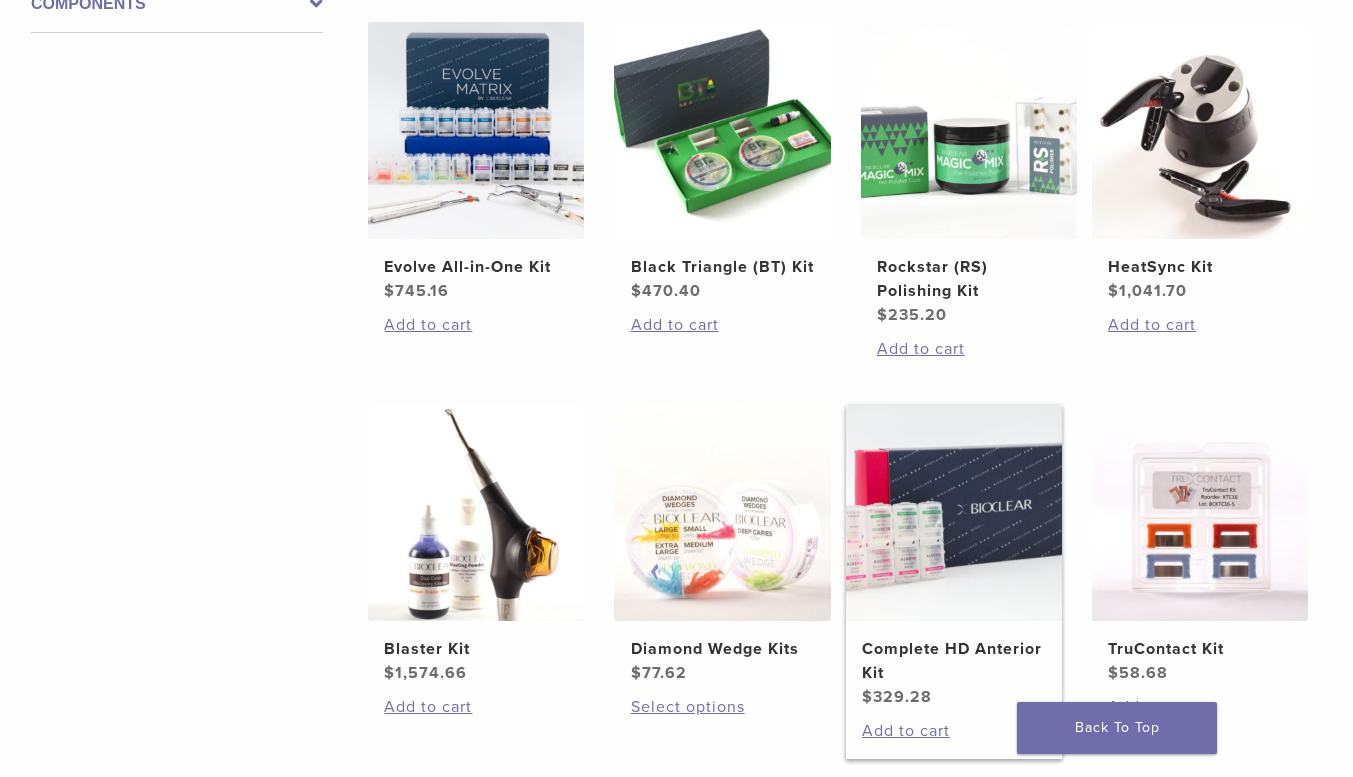 click at bounding box center (954, 513) 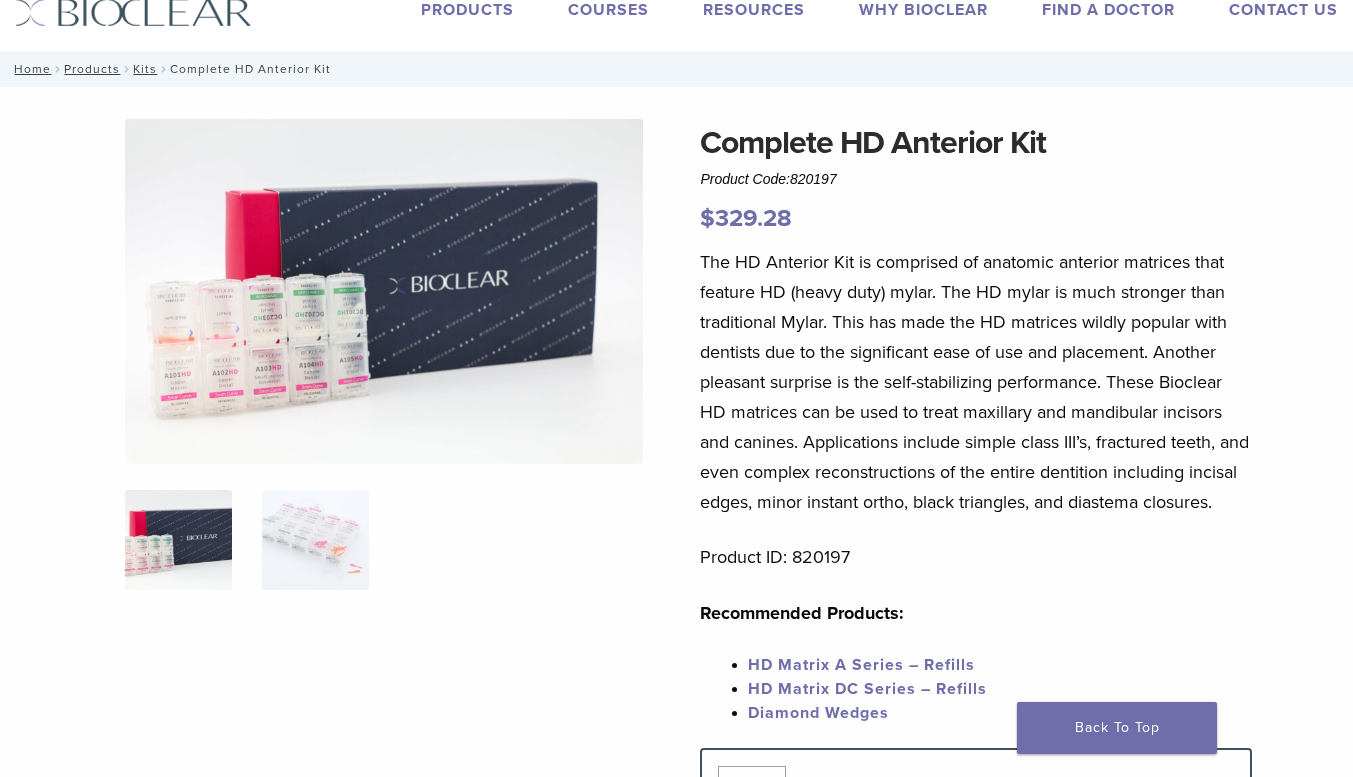 scroll, scrollTop: 64, scrollLeft: 0, axis: vertical 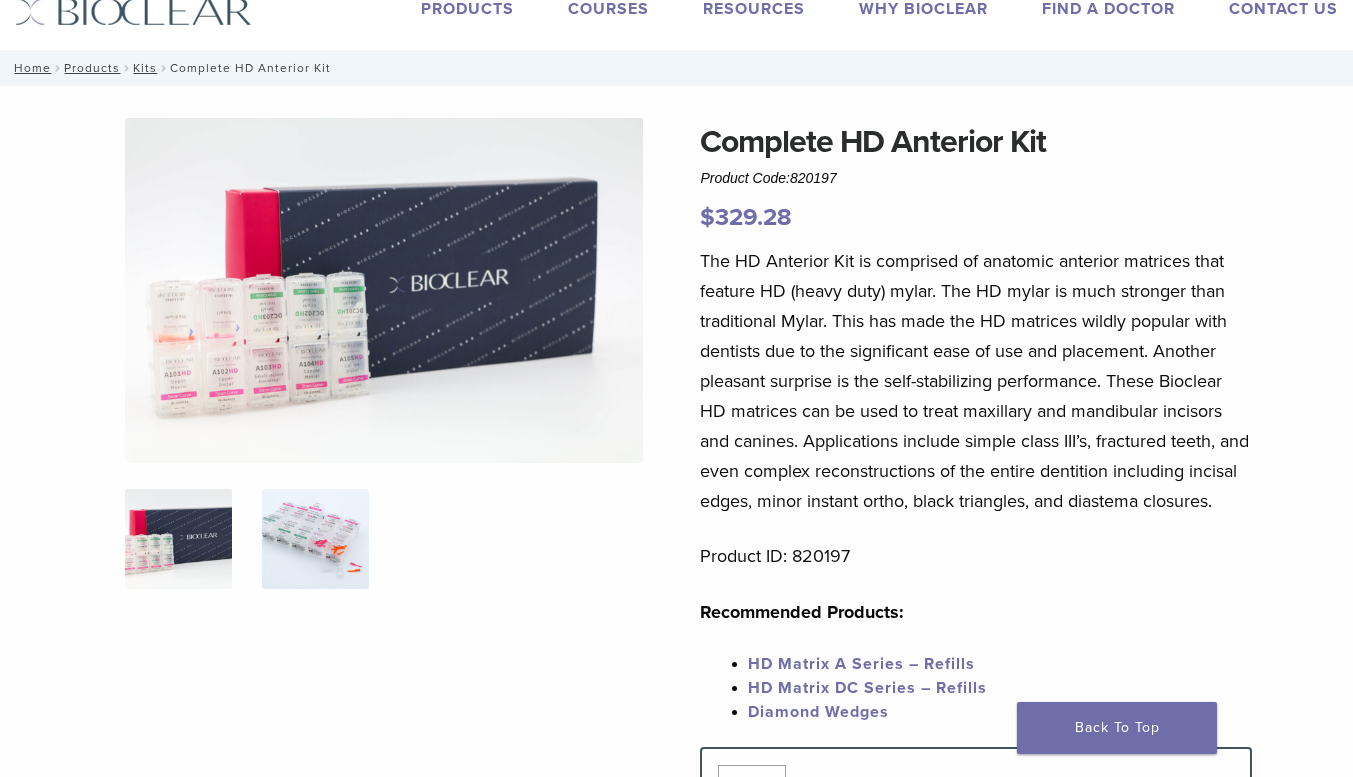 click at bounding box center (315, 539) 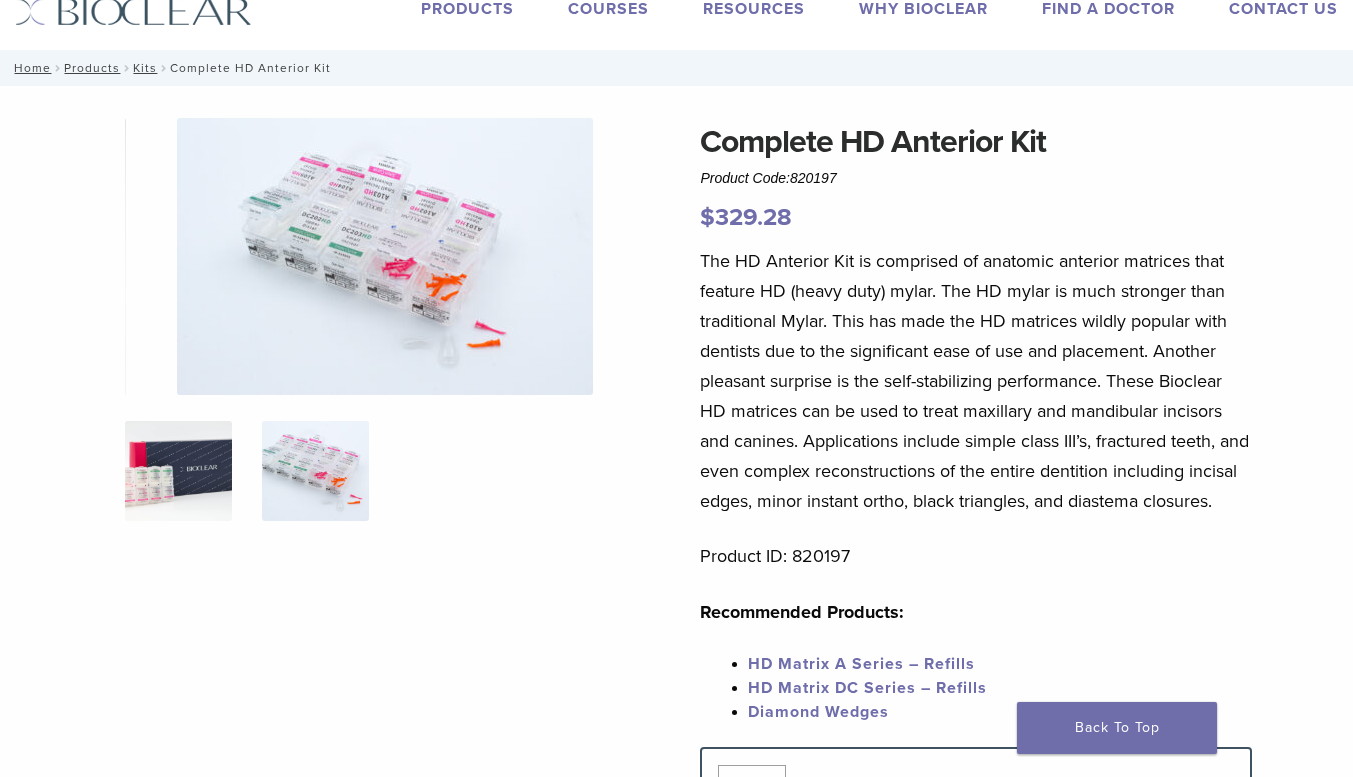 click at bounding box center [178, 471] 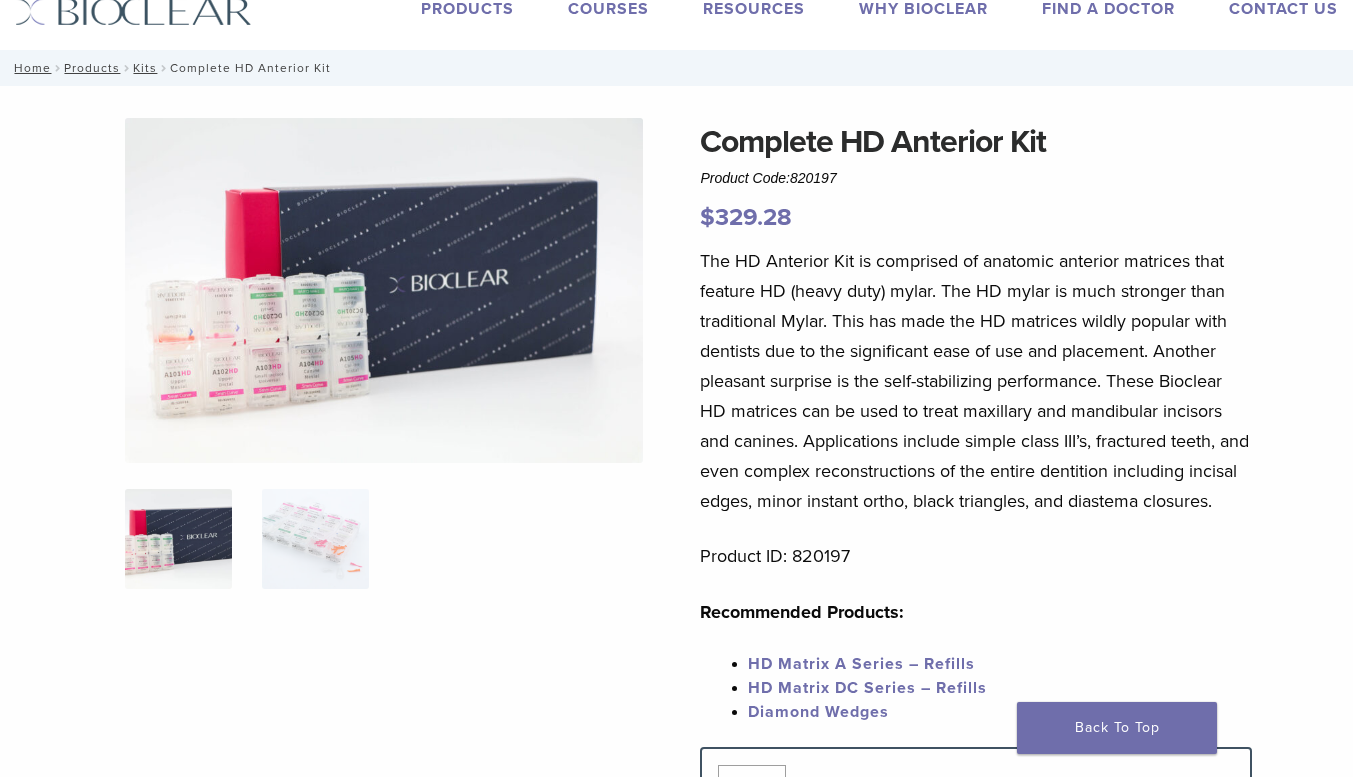 scroll, scrollTop: 210, scrollLeft: 0, axis: vertical 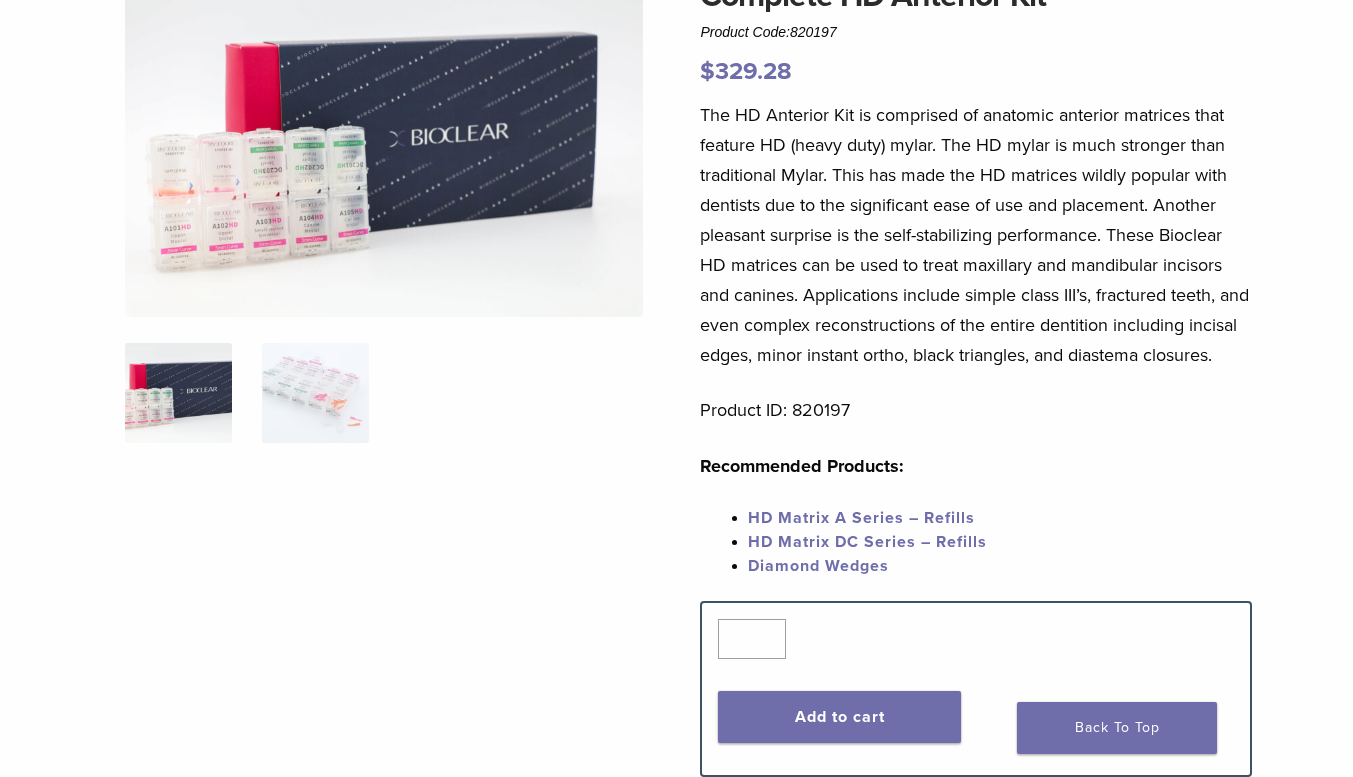 click on "HD Matrix A Series – Refills" at bounding box center (861, 518) 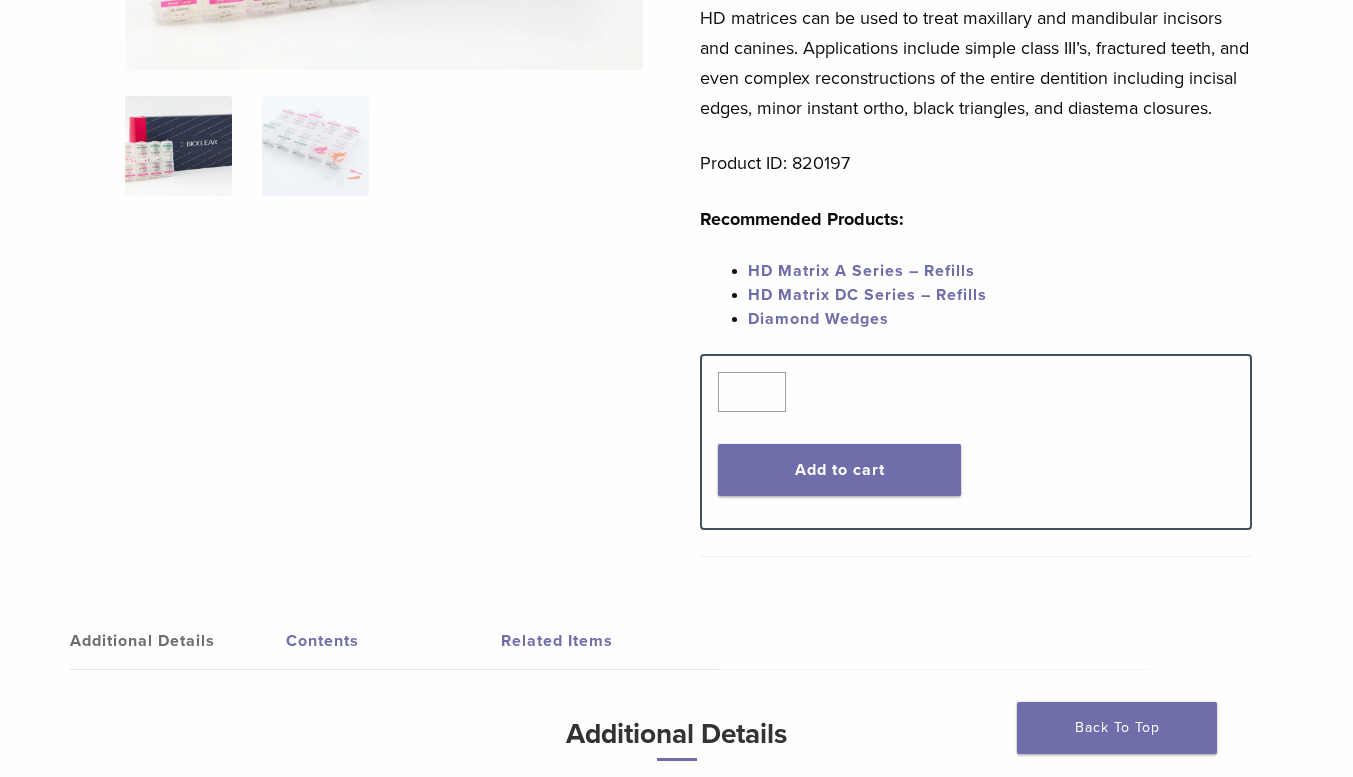 scroll, scrollTop: 456, scrollLeft: 0, axis: vertical 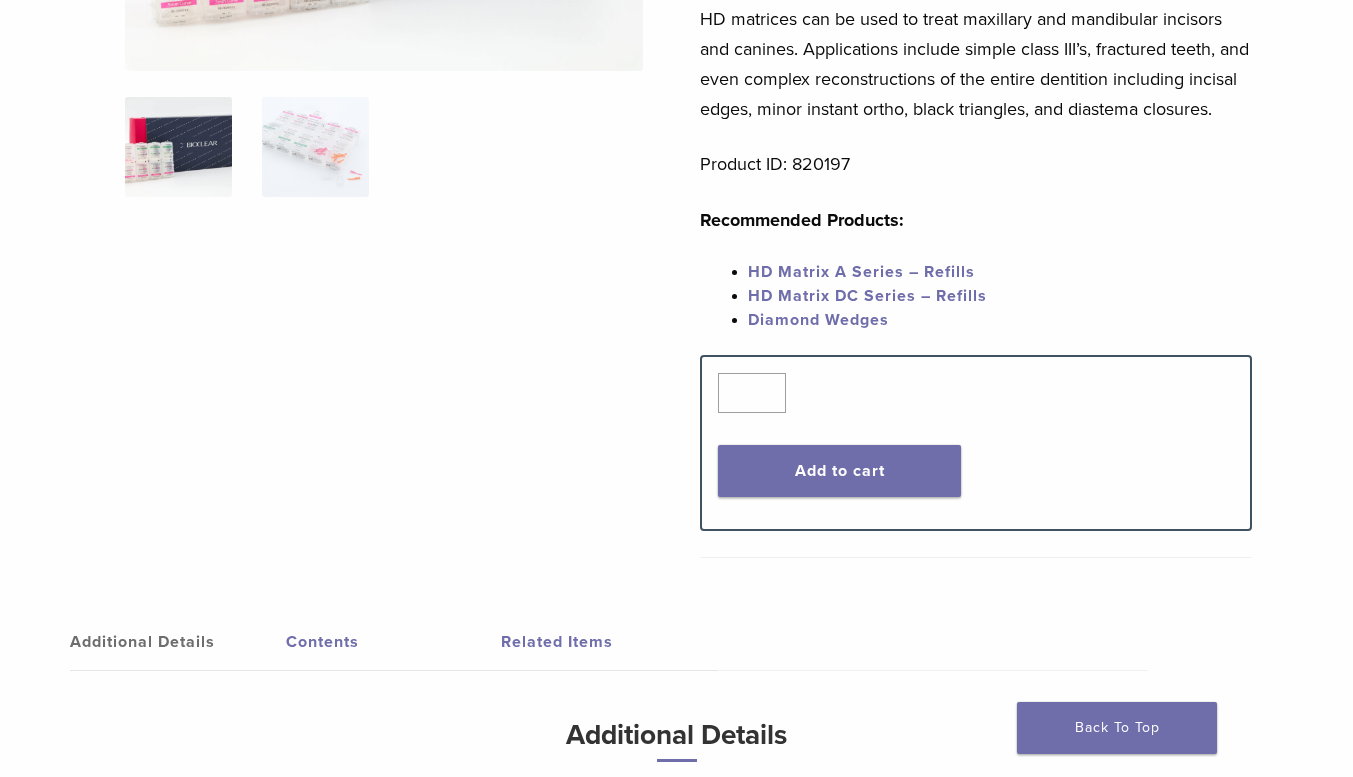 click on "HD Matrix A Series – Refills" at bounding box center [861, 272] 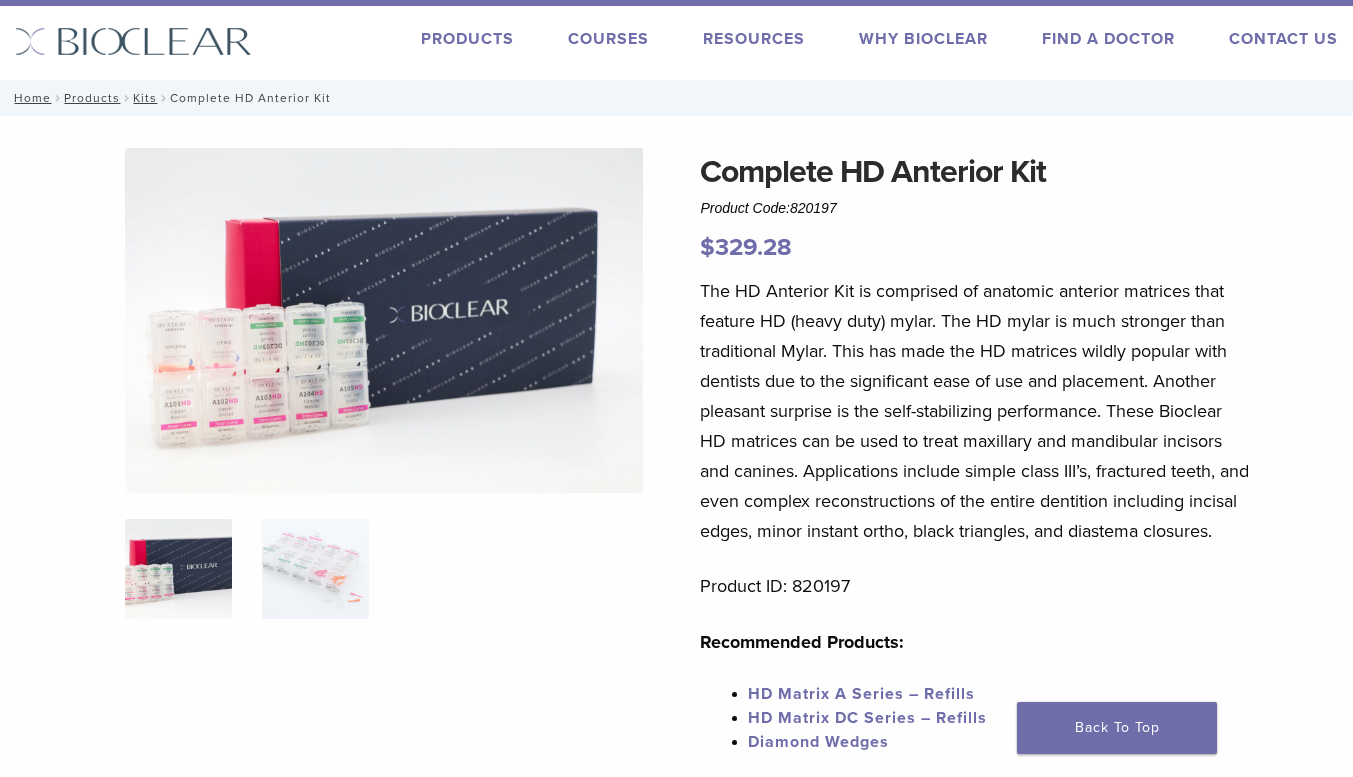 scroll, scrollTop: 35, scrollLeft: 0, axis: vertical 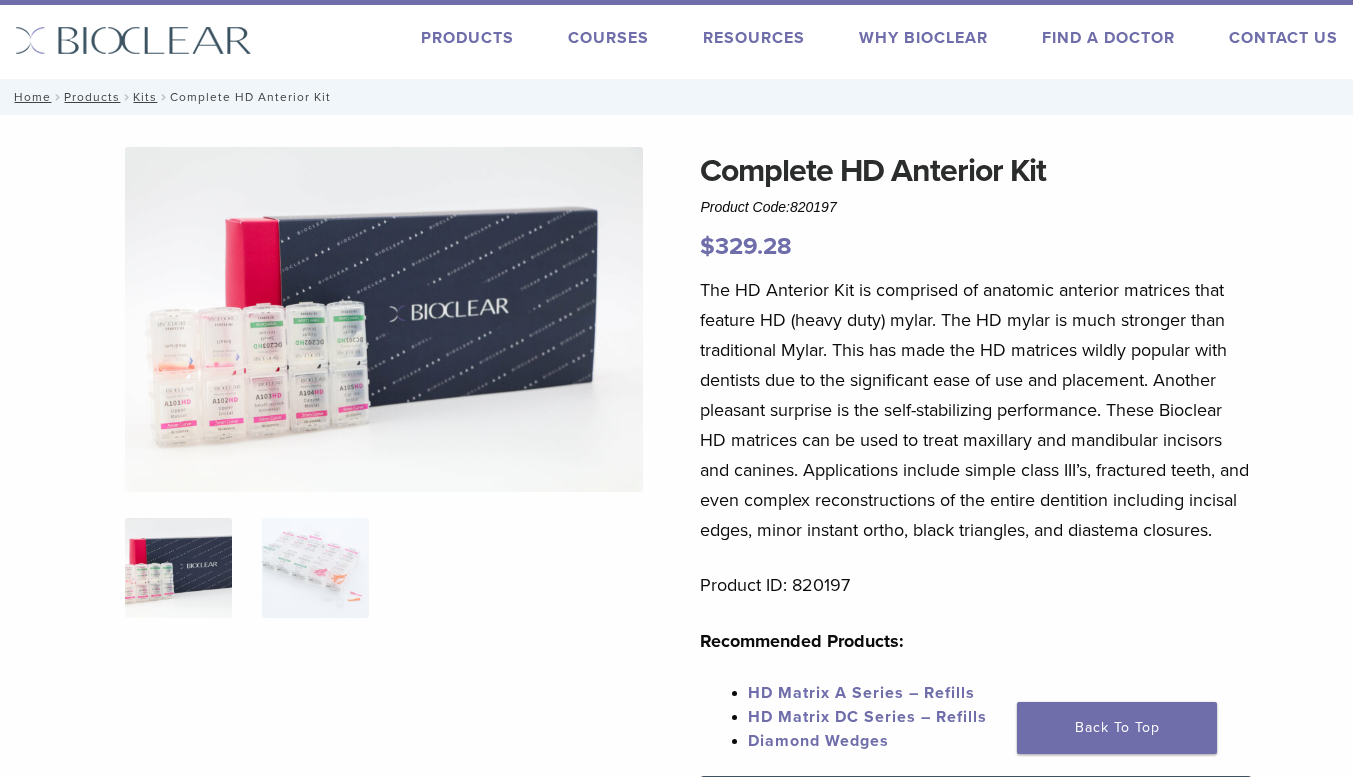 click at bounding box center (384, 319) 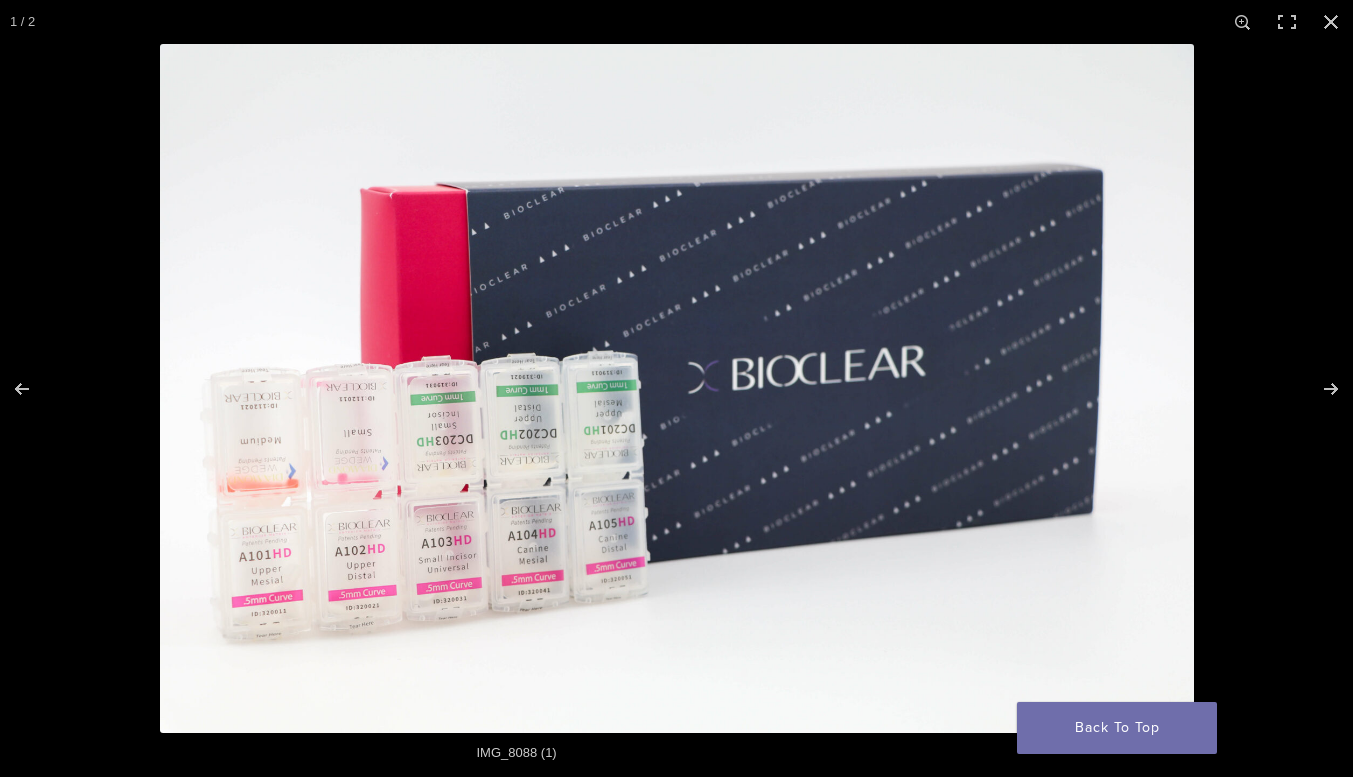 click at bounding box center [676, 388] 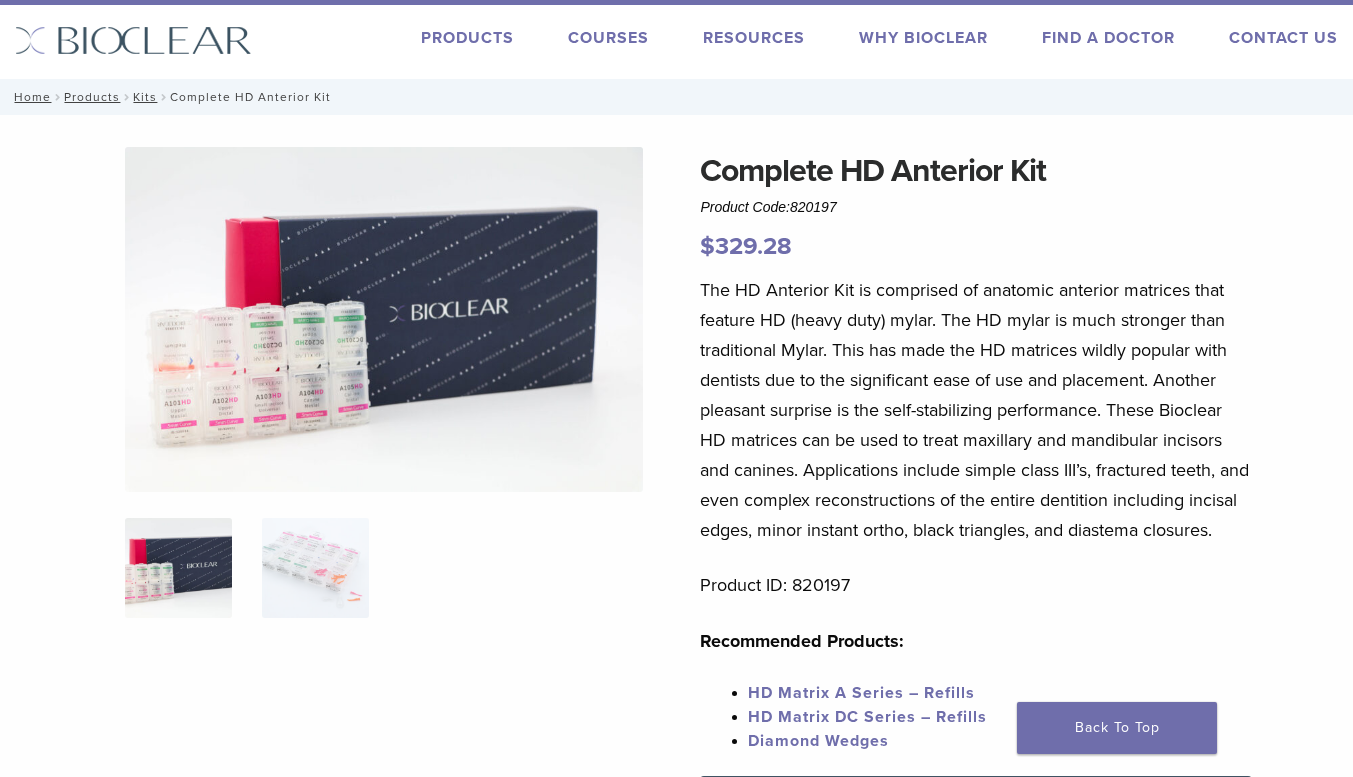 scroll, scrollTop: 0, scrollLeft: 0, axis: both 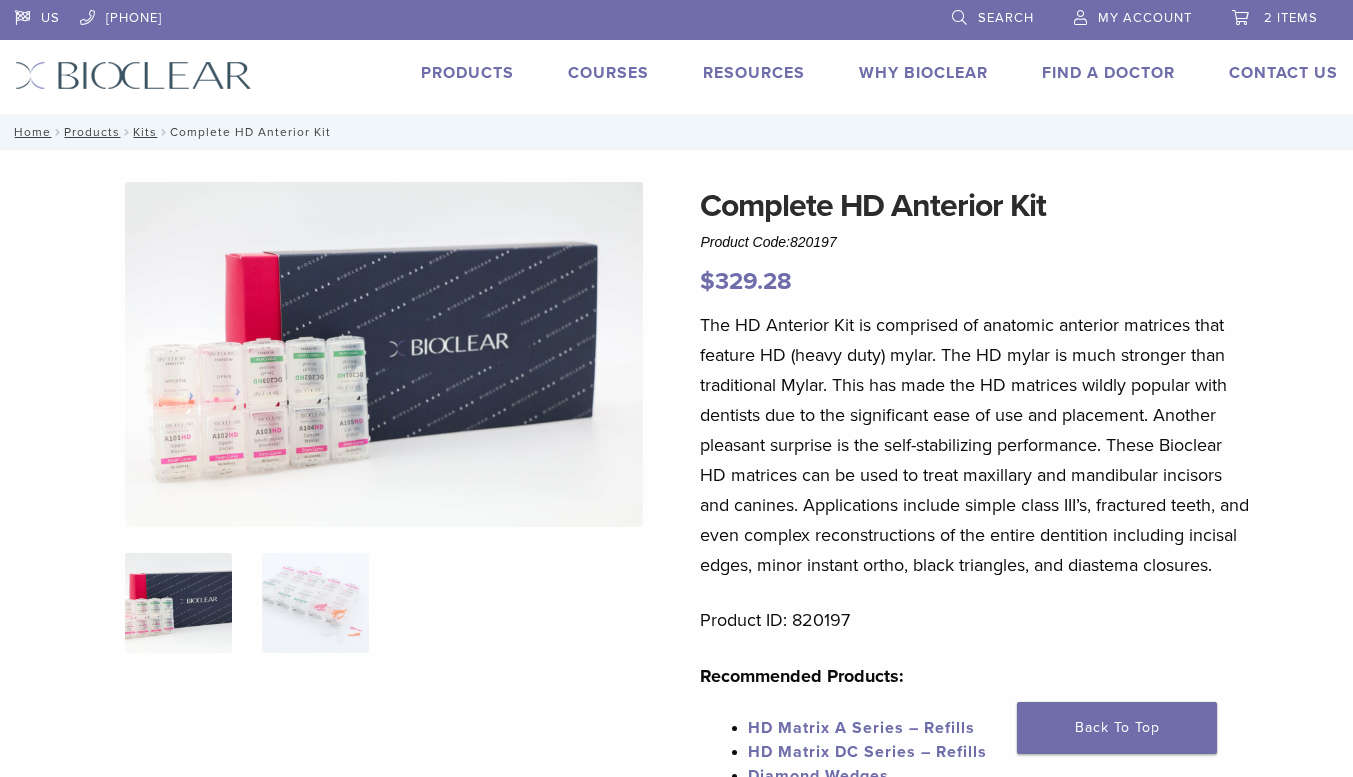click on "Products" at bounding box center (467, 73) 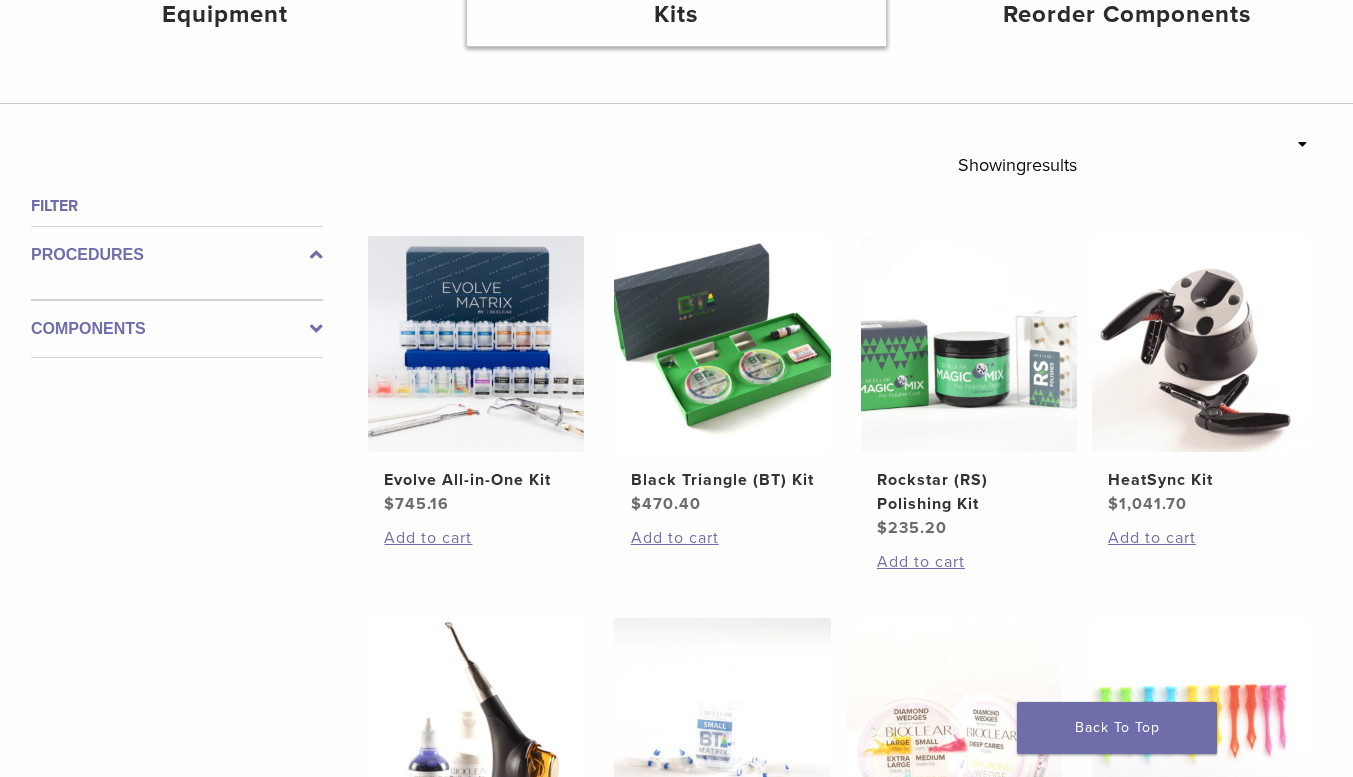 scroll, scrollTop: 563, scrollLeft: 0, axis: vertical 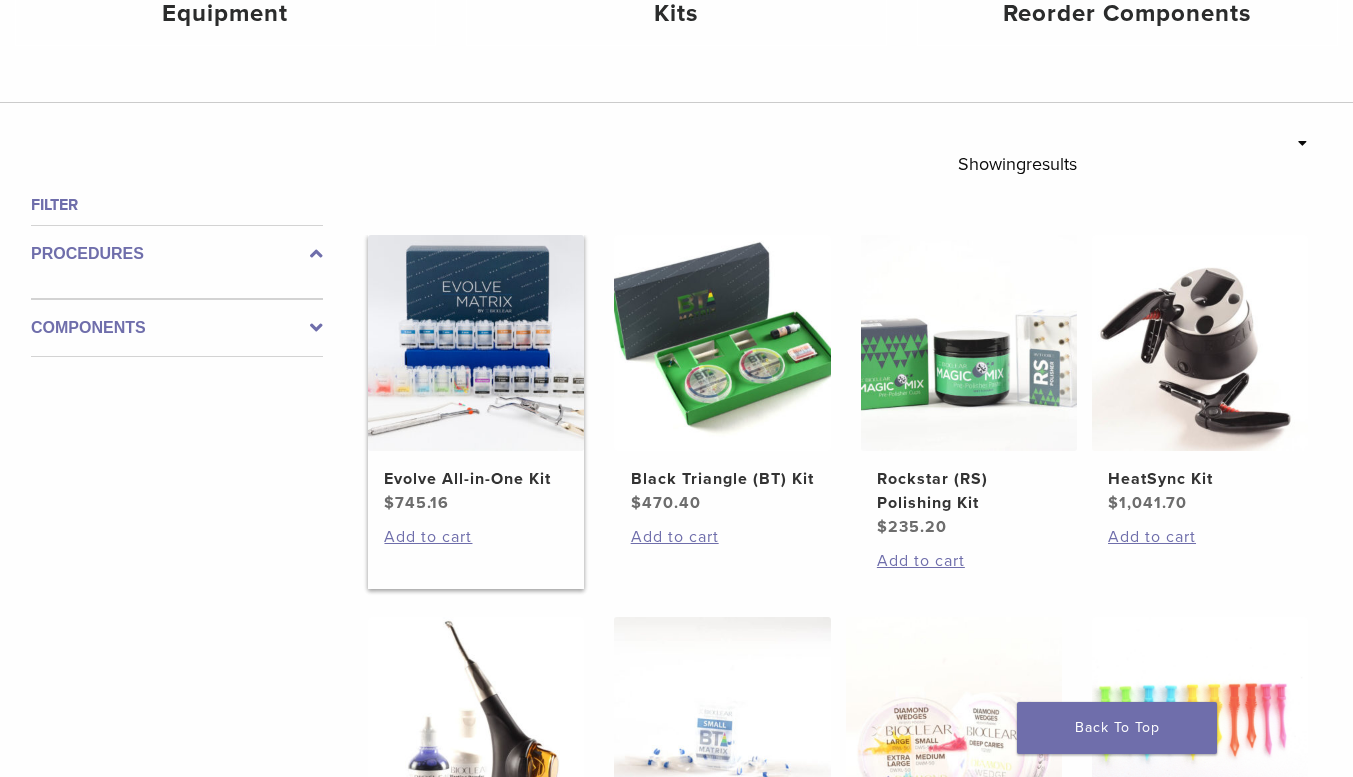 click at bounding box center [476, 343] 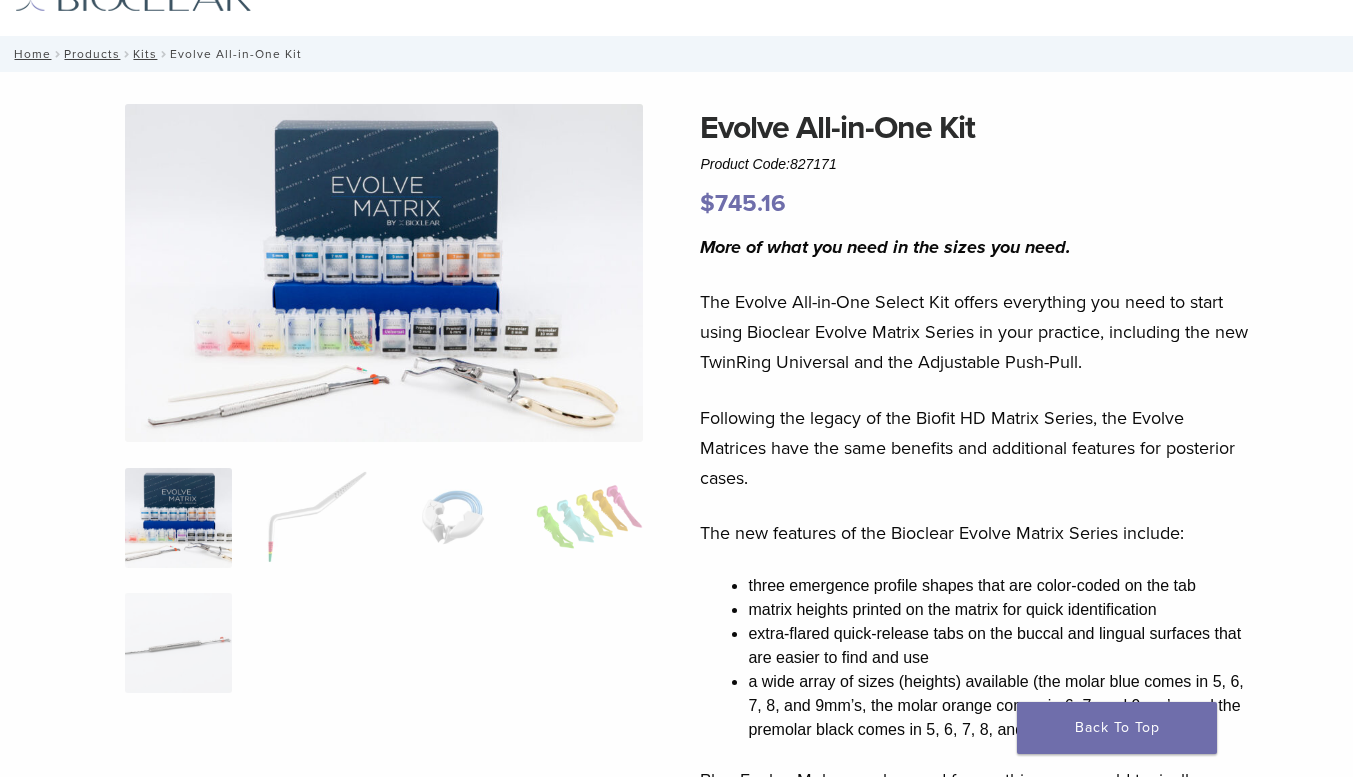 scroll, scrollTop: 159, scrollLeft: 0, axis: vertical 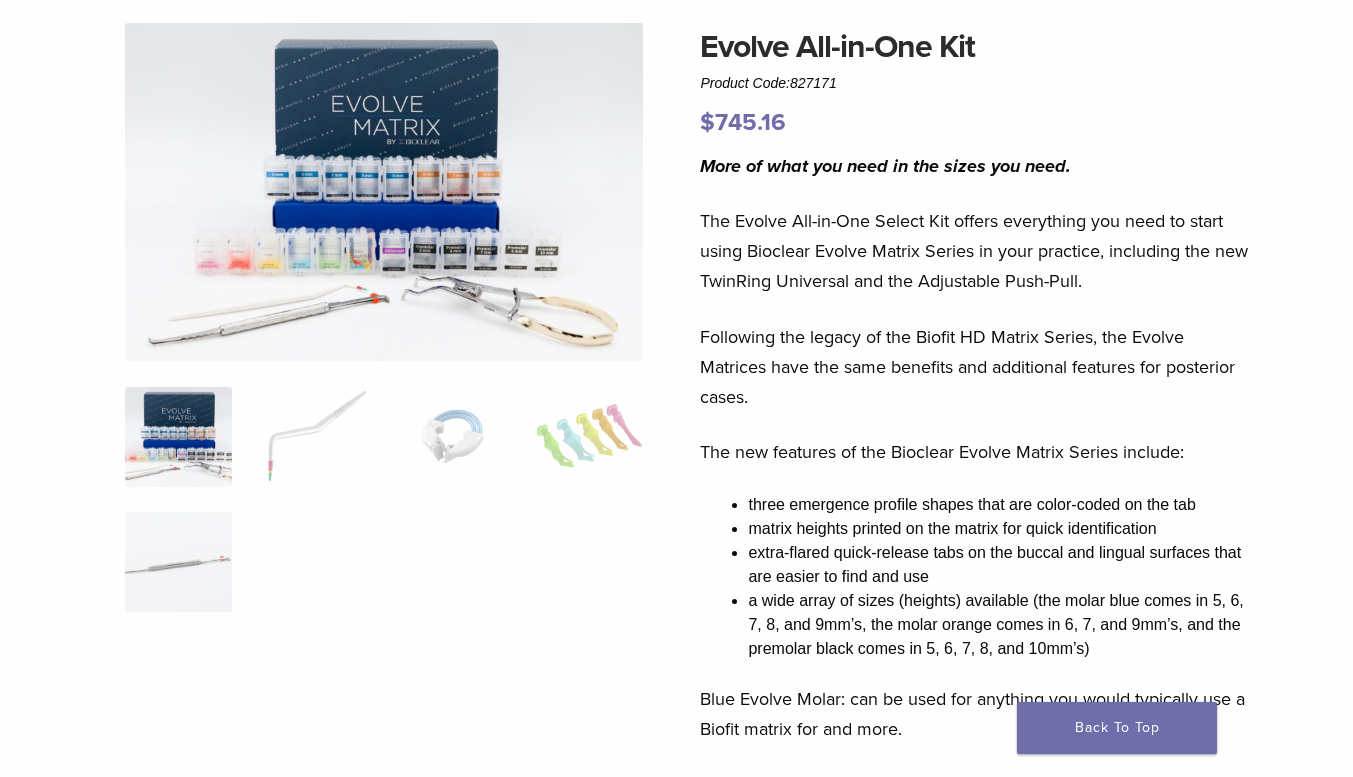 click on "More of what you need in the sizes you need.
The Evolve All-in-One Select Kit offers everything you need to start using Bioclear Evolve Matrix Series in your practice, including the new TwinRing Universal and the Adjustable Push-Pull.
Following the legacy of the Biofit HD Matrix Series, the Evolve Matrices have the same benefits and additional features for posterior cases.
The new features of the Bioclear Evolve Matrix Series include:
three emergence profile shapes that are color-coded on the tab
matrix heights printed on the matrix for quick identification
extra-flared quick-release tabs on the buccal and lingual surfaces that are easier to find and use
a wide array of sizes (heights) available (the molar blue comes in 5, 6, 7, 8, and 9mm’s, the molar orange comes in 6, 7, and 9mm’s, and the premolar black comes in 5, 6, 7, 8, and 10mm’s)
Blue Evolve Molar: can be used for anything you would typically use a Biofit matrix for and more.
click here .
Product id 827171" at bounding box center [975, 691] 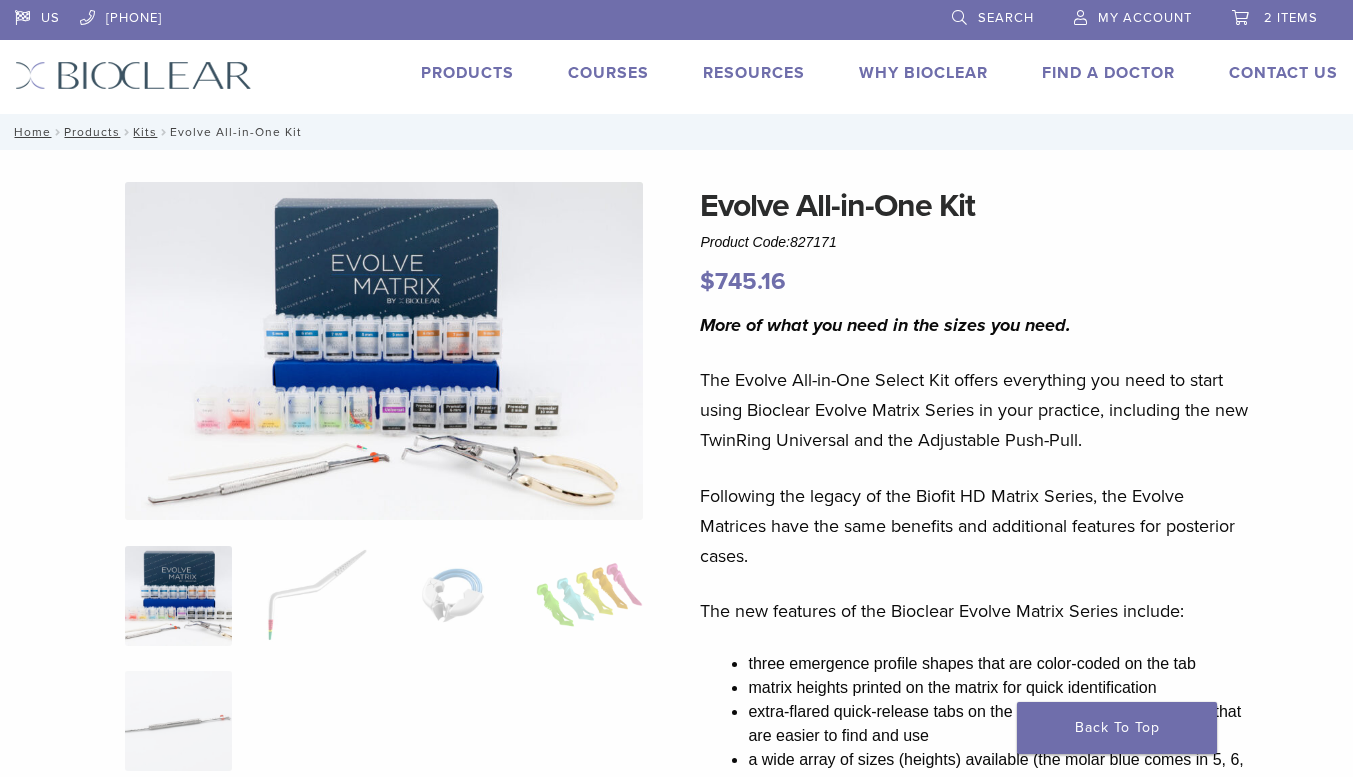 scroll, scrollTop: 1, scrollLeft: 0, axis: vertical 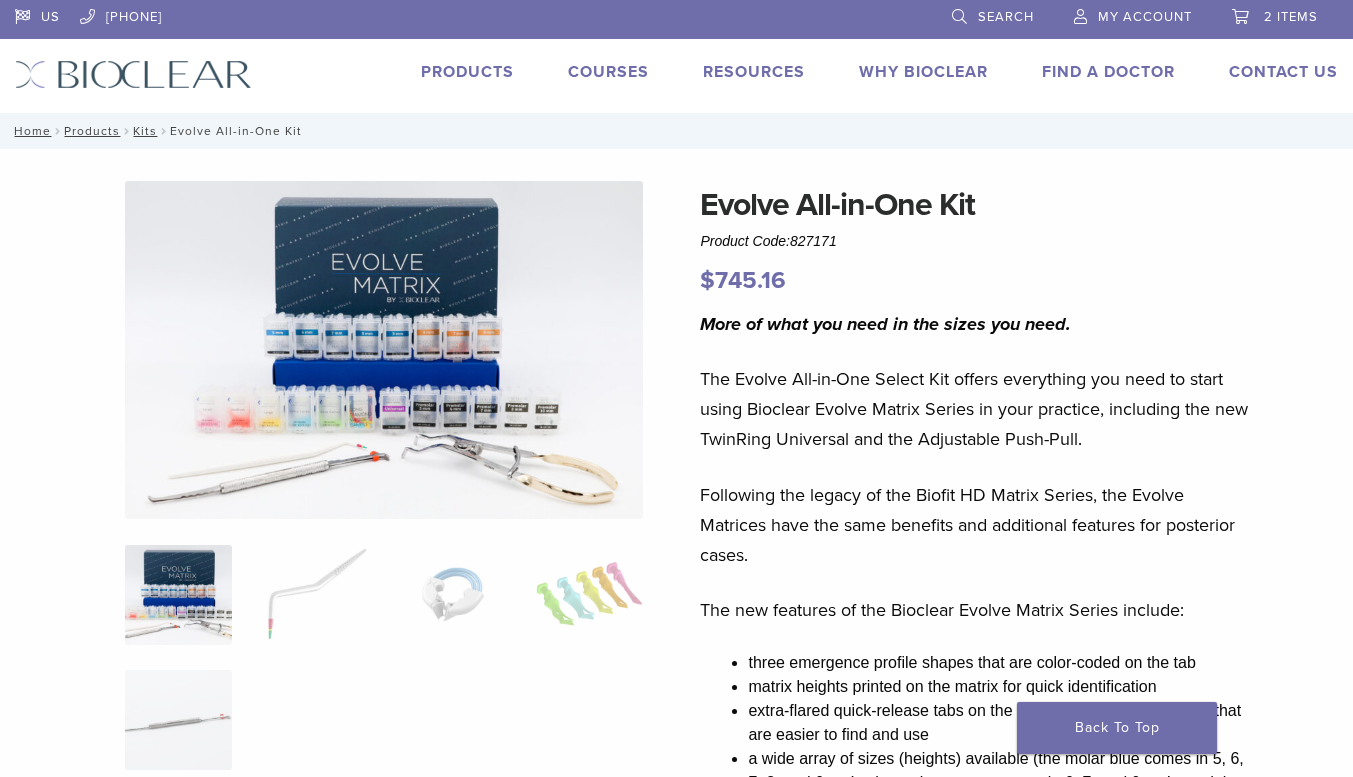 click on "Products" at bounding box center [467, 72] 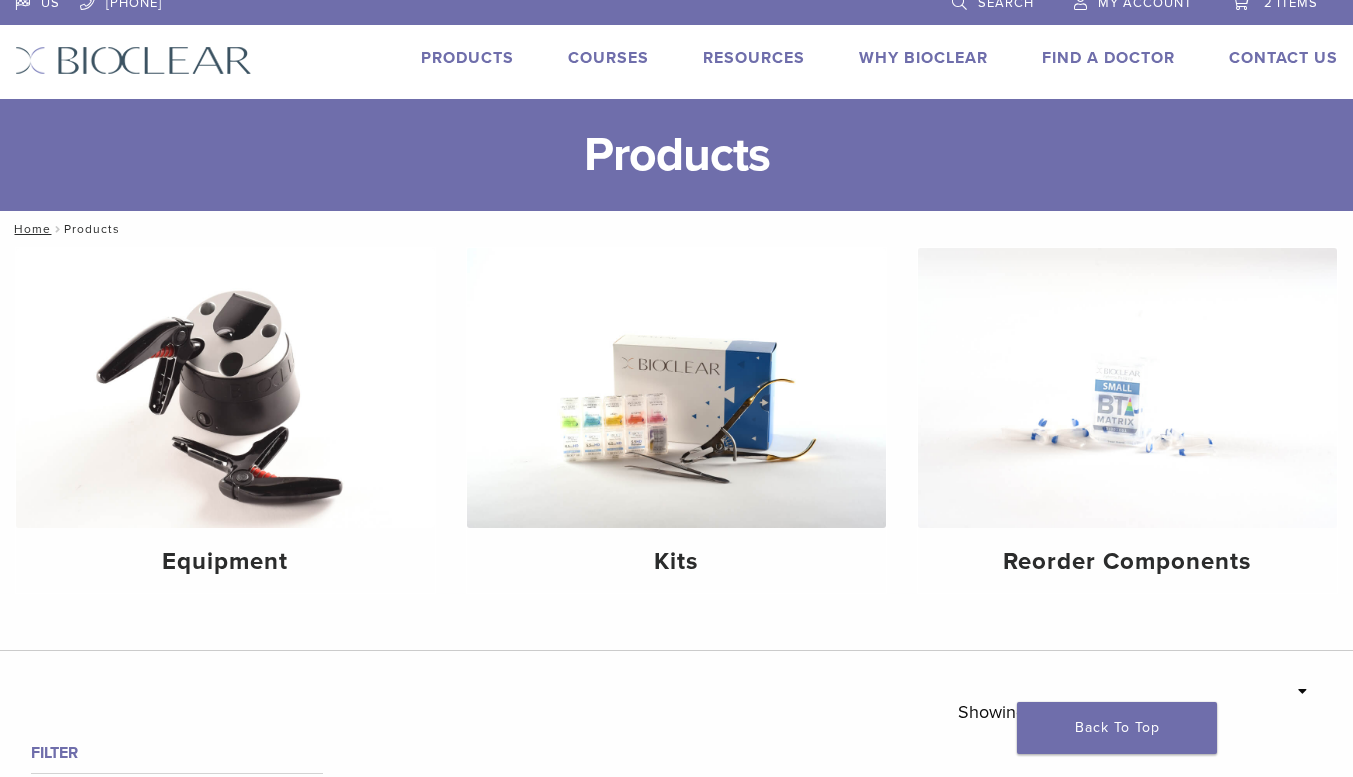 scroll, scrollTop: 0, scrollLeft: 0, axis: both 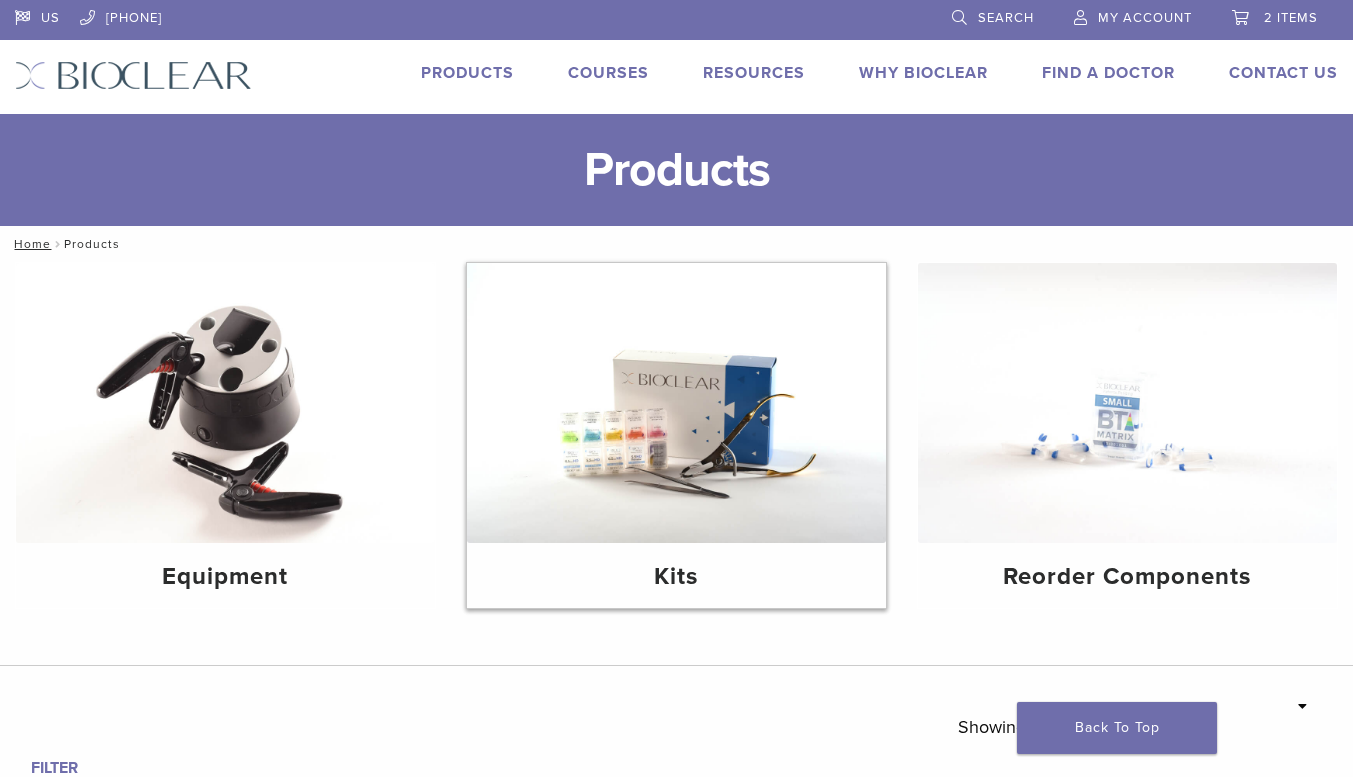 click at bounding box center (676, 403) 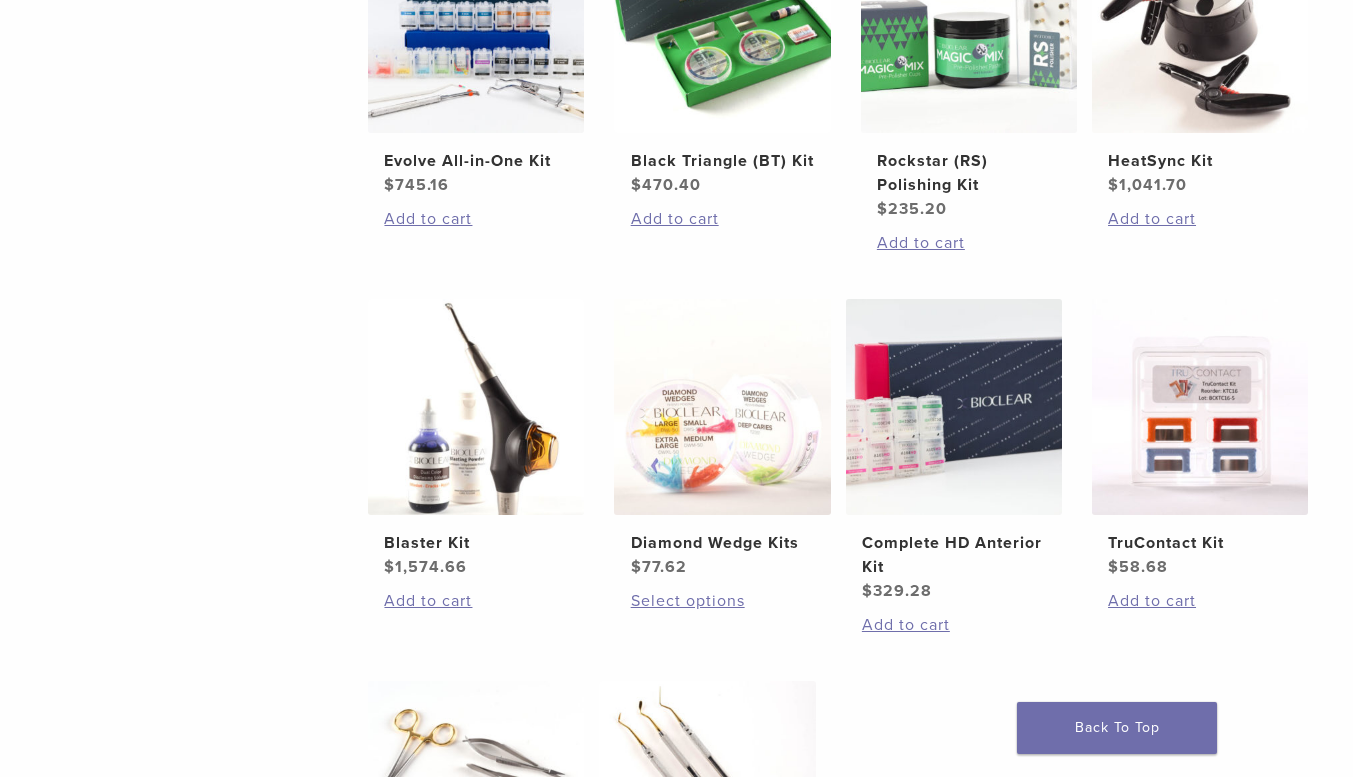 scroll, scrollTop: 808, scrollLeft: 0, axis: vertical 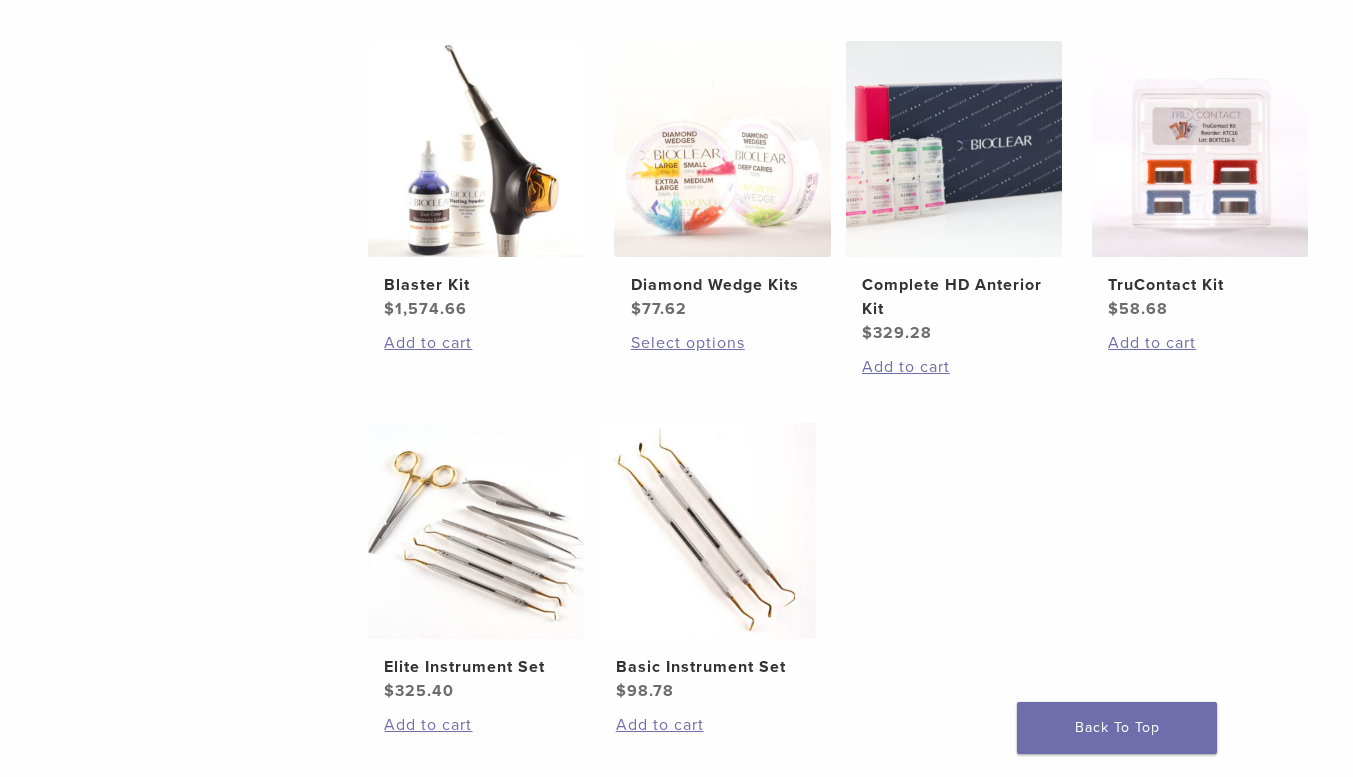 click on "Evolve All-in-One Kit
$ 745.16
Add to cart
Black Triangle (BT) Kit
$ 470.40
Add to cart
Rockstar (RS) Polishing Kit
$ 235.20
Add to cart
HeatSync Kit
$ 1,041.70
Add to cart
Blaster Kit
$ 1,574.66
Add to cart
Diamond Wedge Kits
$ 77.62
Select options
This product has multiple variants. The options may be chosen on the product page
Complete HD Anterior Kit
$ 329.28
Add to cart
TruContact Kit
$ 58.68
Add to cart
Elite Instrument Set
$ 325.40
Add to cart
Basic Instrument Set
$ 98.78
Add to cart" at bounding box center [845, 219] 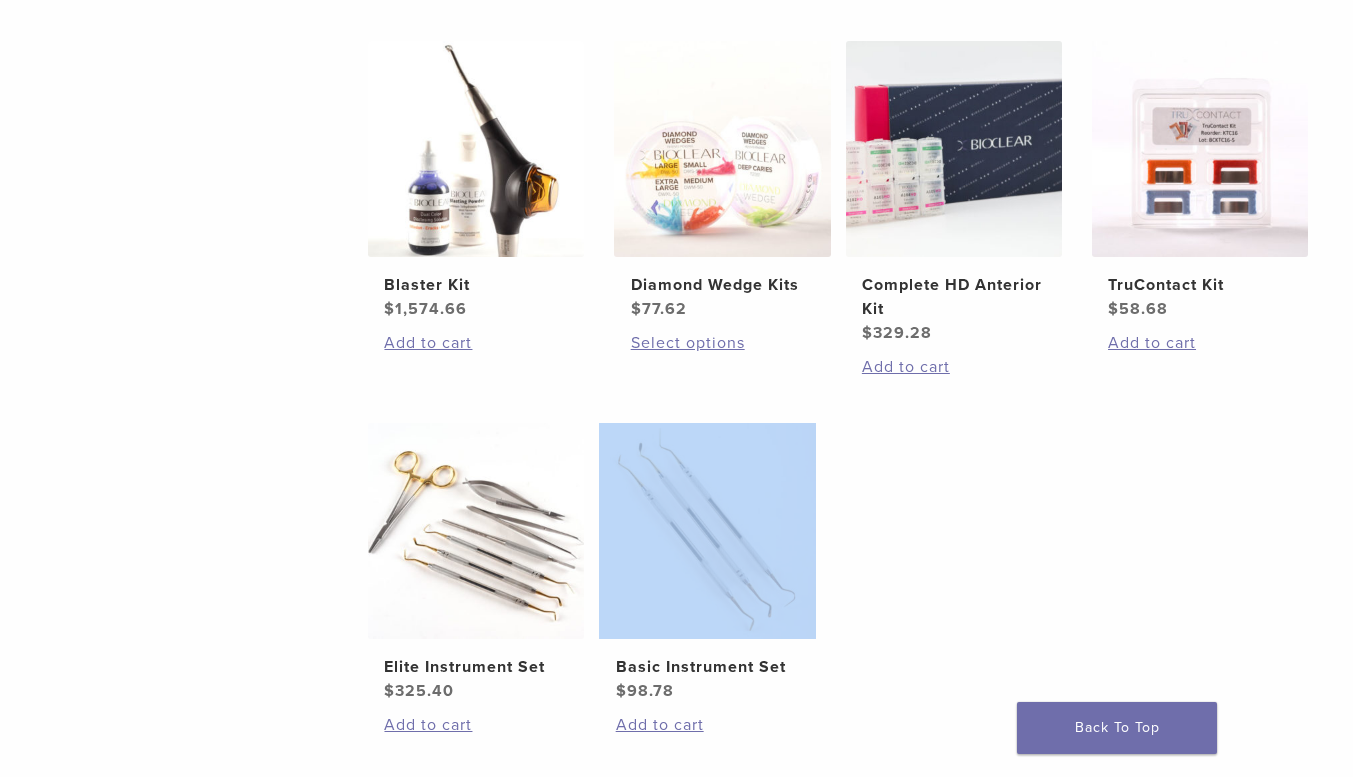 click on "Evolve All-in-One Kit
$ 745.16
Add to cart
Black Triangle (BT) Kit
$ 470.40
Add to cart
Rockstar (RS) Polishing Kit
$ 235.20
Add to cart
HeatSync Kit
$ 1,041.70
Add to cart
Blaster Kit
$ 1,574.66
Add to cart
Diamond Wedge Kits
$ 77.62
Select options
This product has multiple variants. The options may be chosen on the product page
Complete HD Anterior Kit
$ 329.28
Add to cart
TruContact Kit
$ 58.68
Add to cart
Elite Instrument Set
$ 325.40
Add to cart
Basic Instrument Set
$ 98.78
Add to cart" at bounding box center (845, 219) 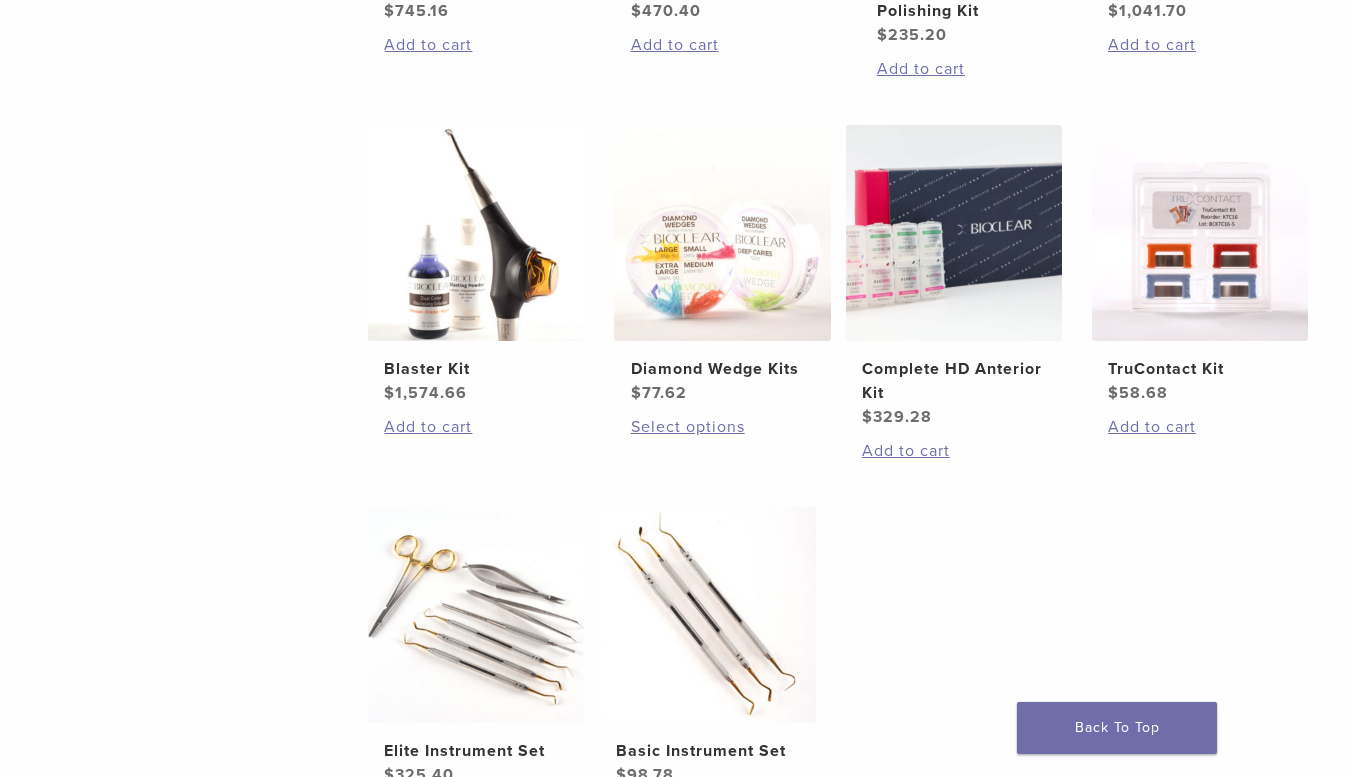 click on "Evolve All-in-One Kit
$ 745.16
Add to cart
Black Triangle (BT) Kit
$ 470.40
Add to cart
Rockstar (RS) Polishing Kit
$ 235.20
Add to cart
HeatSync Kit
$ 1,041.70
Add to cart
Blaster Kit
$ 1,574.66
Add to cart
Diamond Wedge Kits
$ 77.62
Select options
This product has multiple variants. The options may be chosen on the product page
Complete HD Anterior Kit
$ 329.28
Add to cart
TruContact Kit
$ 58.68
Add to cart
Elite Instrument Set
$ 325.40
Add to cart
Basic Instrument Set
$ 98.78
Add to cart" at bounding box center [845, 303] 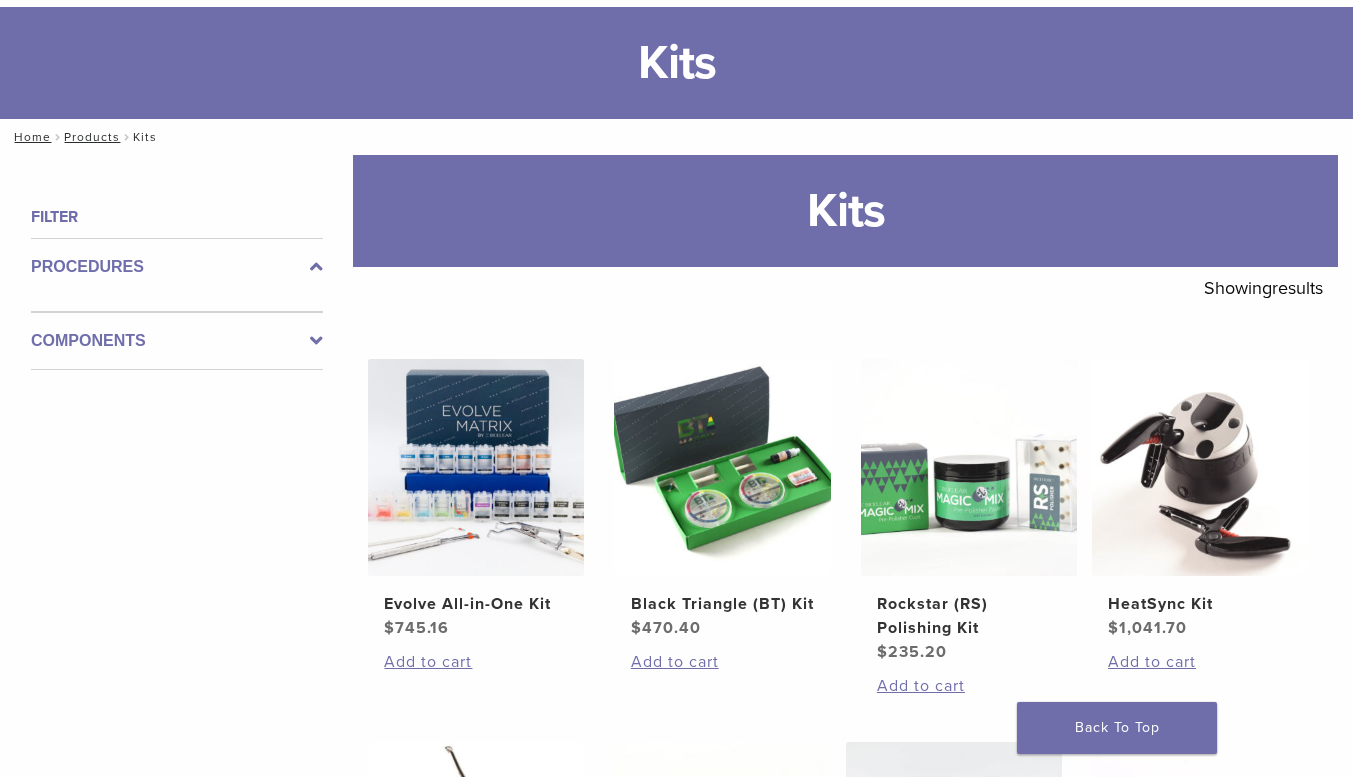 scroll, scrollTop: 0, scrollLeft: 0, axis: both 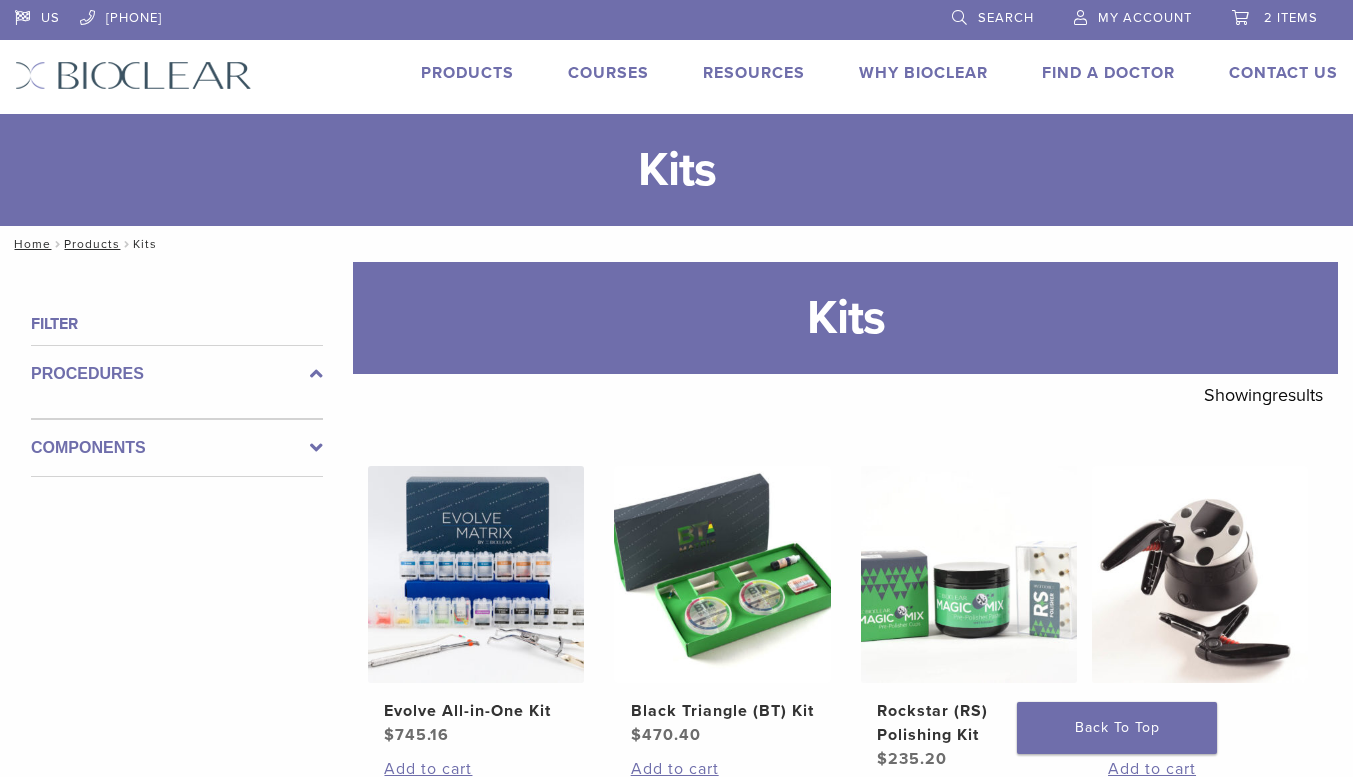 click on "Products" at bounding box center (467, 73) 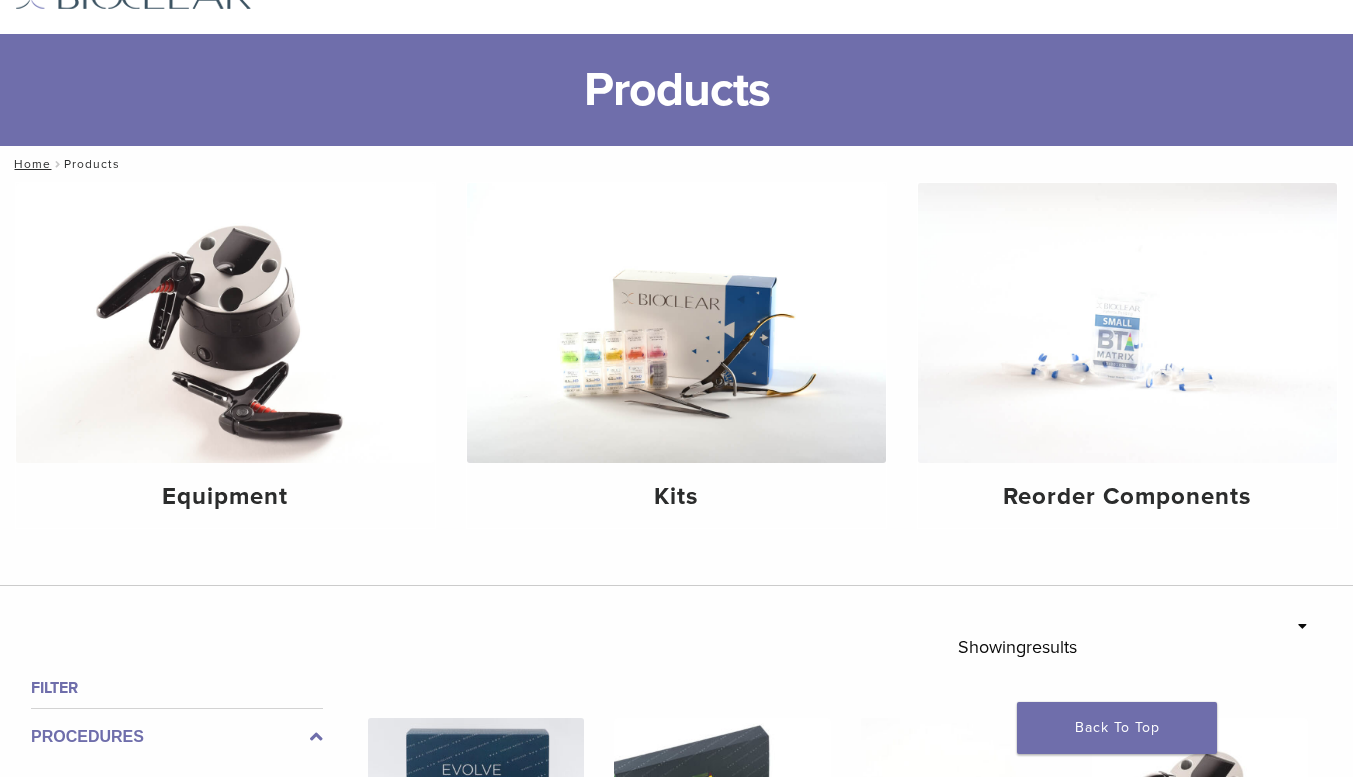 scroll, scrollTop: 26, scrollLeft: 0, axis: vertical 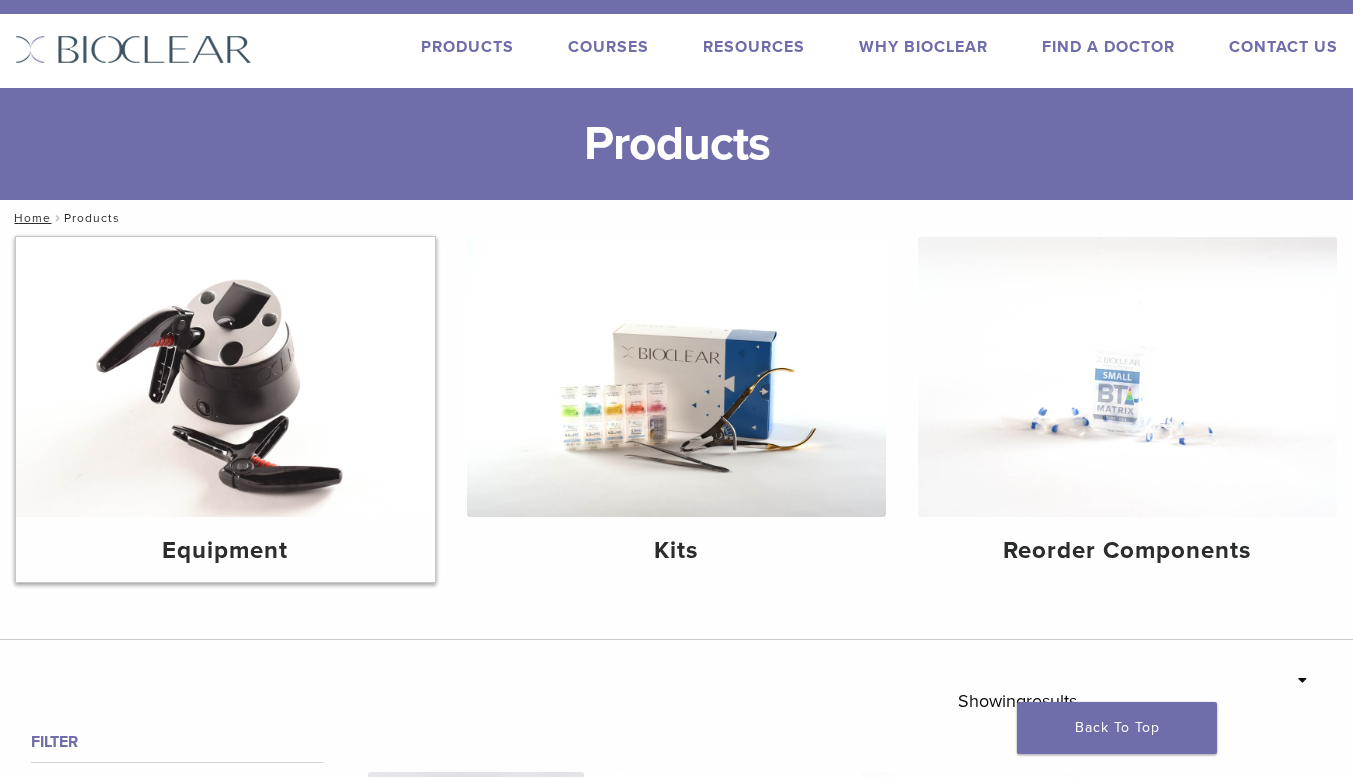 click on "Equipment" at bounding box center (225, 551) 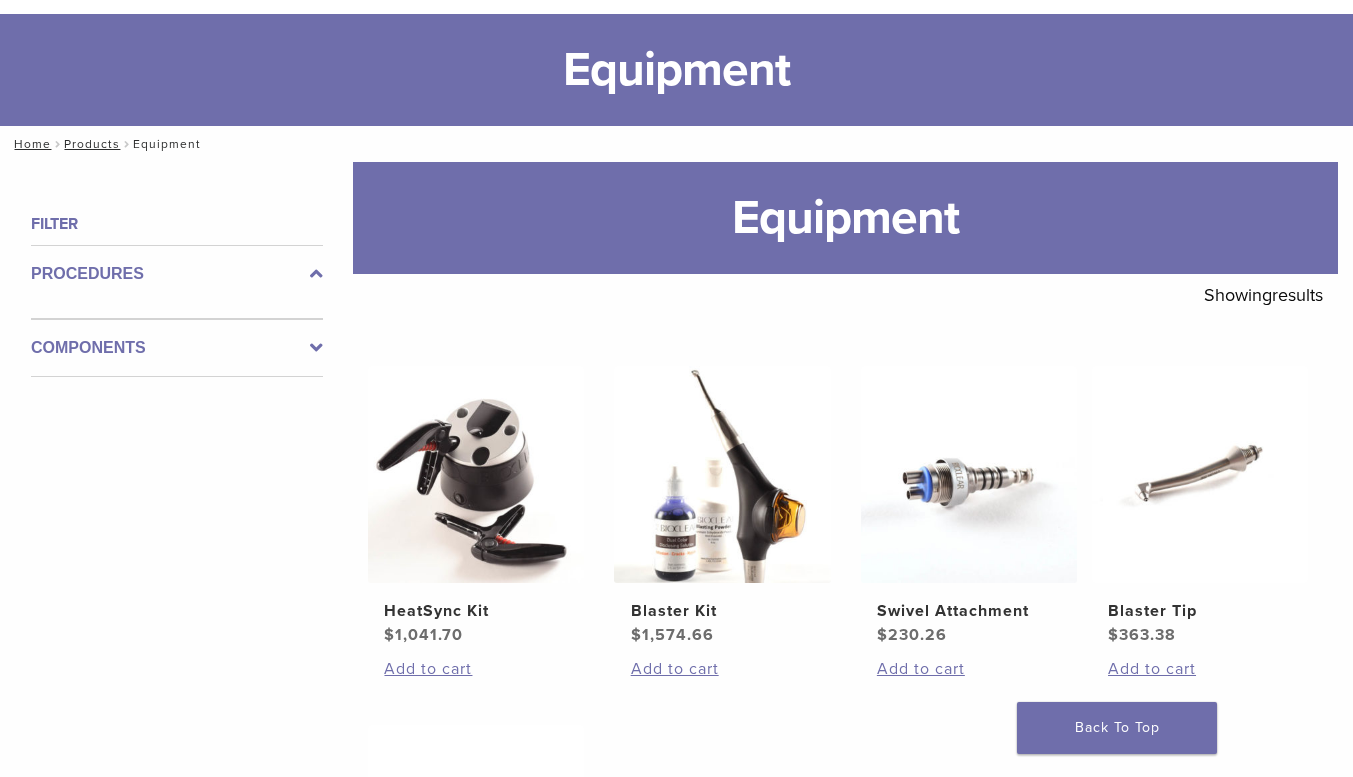 scroll, scrollTop: 0, scrollLeft: 0, axis: both 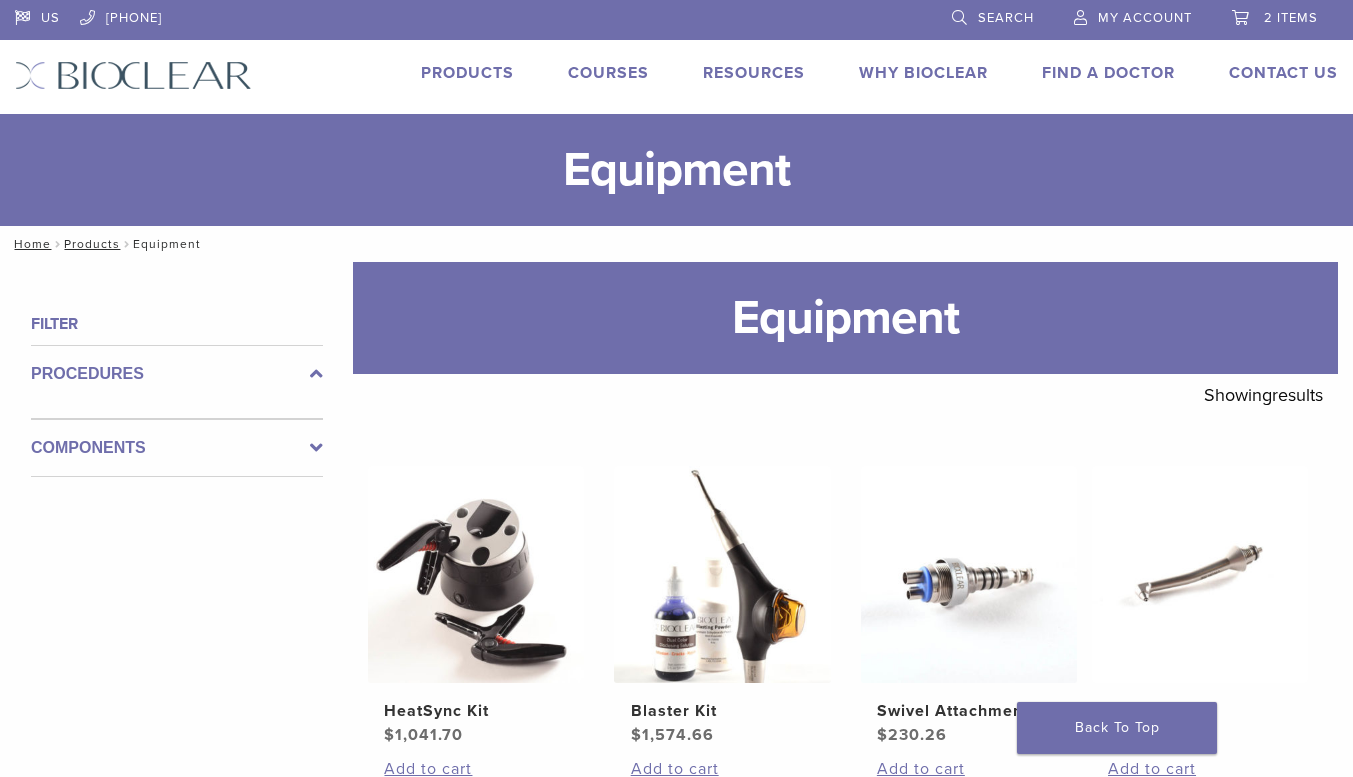 click on "Products" at bounding box center [467, 73] 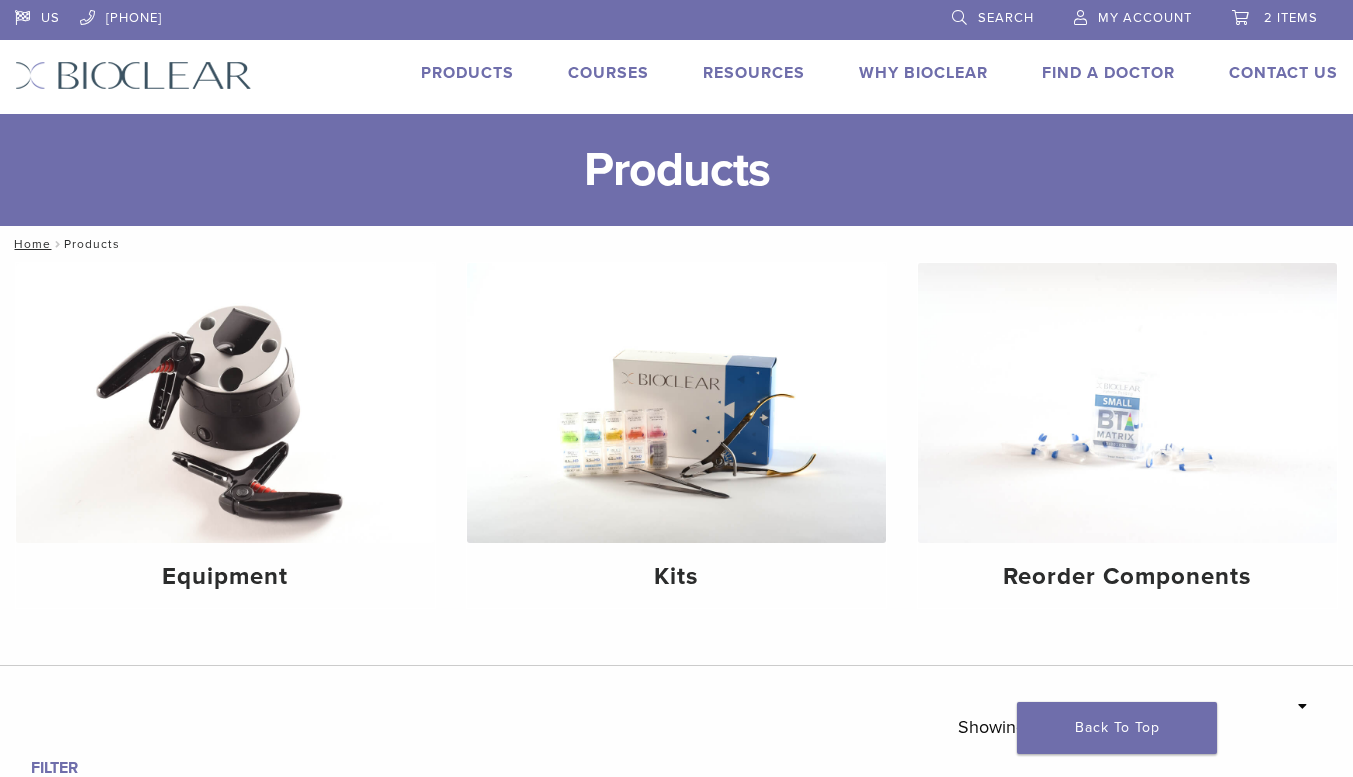 scroll, scrollTop: 0, scrollLeft: 0, axis: both 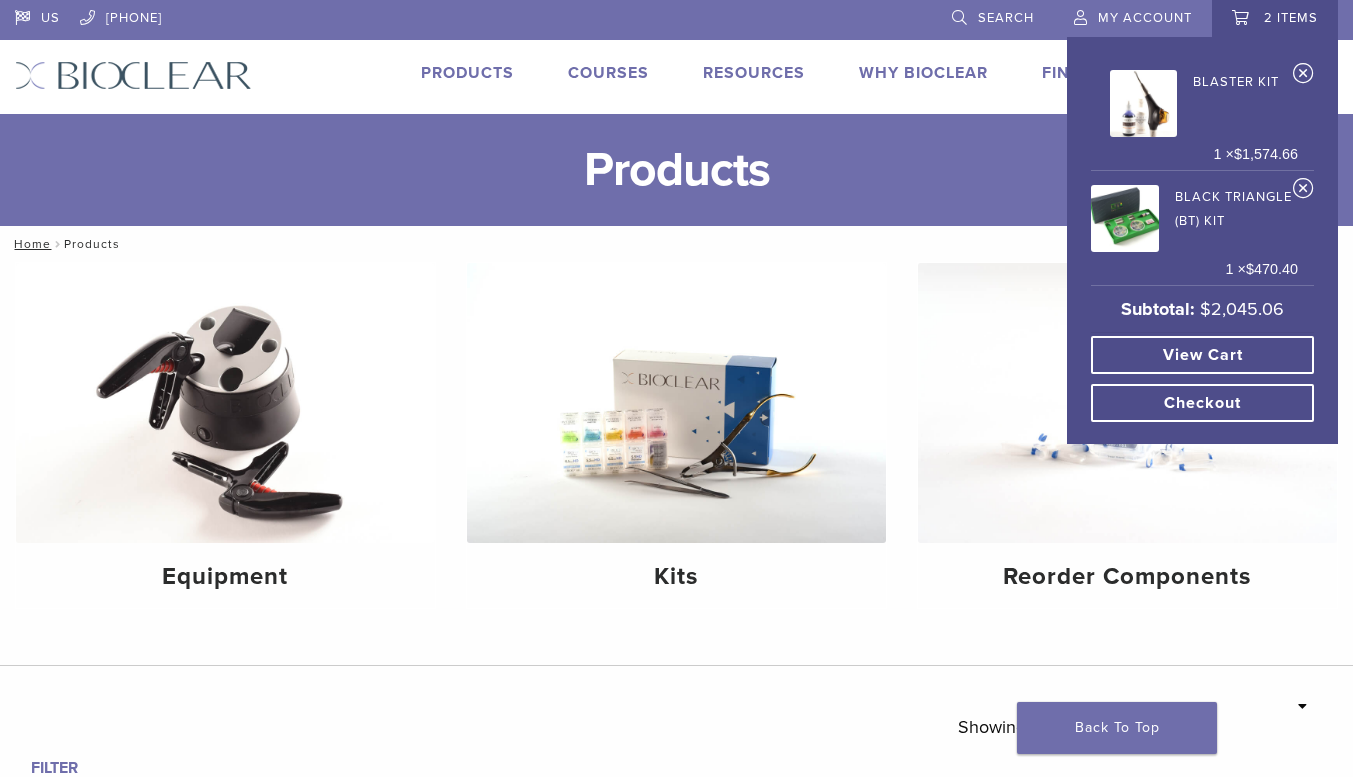 click on "Black Triangle (BT) Kit" at bounding box center (1194, 215) 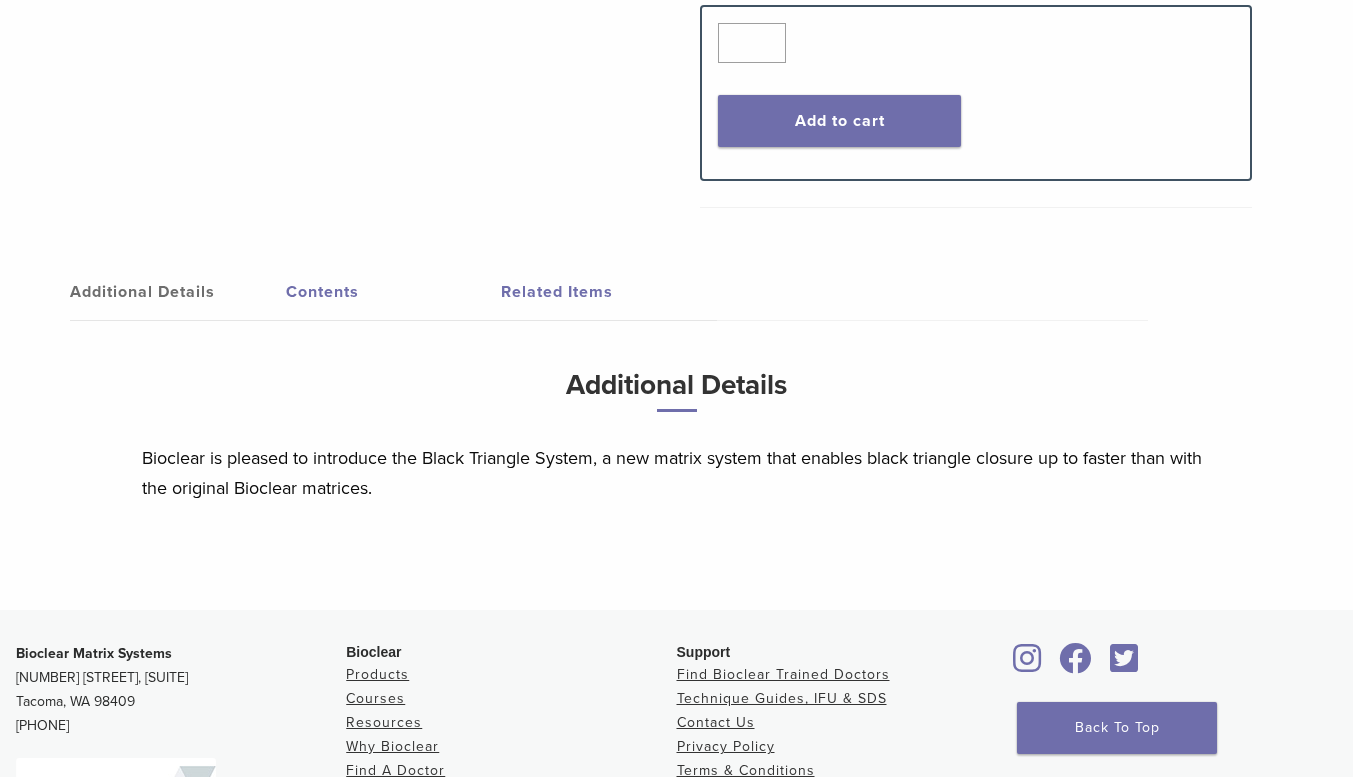 scroll, scrollTop: 914, scrollLeft: 0, axis: vertical 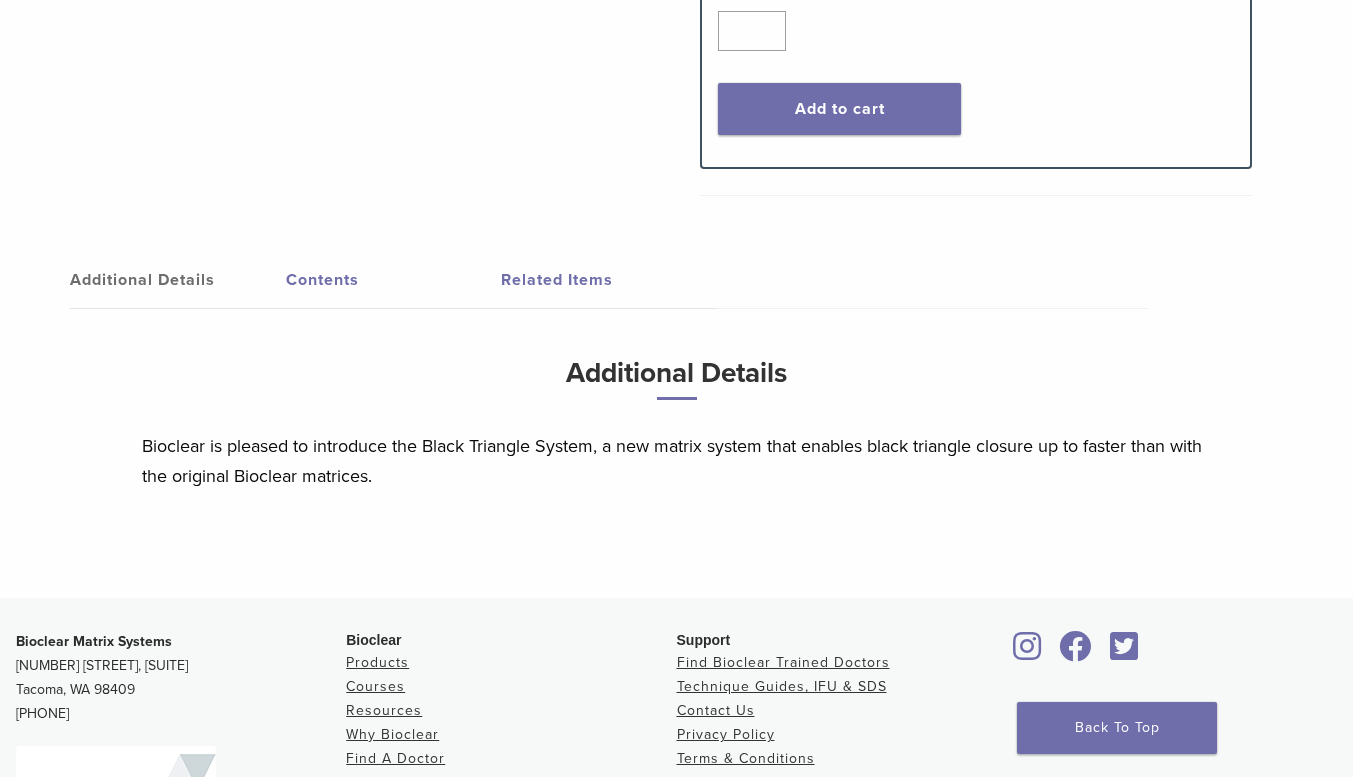 click on "Contents" at bounding box center (394, 280) 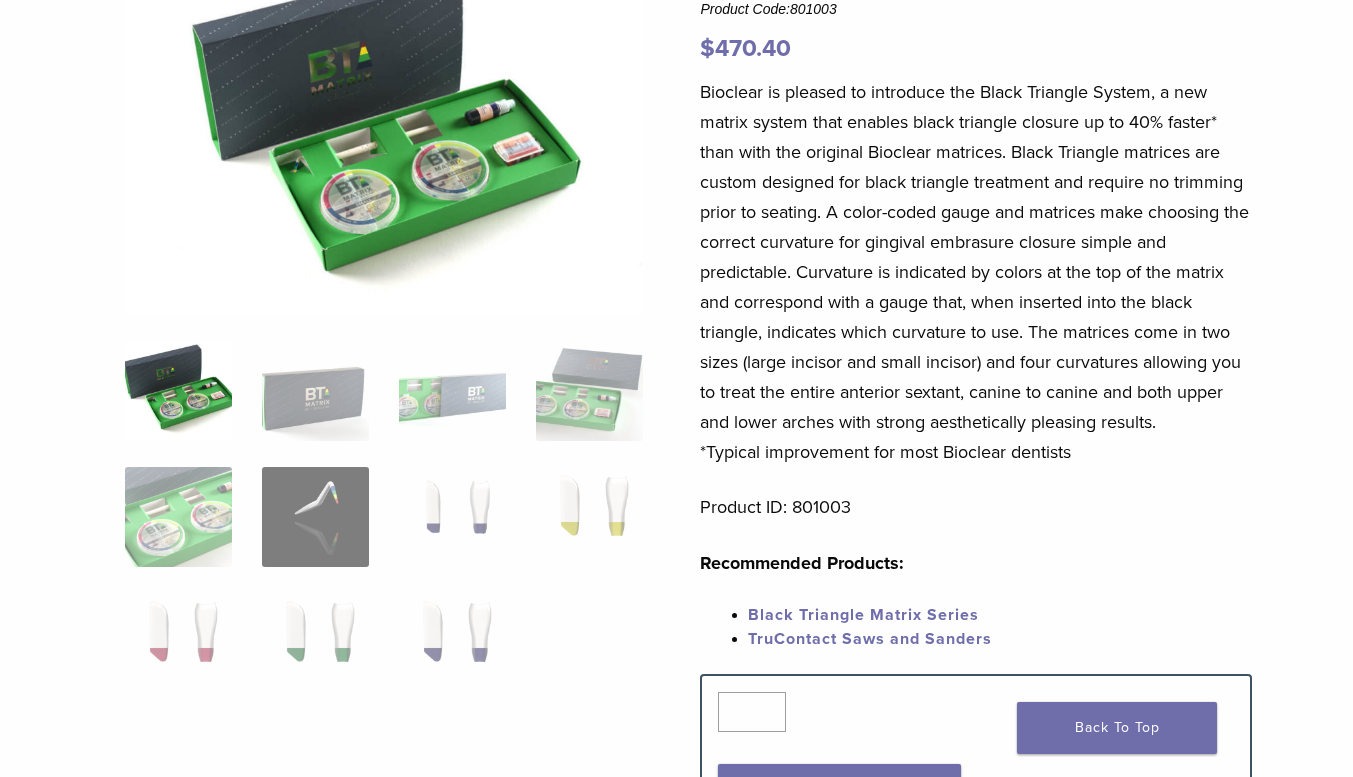 scroll, scrollTop: 0, scrollLeft: 0, axis: both 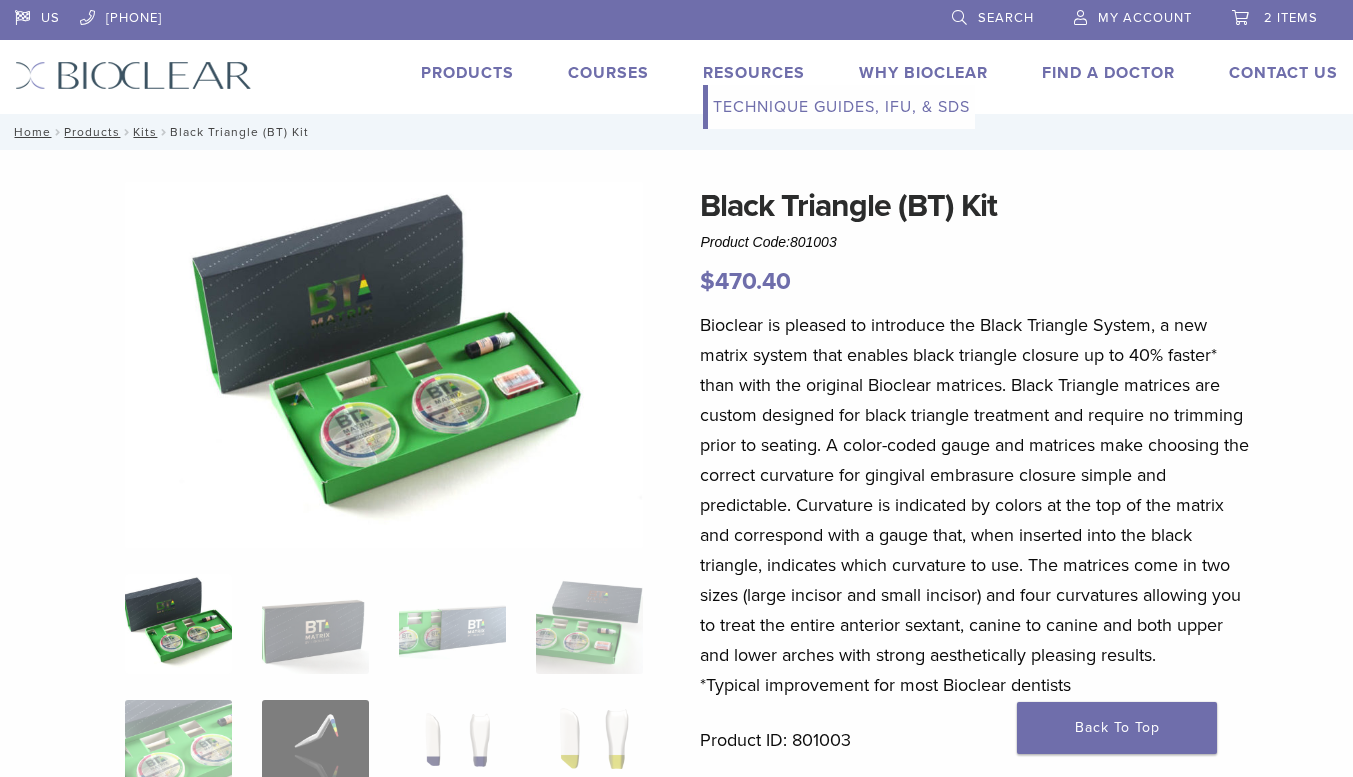 click on "Resources" at bounding box center [754, 73] 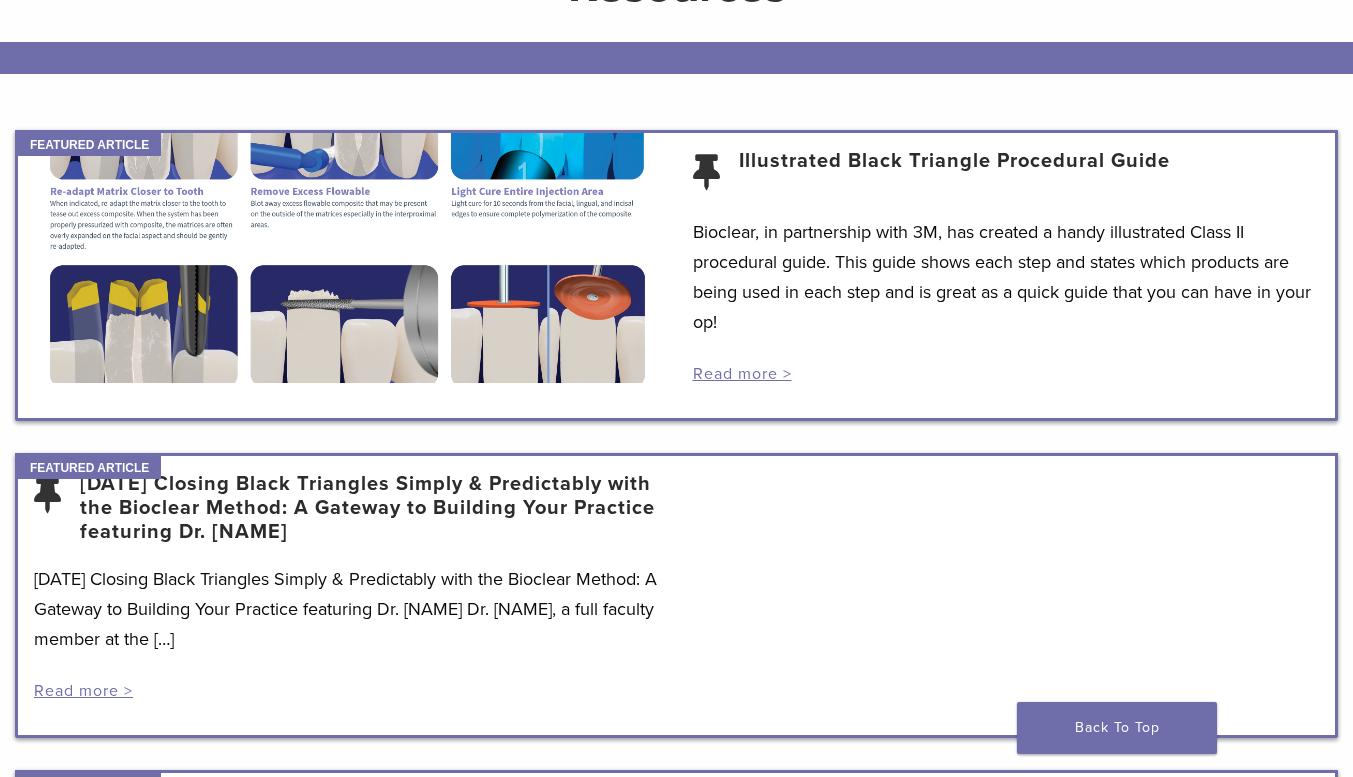 scroll, scrollTop: 0, scrollLeft: 0, axis: both 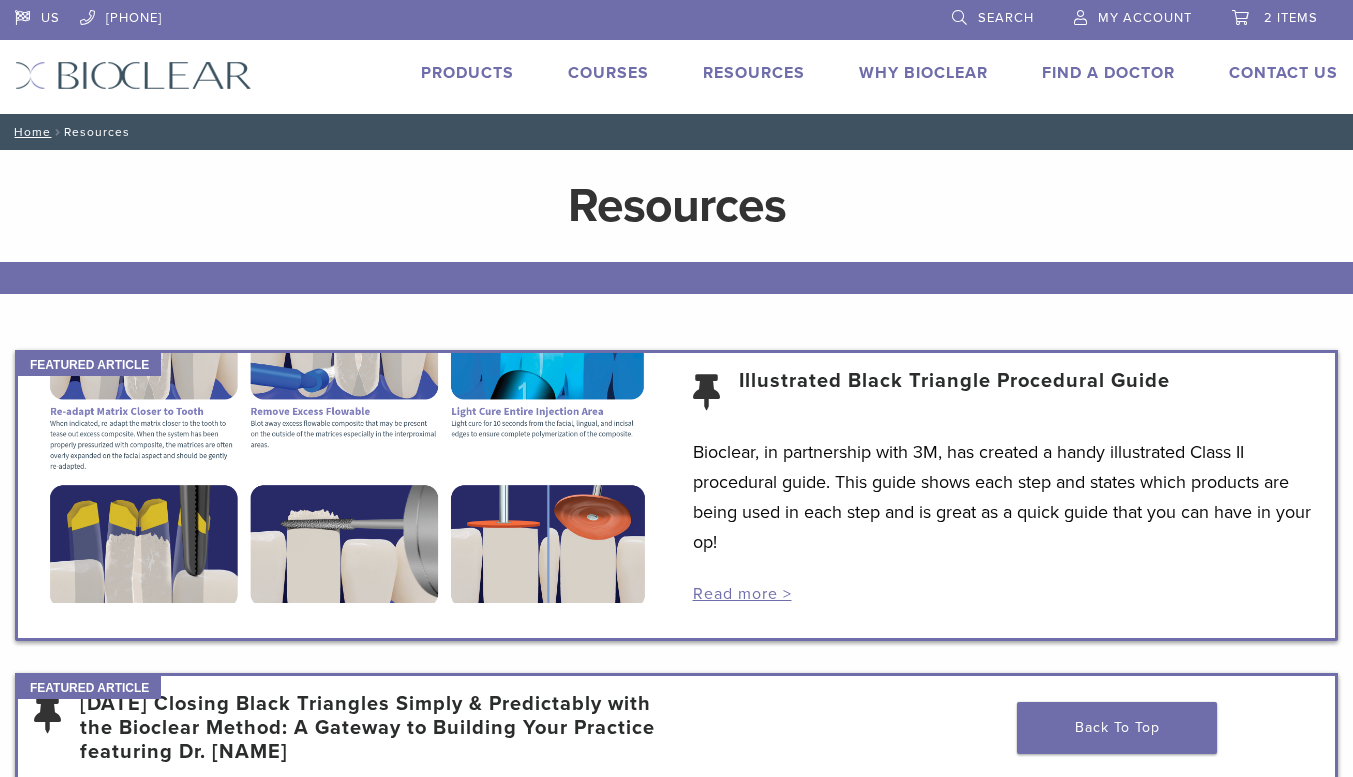 click on "Products" at bounding box center (467, 73) 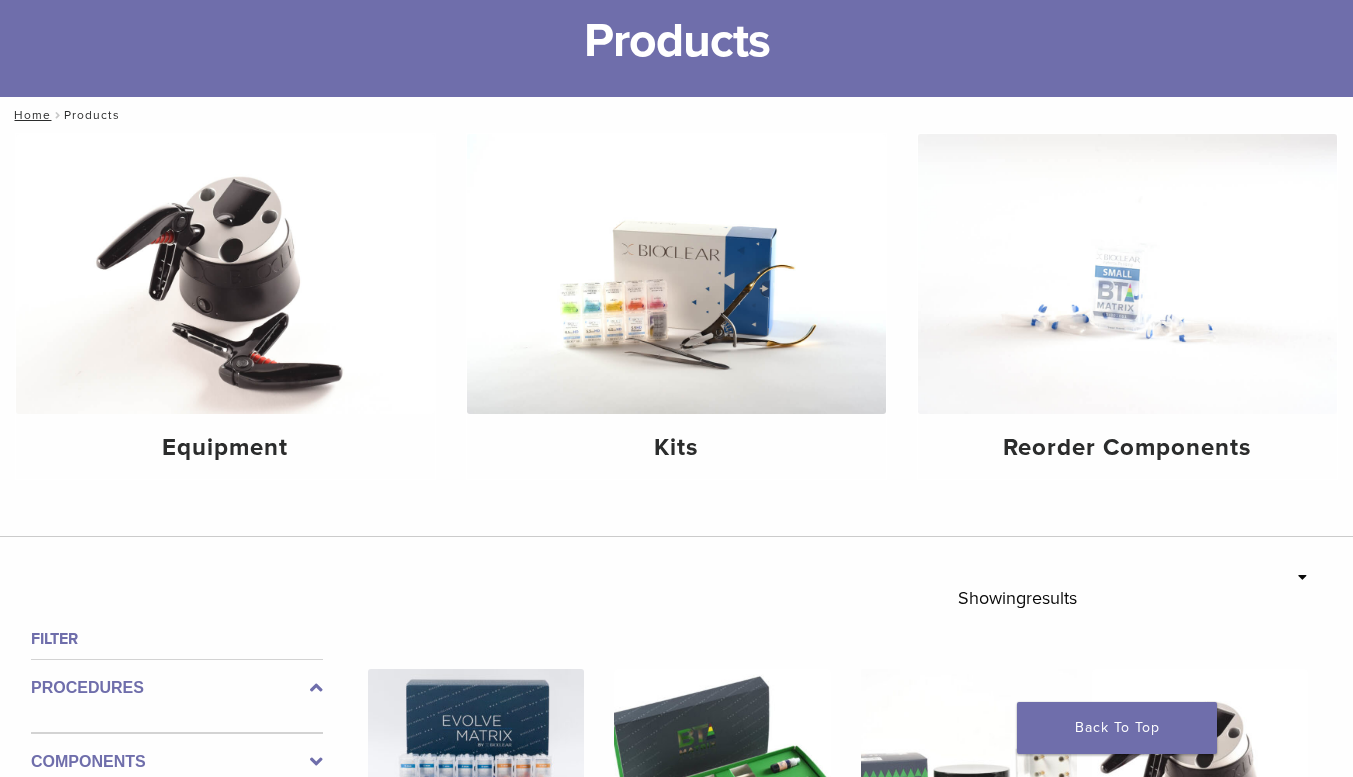 scroll, scrollTop: 128, scrollLeft: 0, axis: vertical 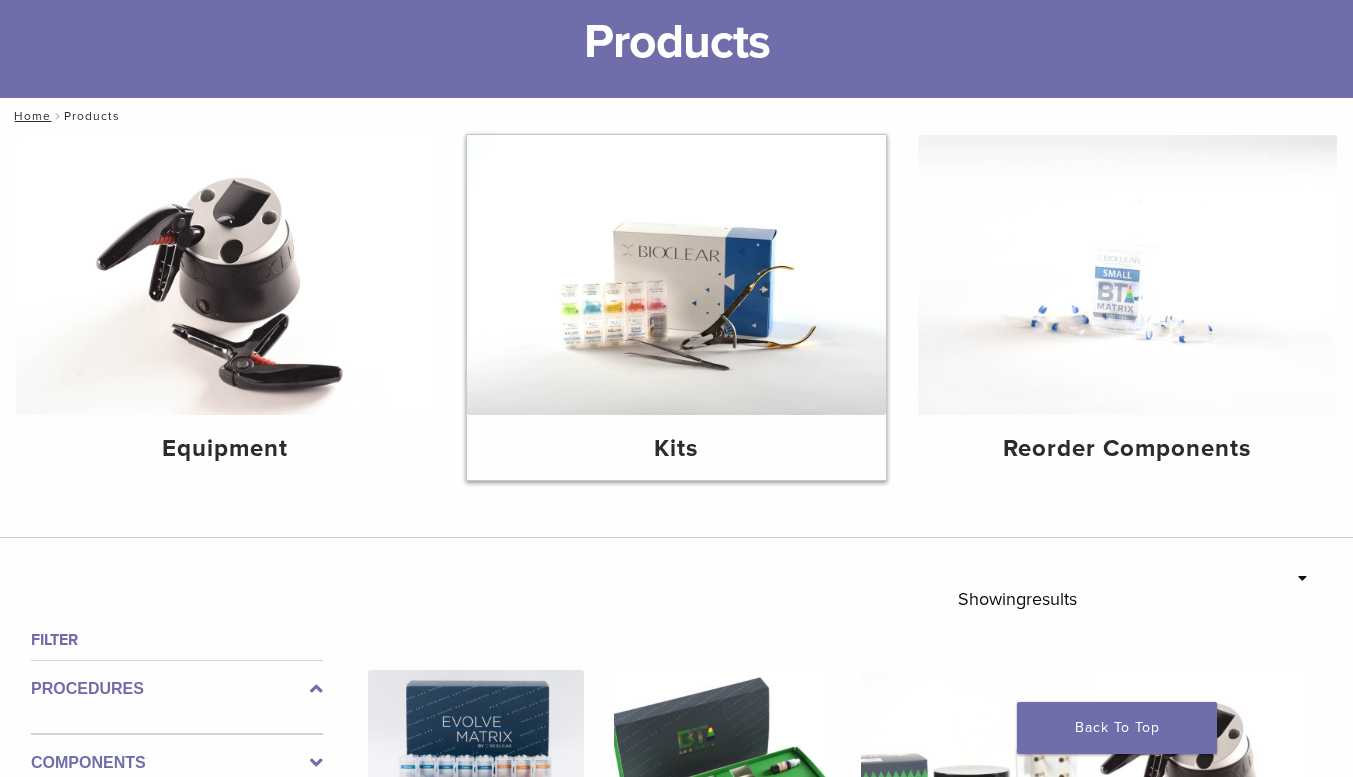 click on "Kits" at bounding box center [676, 449] 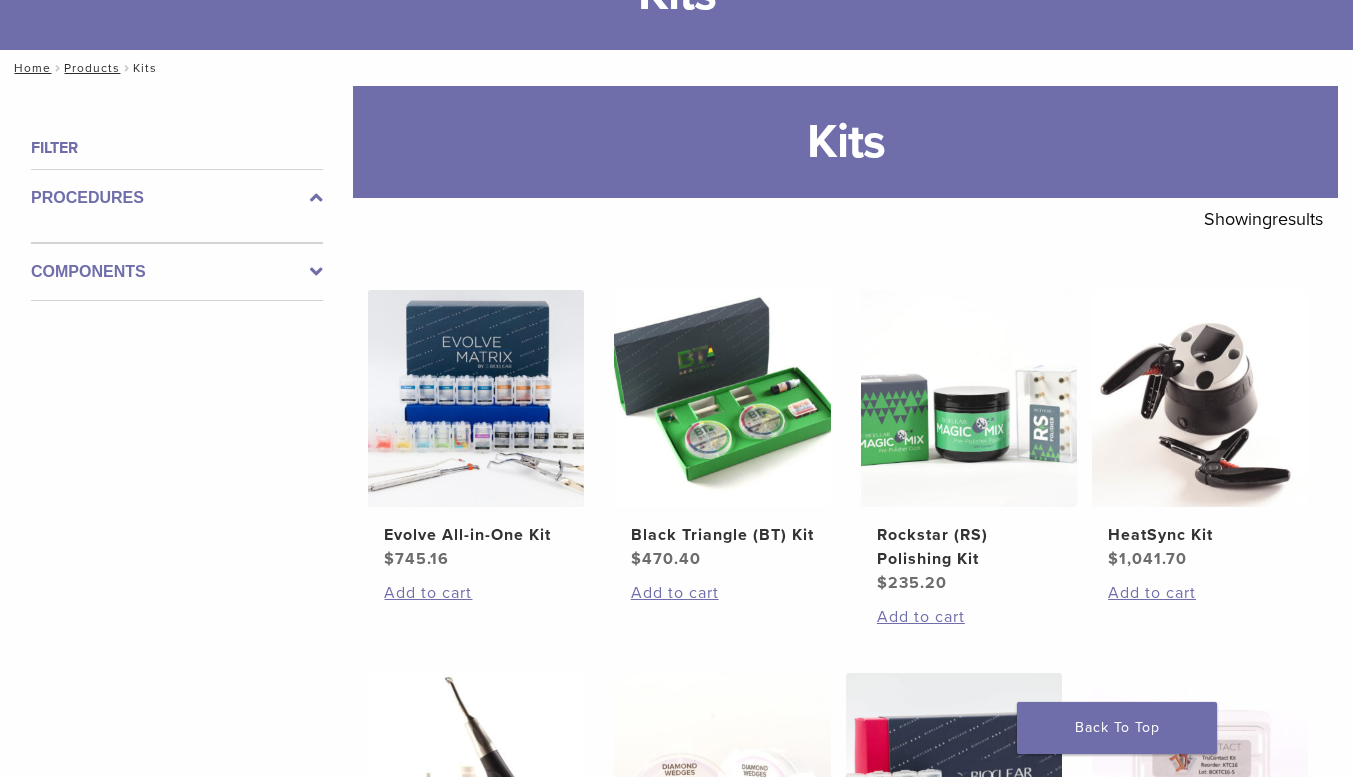 scroll, scrollTop: 0, scrollLeft: 0, axis: both 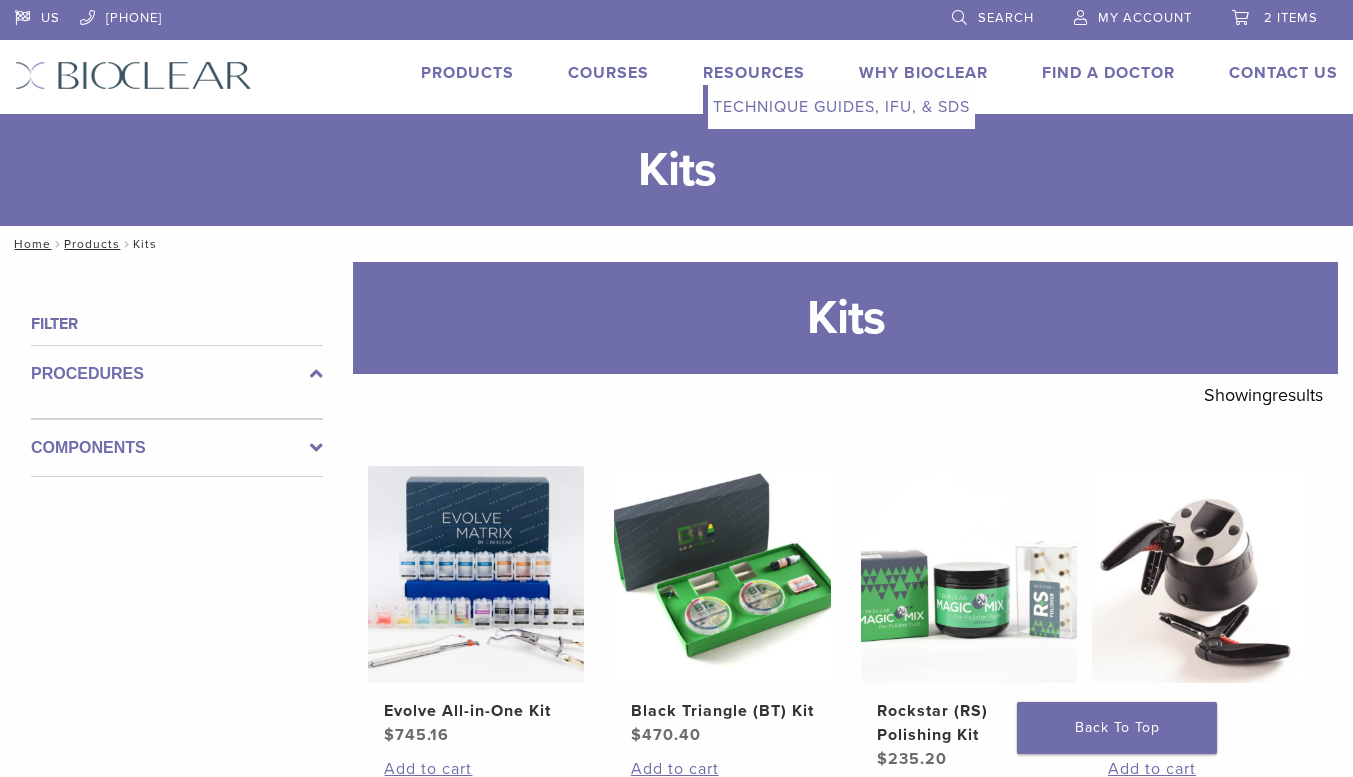 click on "Resources" at bounding box center (754, 73) 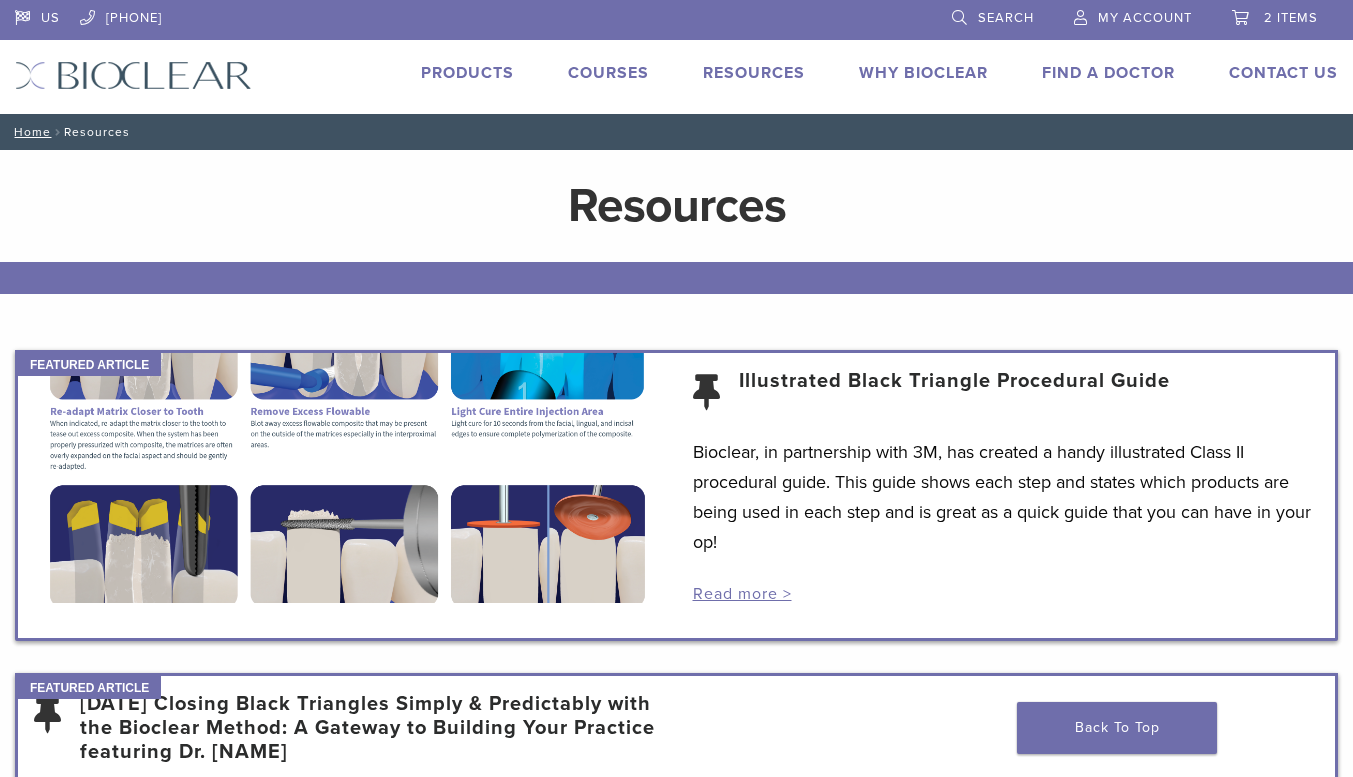 scroll, scrollTop: 0, scrollLeft: 0, axis: both 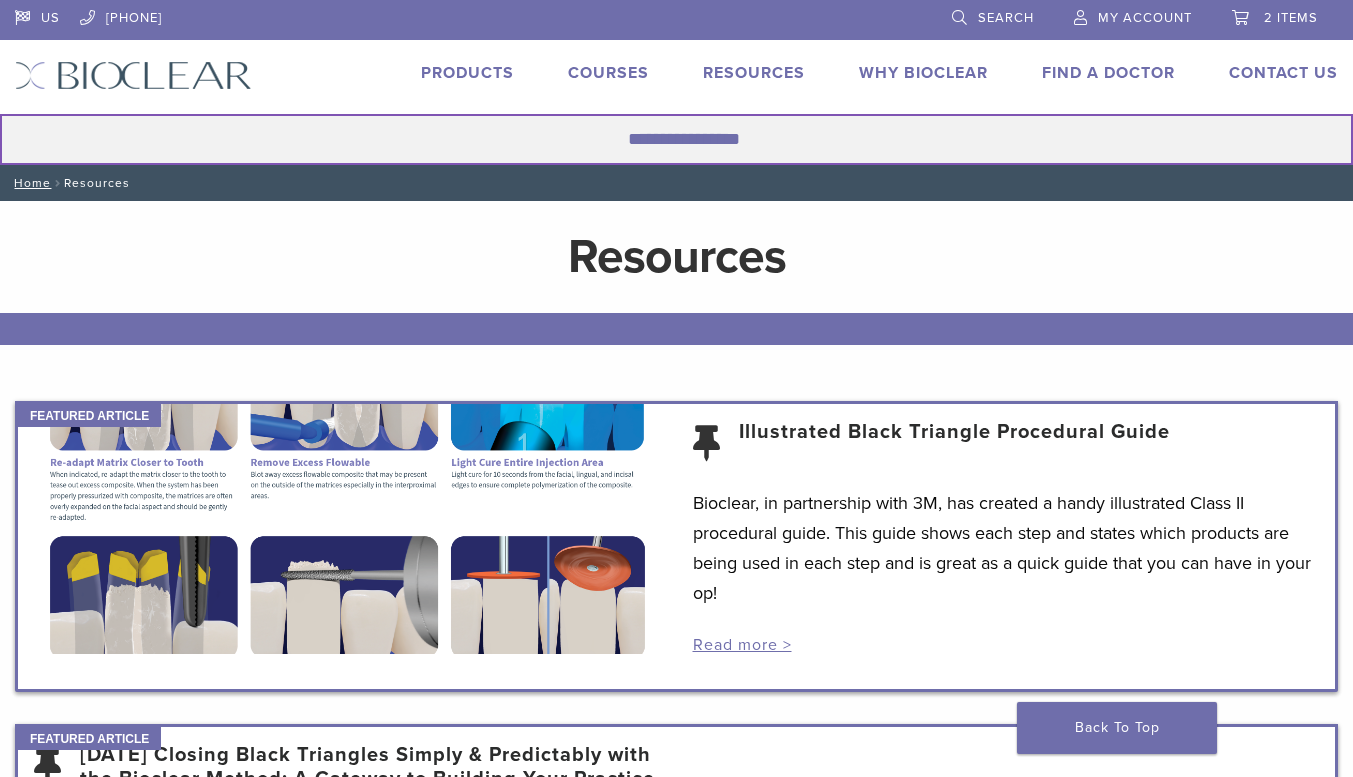 click on "Search for:" at bounding box center (676, 139) 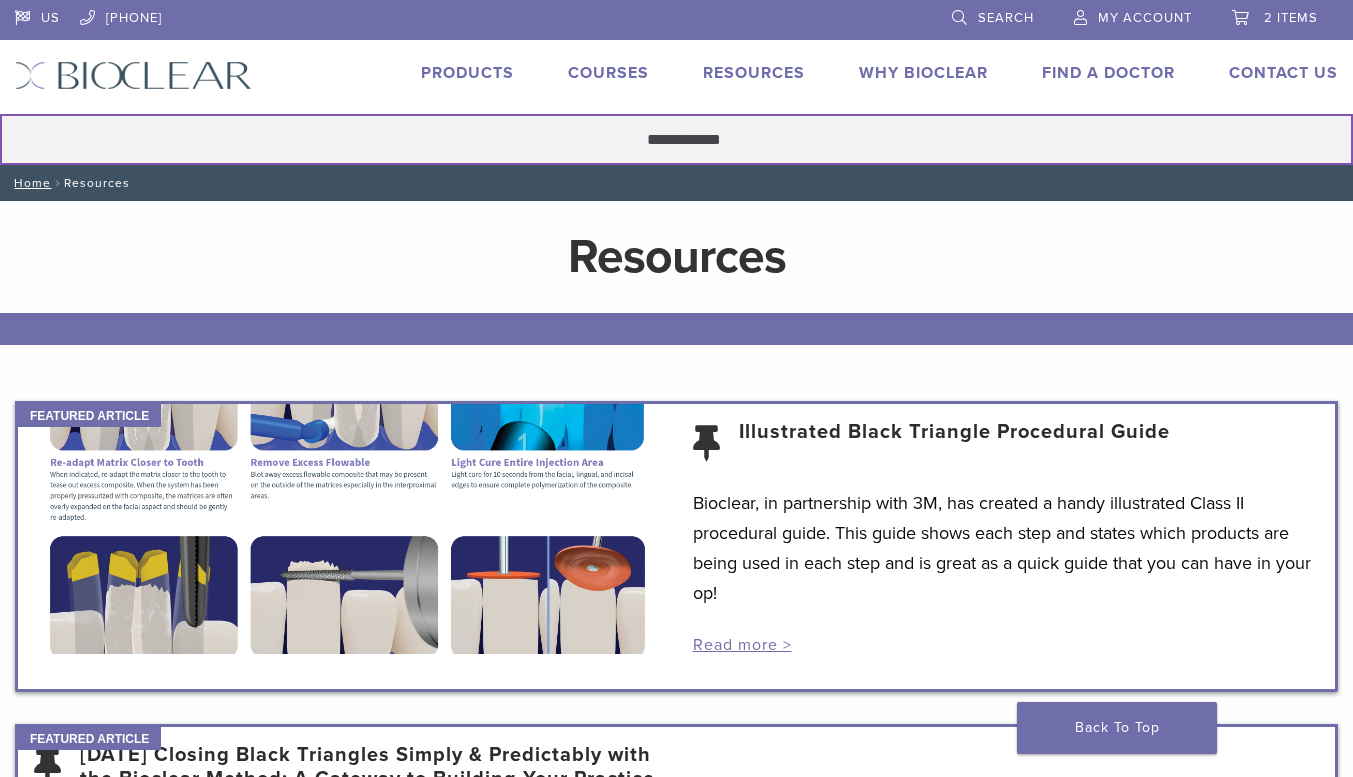 type on "**********" 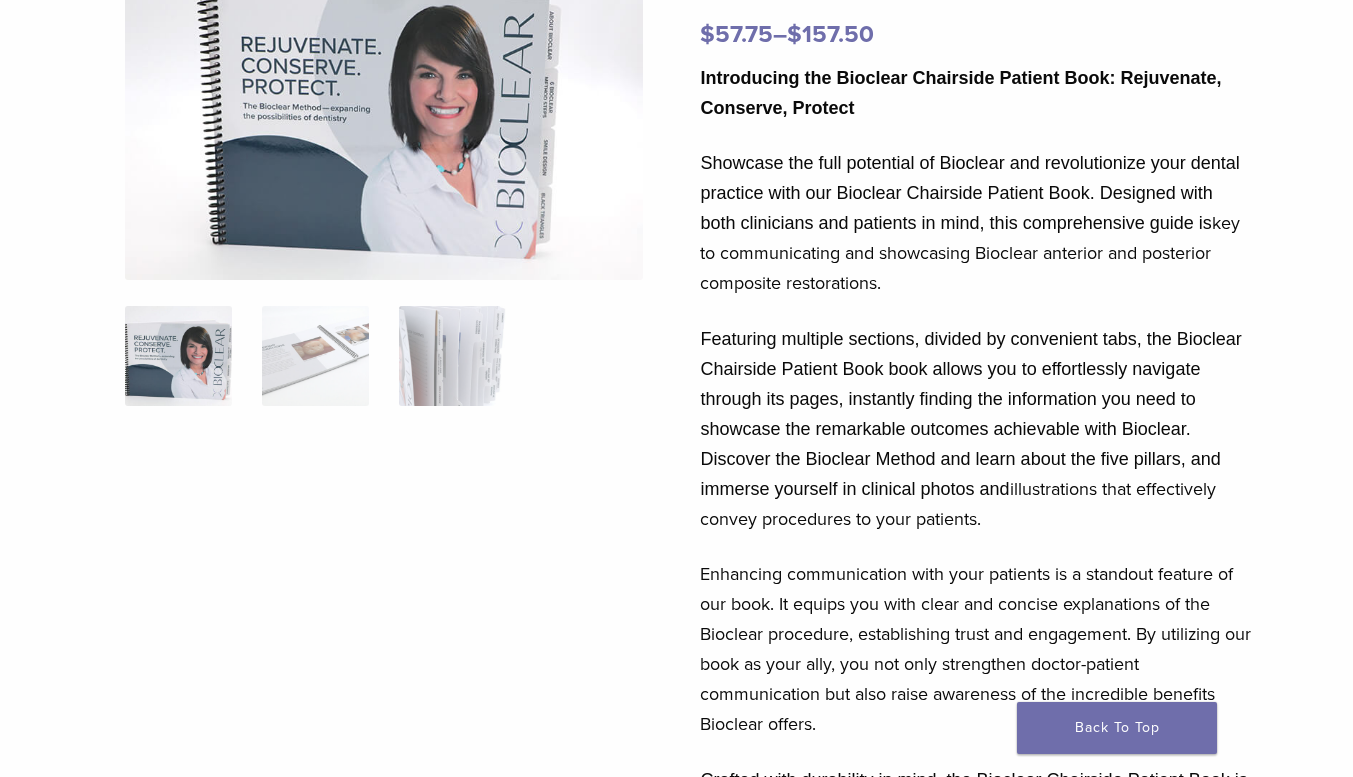 scroll, scrollTop: 254, scrollLeft: 0, axis: vertical 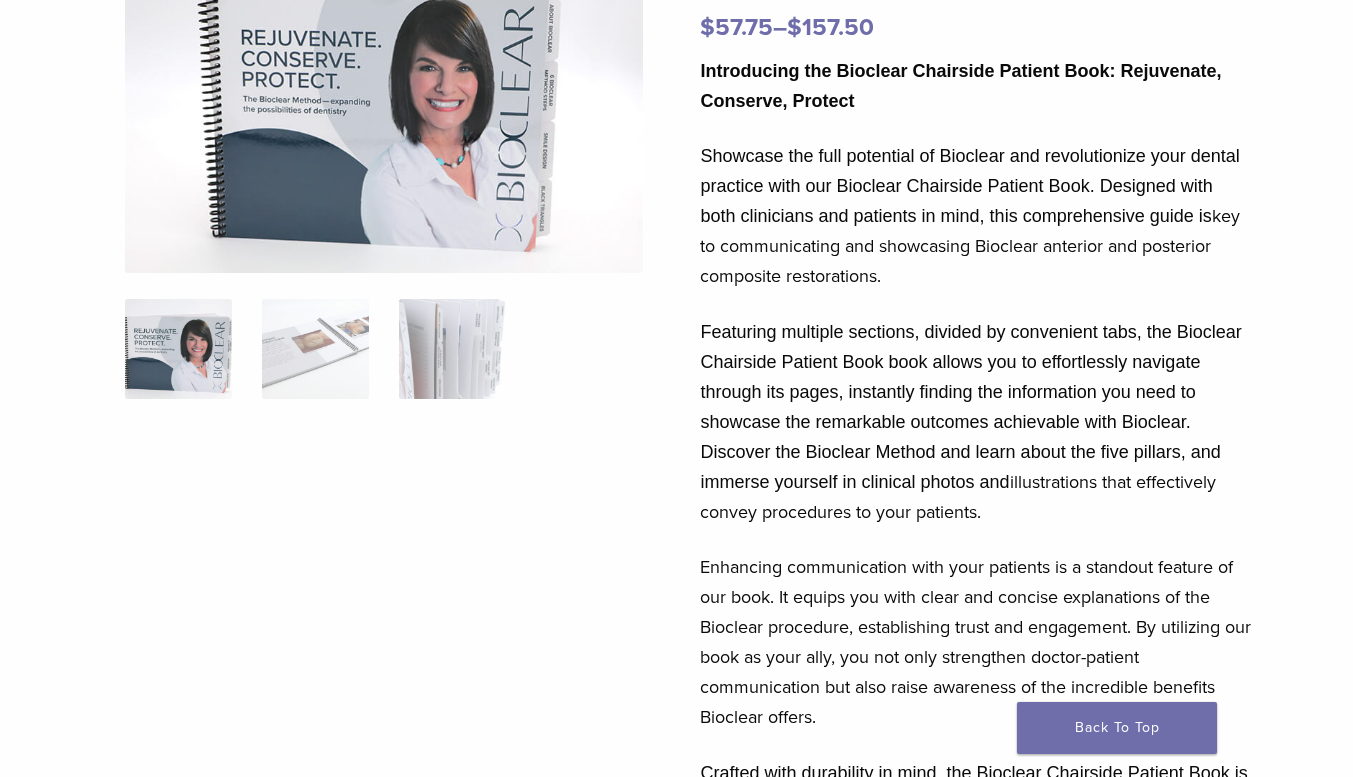 click on "Featuring multiple sections, divided by convenient tabs, the Bioclear Chairside Patient Book book allows you to effortlessly navigate through its pages, instantly finding the information you need to showcase the remarkable outcomes achievable with Bioclear. Discover the Bioclear Method and learn about the five pillars, and immerse yourself in clinical photos and" at bounding box center (970, 407) 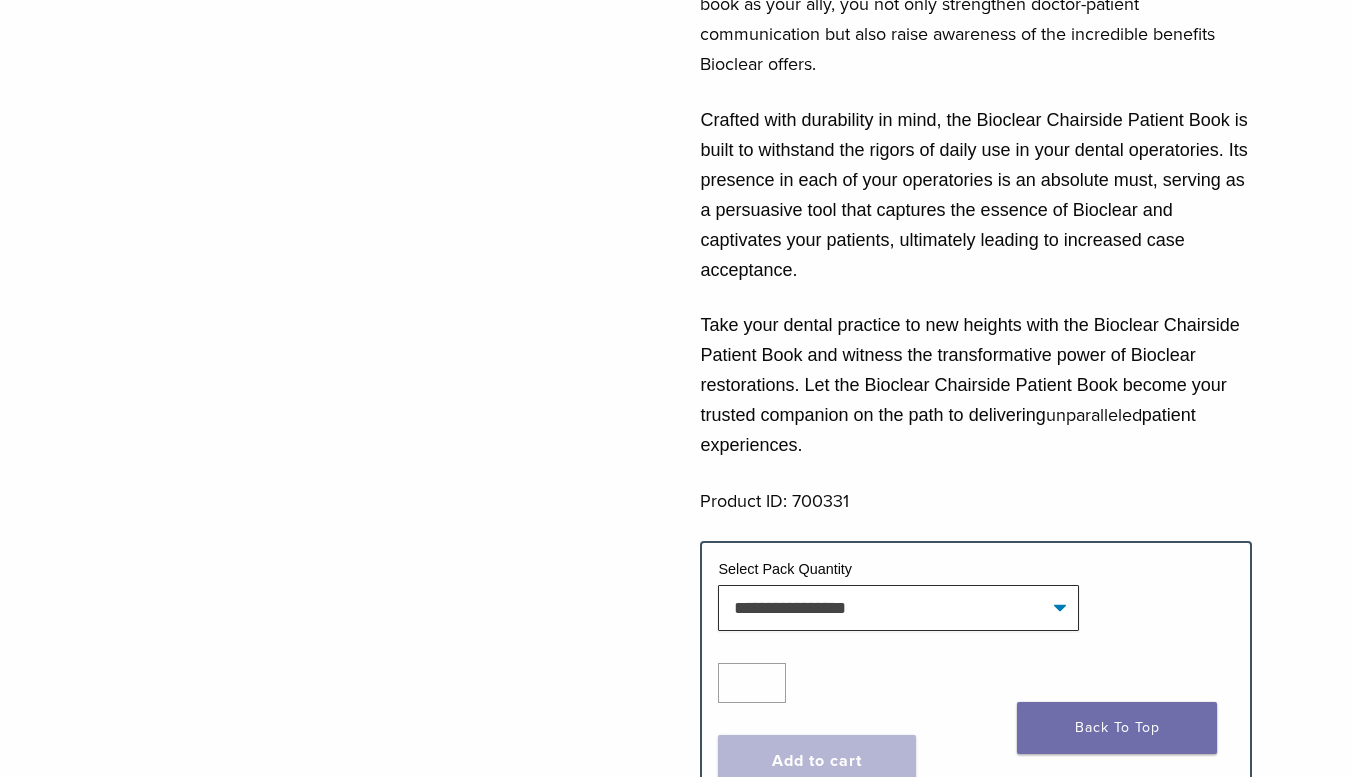 scroll, scrollTop: 1261, scrollLeft: 0, axis: vertical 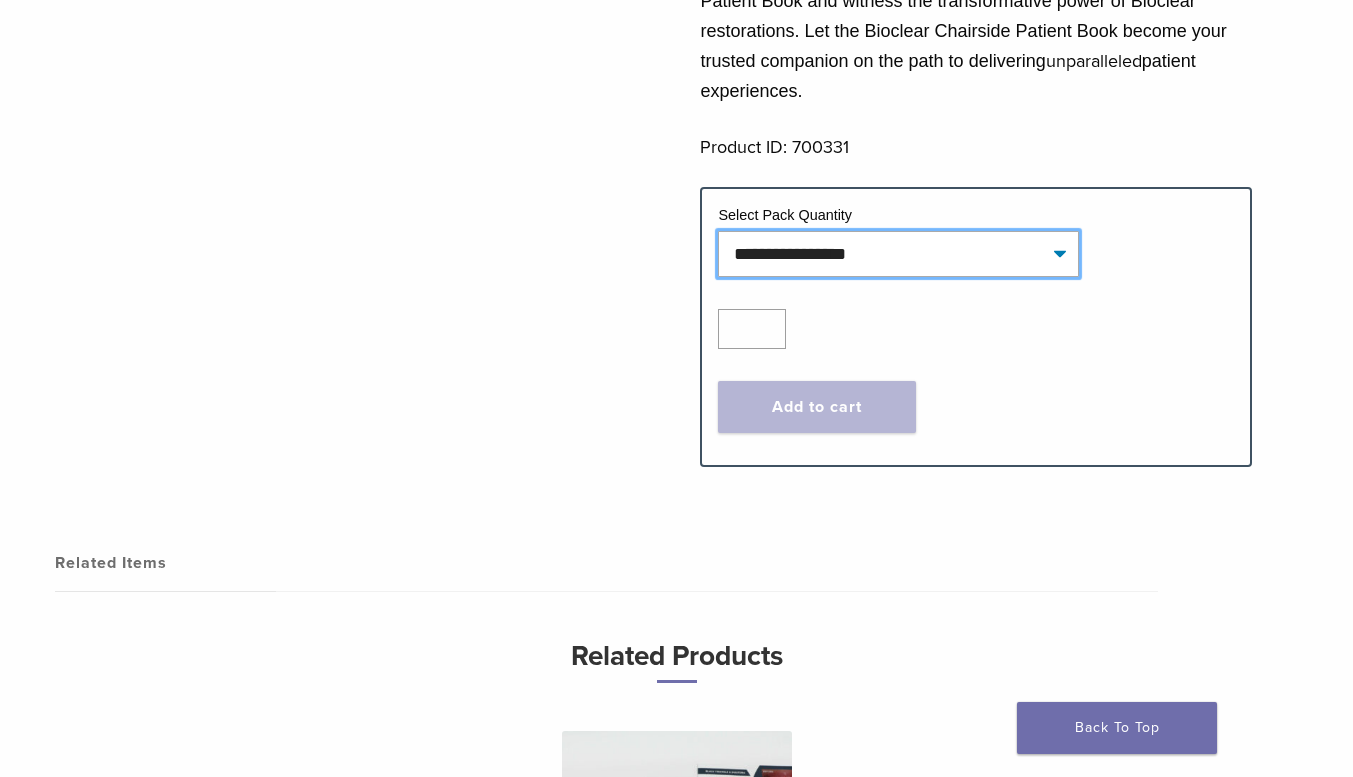 click on "**********" 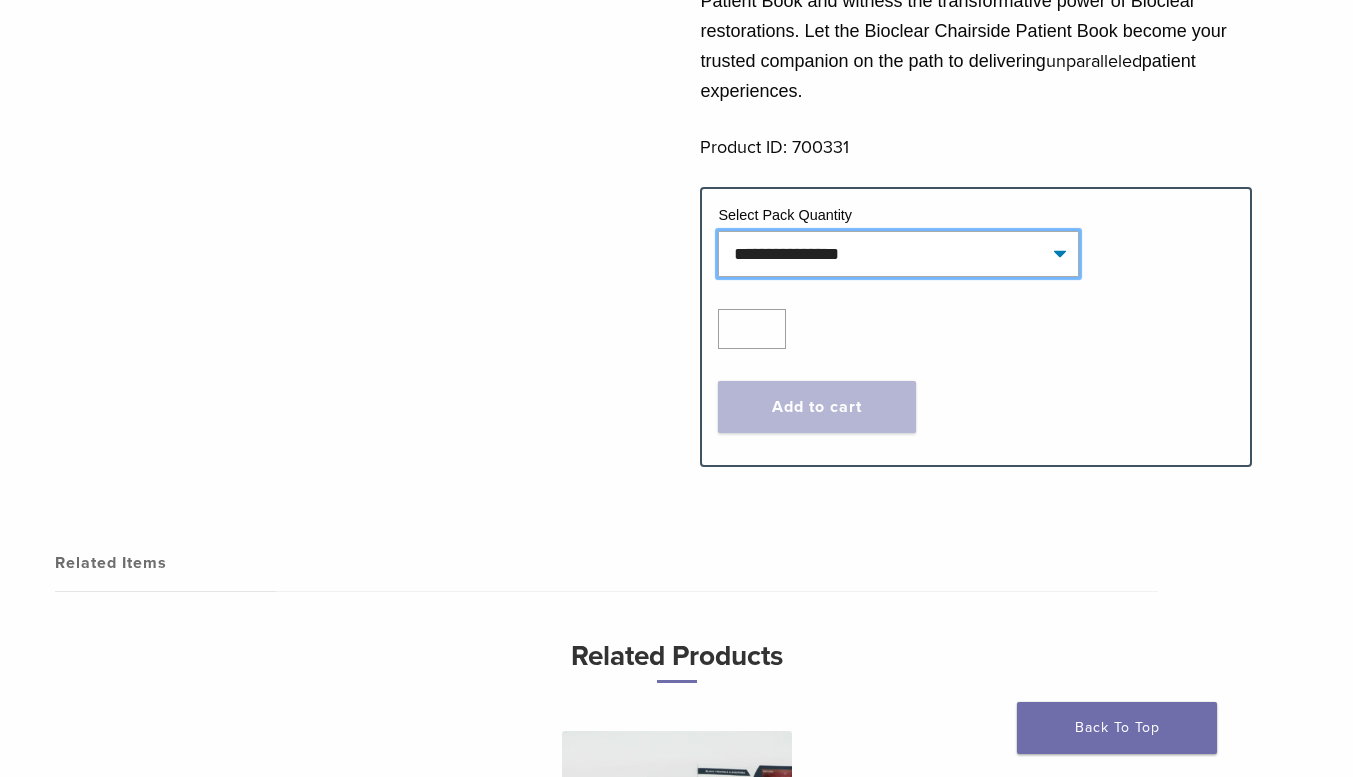 click on "**********" 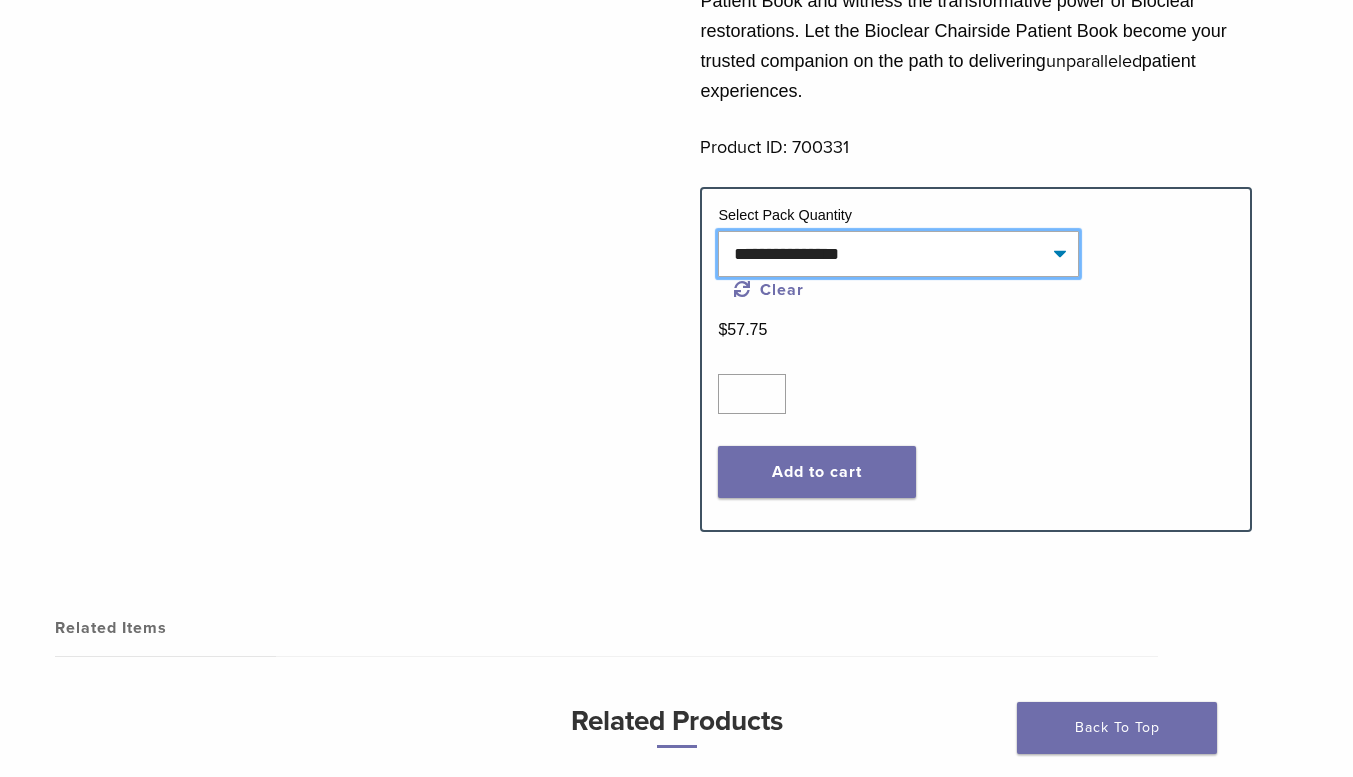 click on "**********" 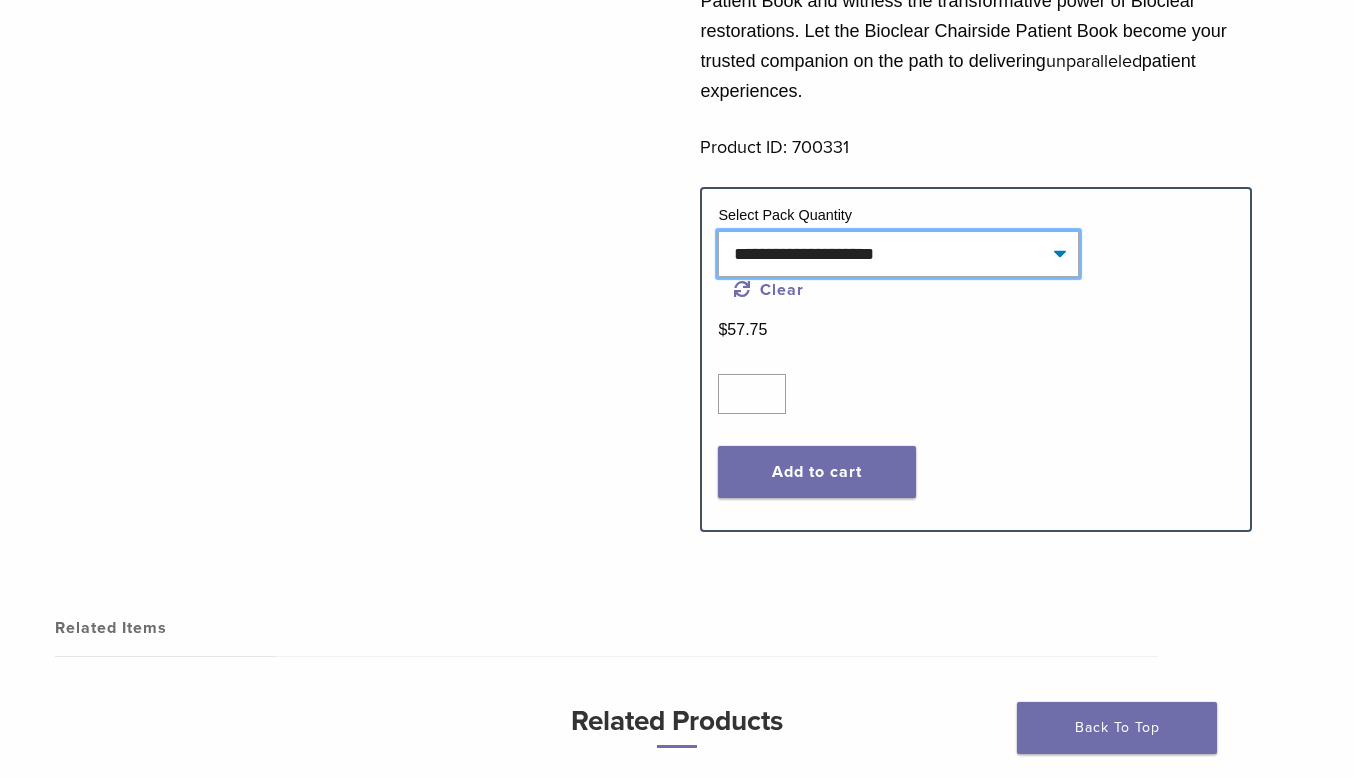 click on "**********" 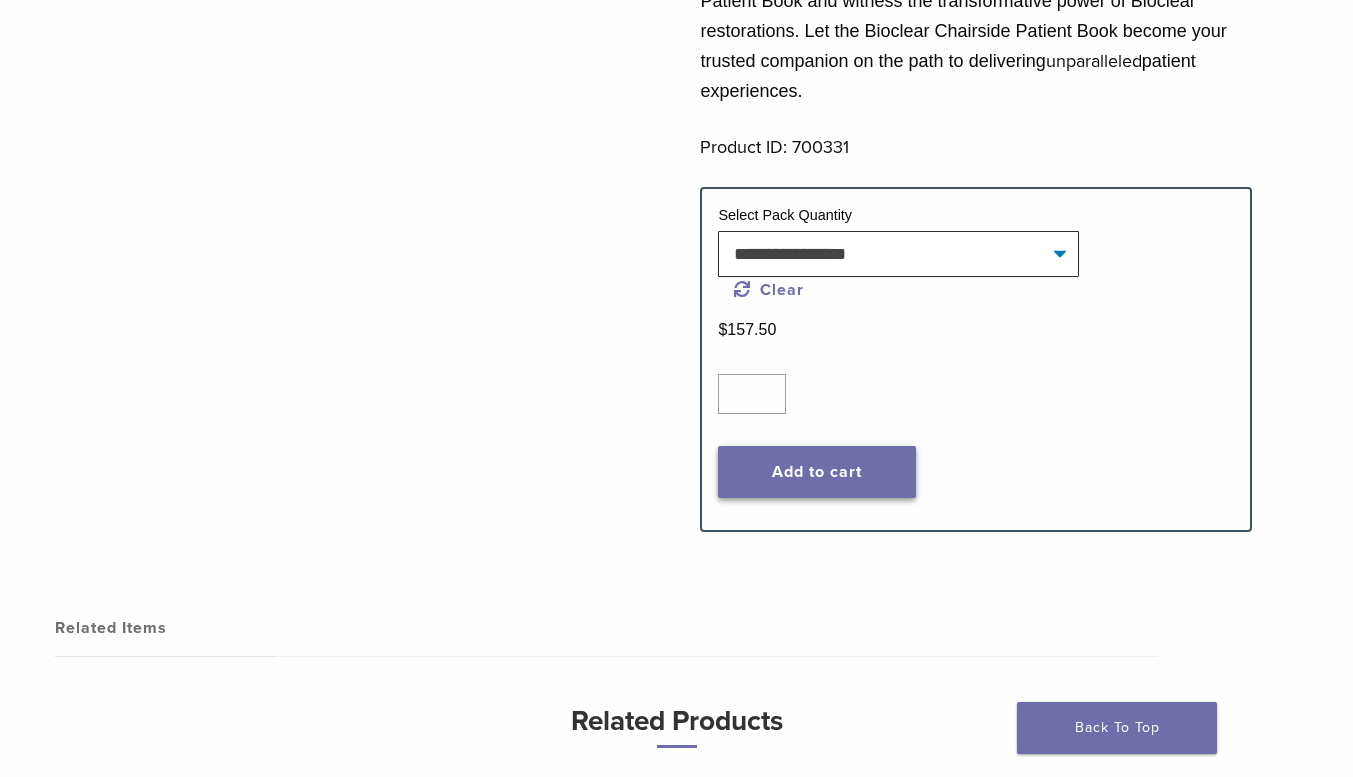 click on "Add to cart" 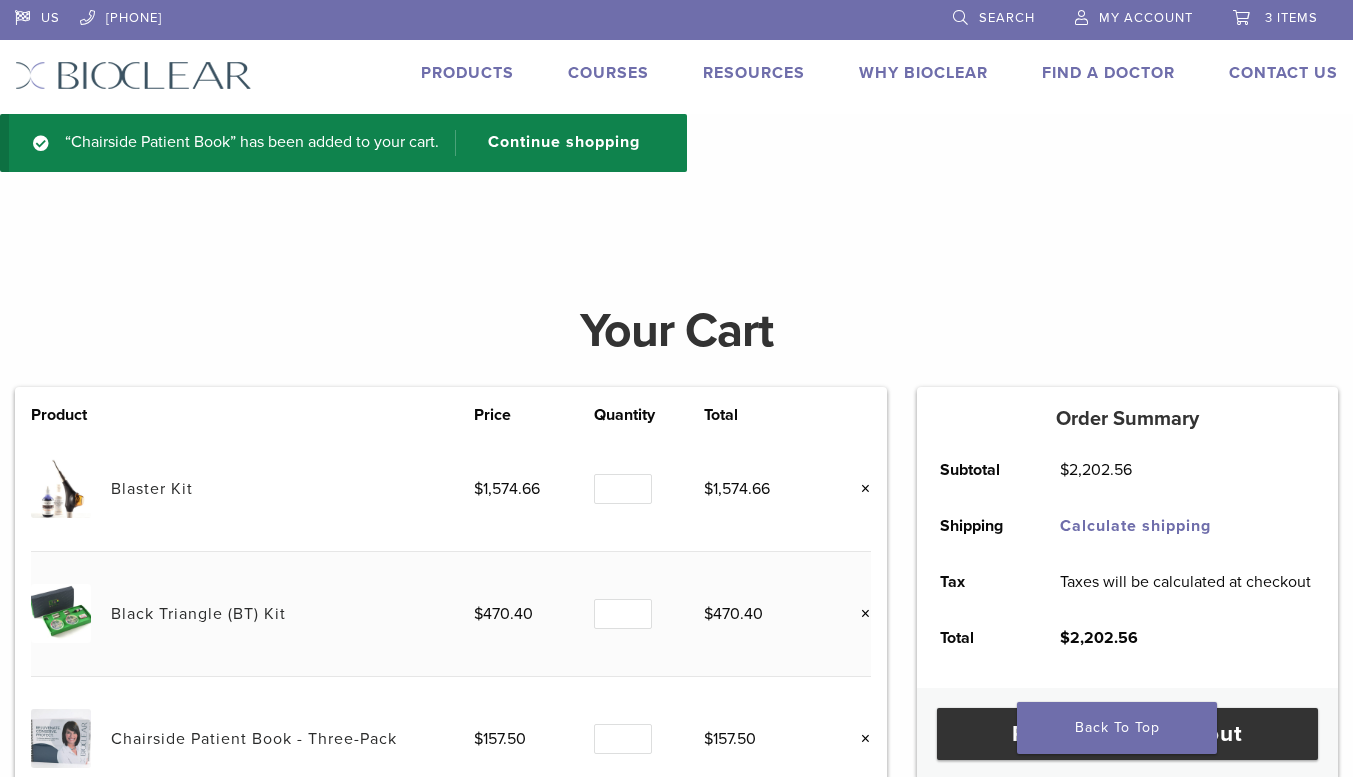scroll, scrollTop: 0, scrollLeft: 0, axis: both 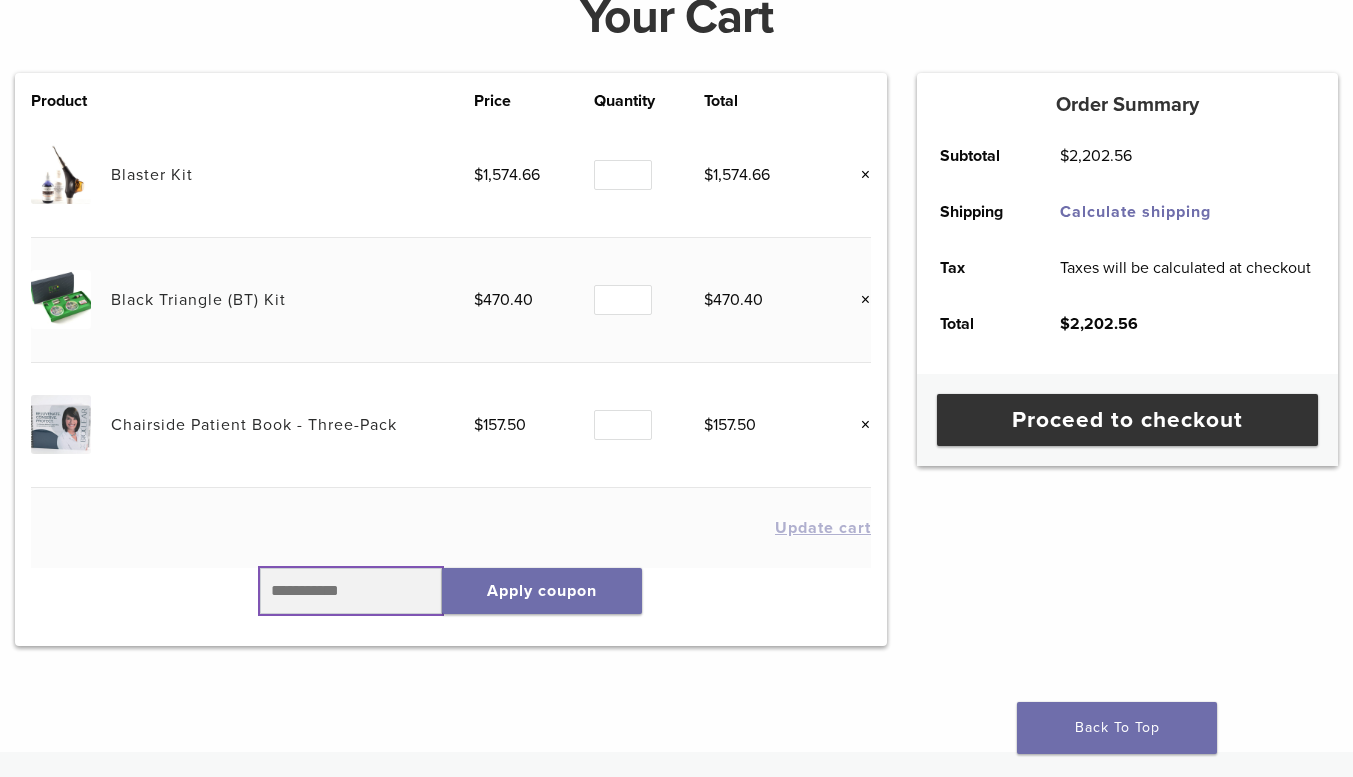 click at bounding box center (351, 591) 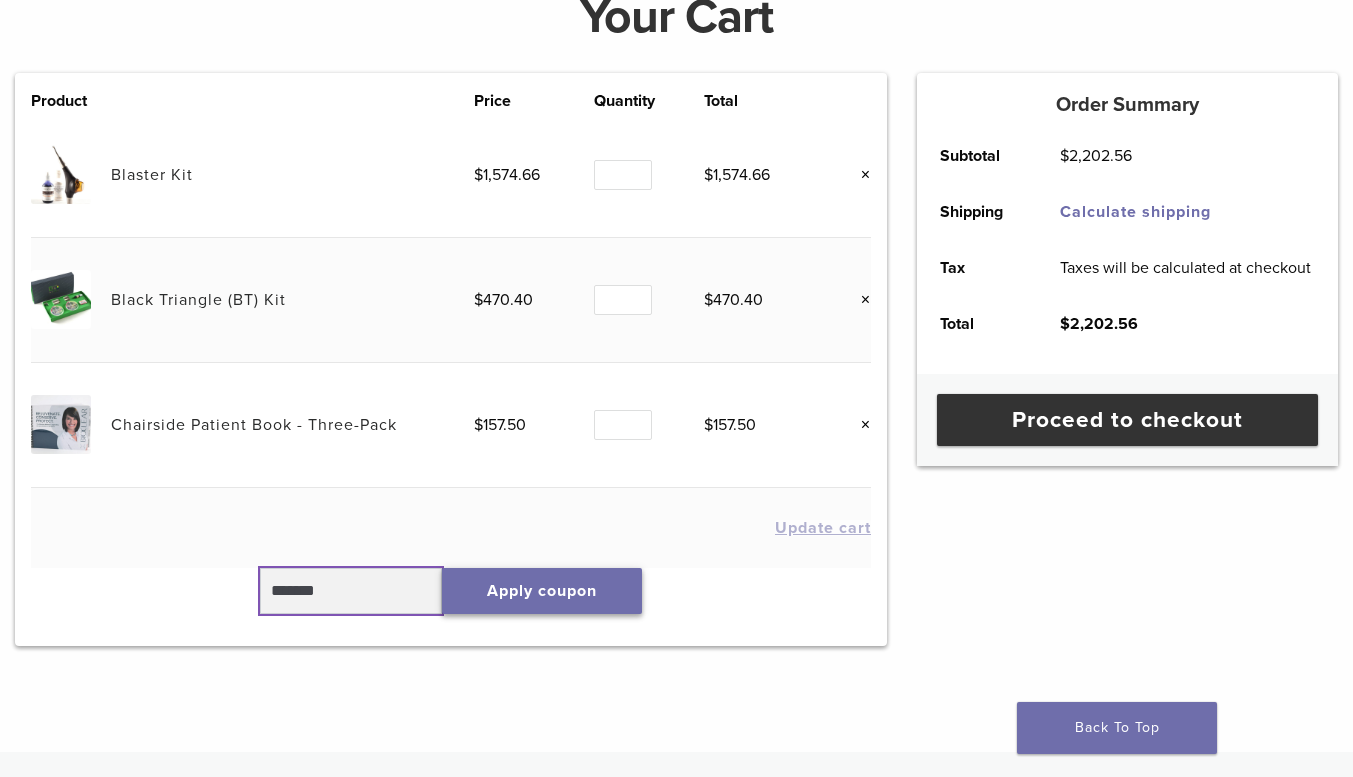 type on "*******" 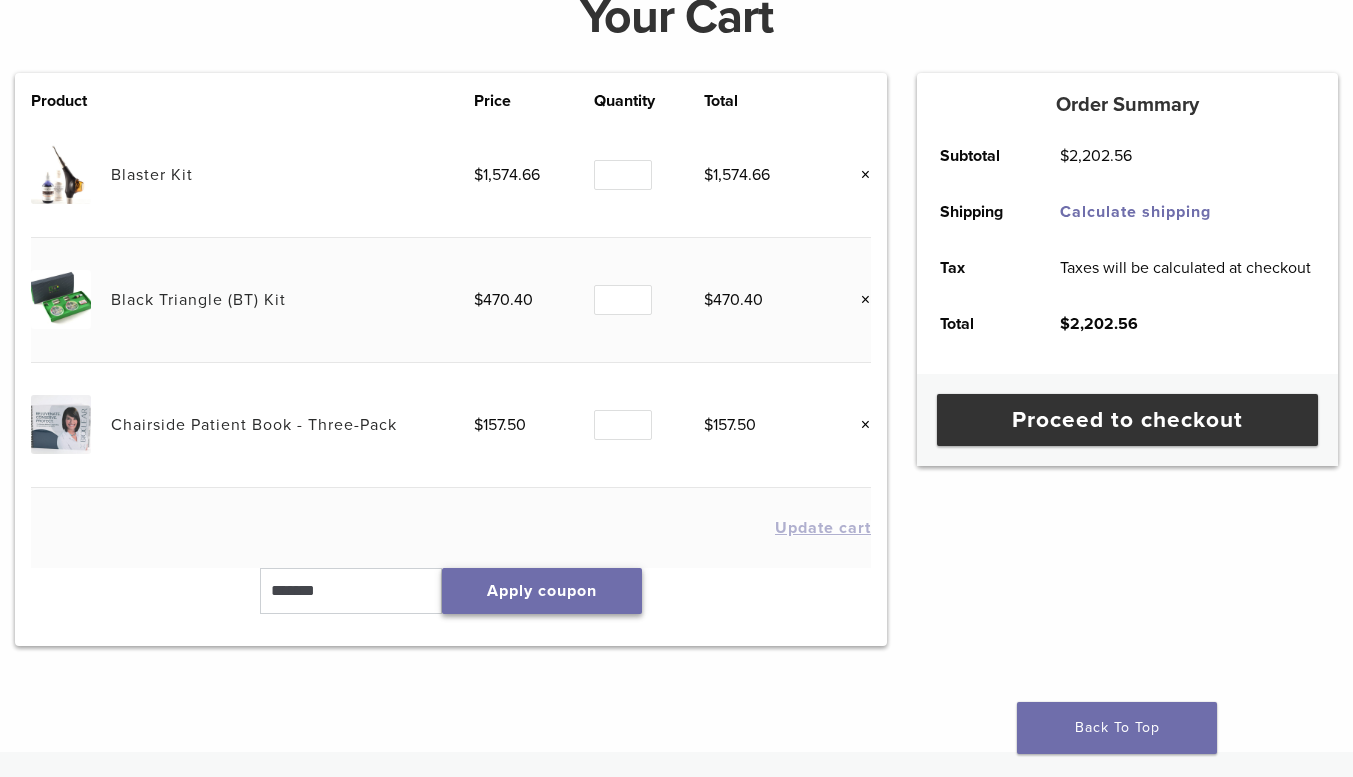 click on "Apply coupon" at bounding box center [542, 591] 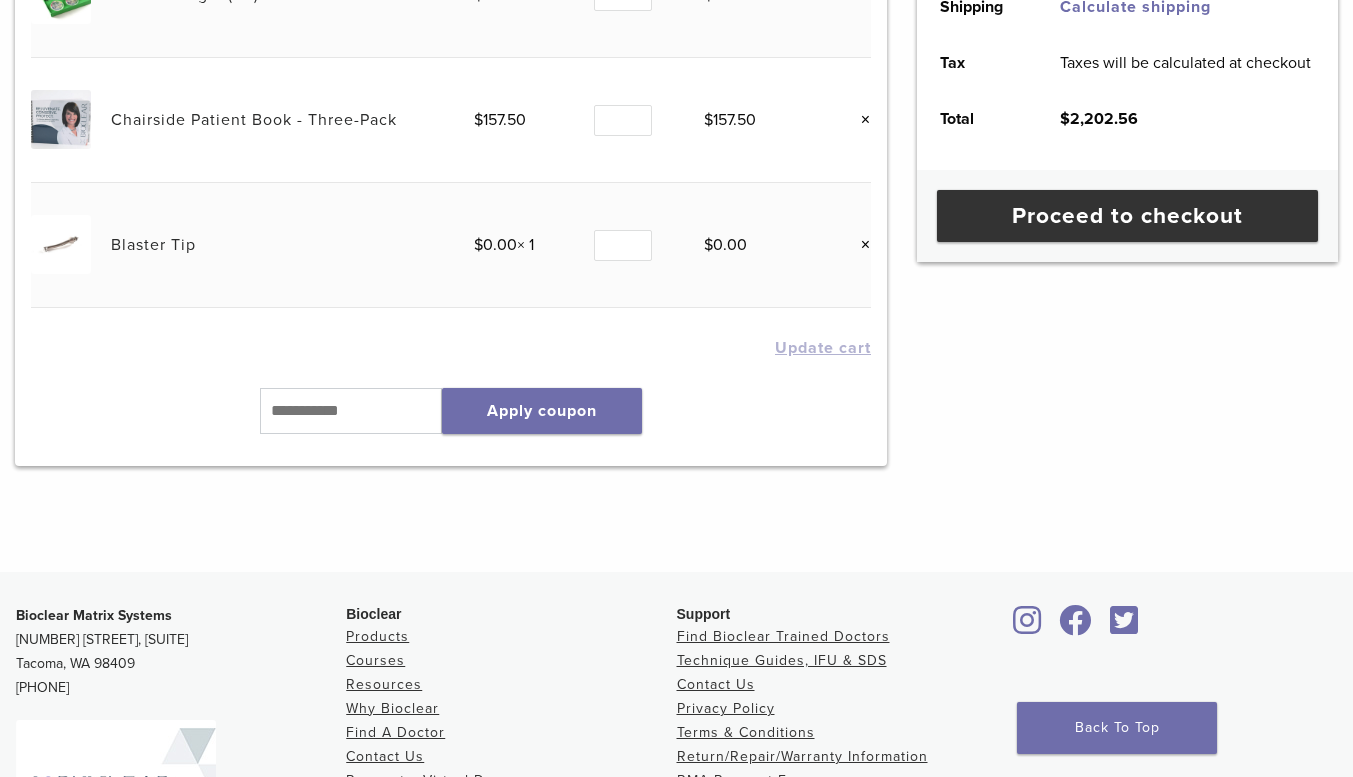 scroll, scrollTop: 626, scrollLeft: 0, axis: vertical 